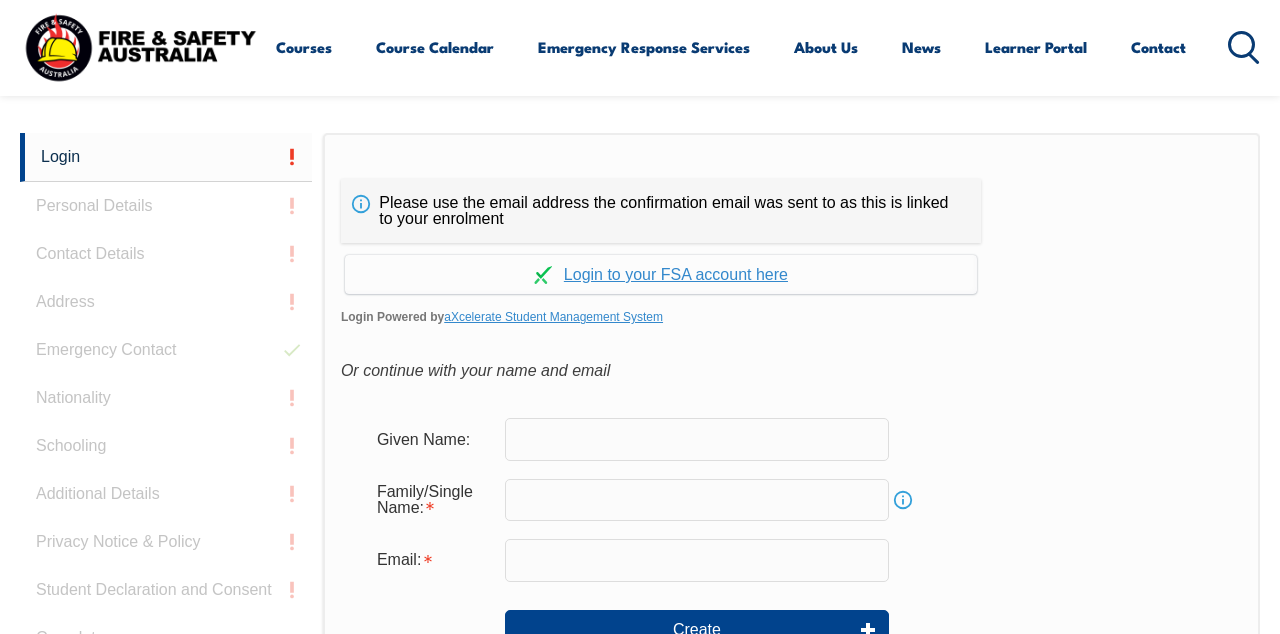 scroll, scrollTop: 472, scrollLeft: 0, axis: vertical 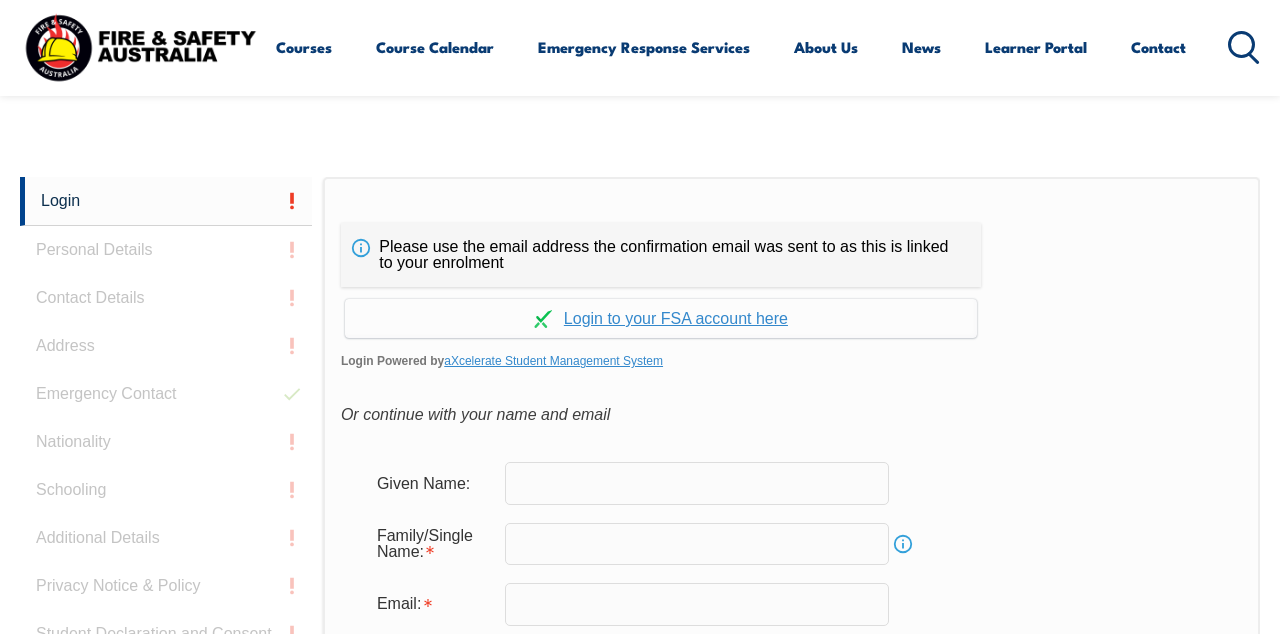 click on "Continue with aXcelerate" at bounding box center [661, 318] 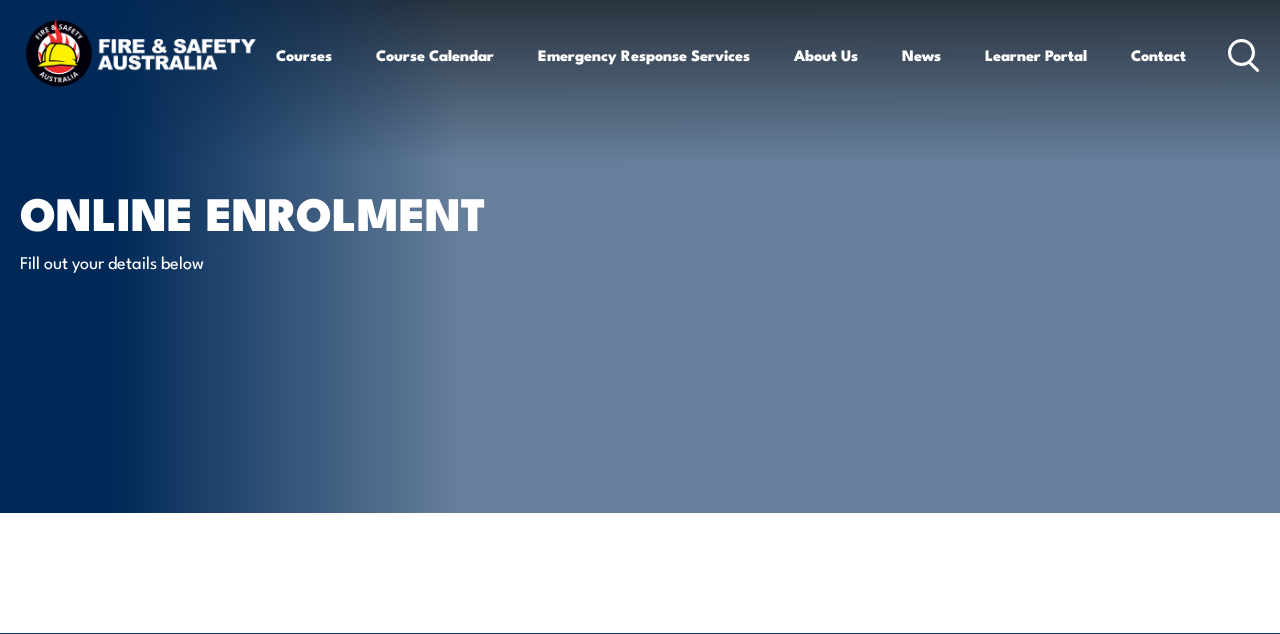 scroll, scrollTop: 0, scrollLeft: 0, axis: both 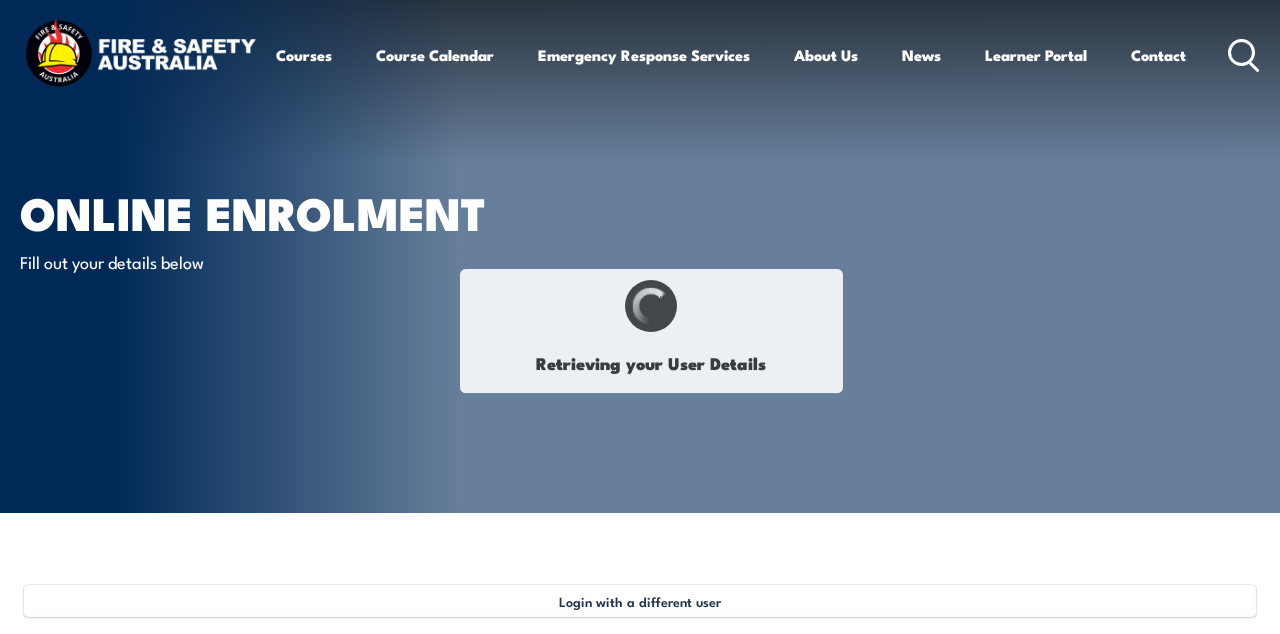 type on "[FIRST]" 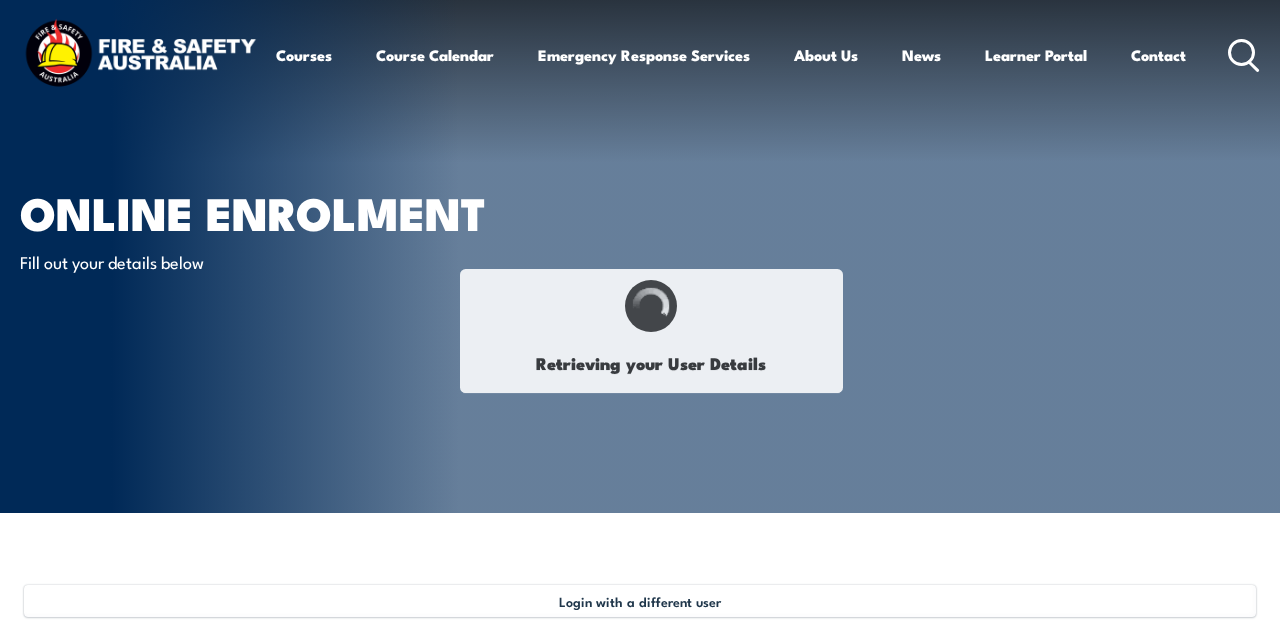 type on "[LAST]" 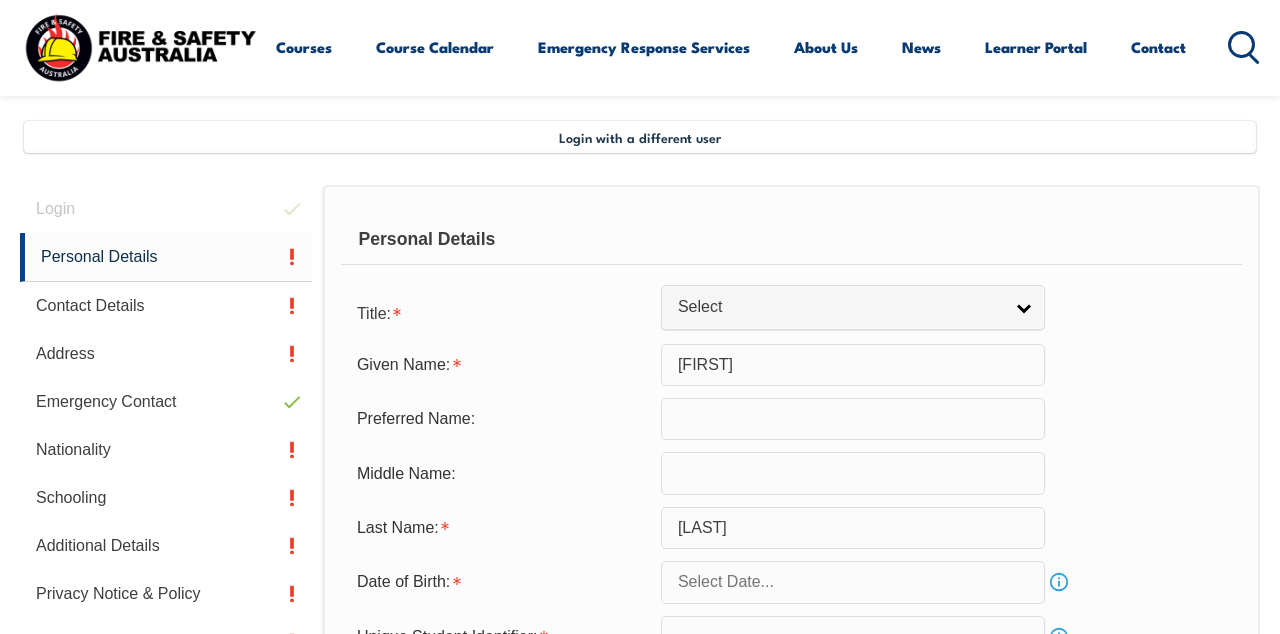 scroll, scrollTop: 462, scrollLeft: 0, axis: vertical 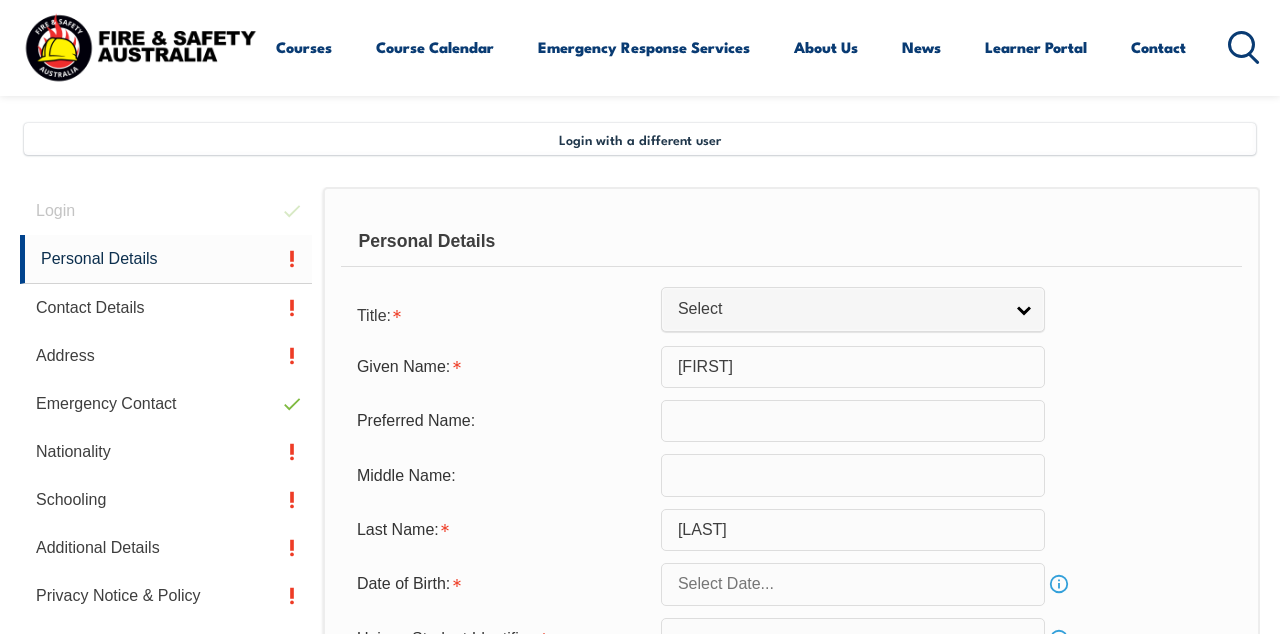click on "Emergency Contact" at bounding box center [166, 404] 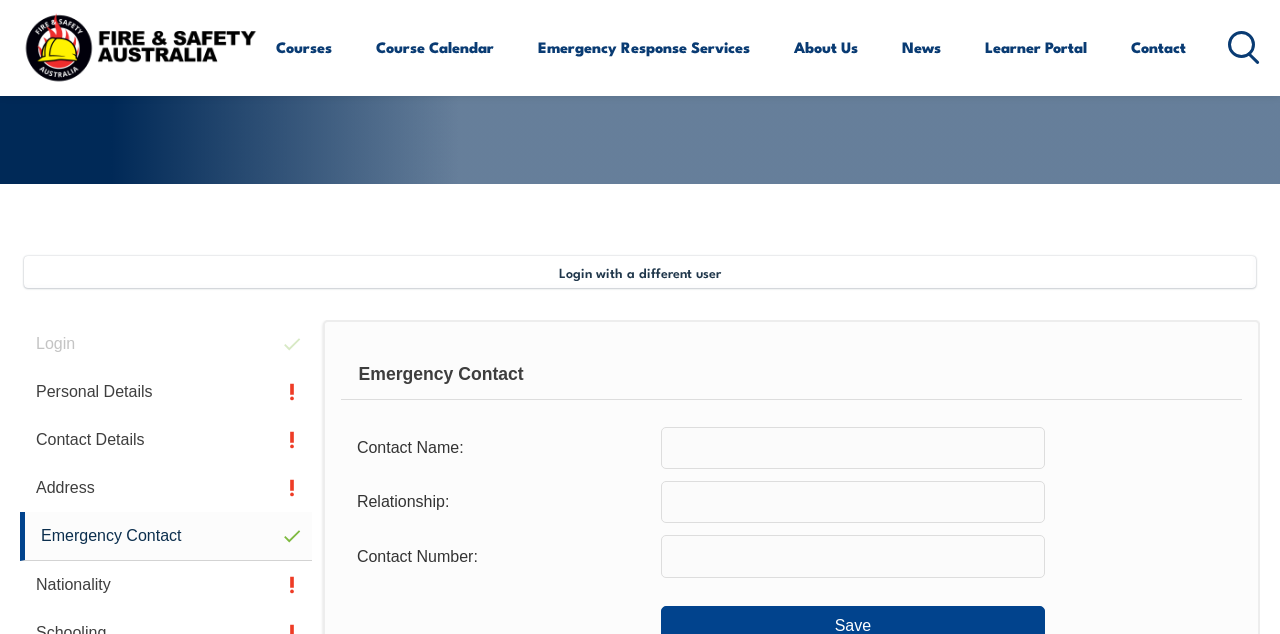 scroll, scrollTop: 335, scrollLeft: 0, axis: vertical 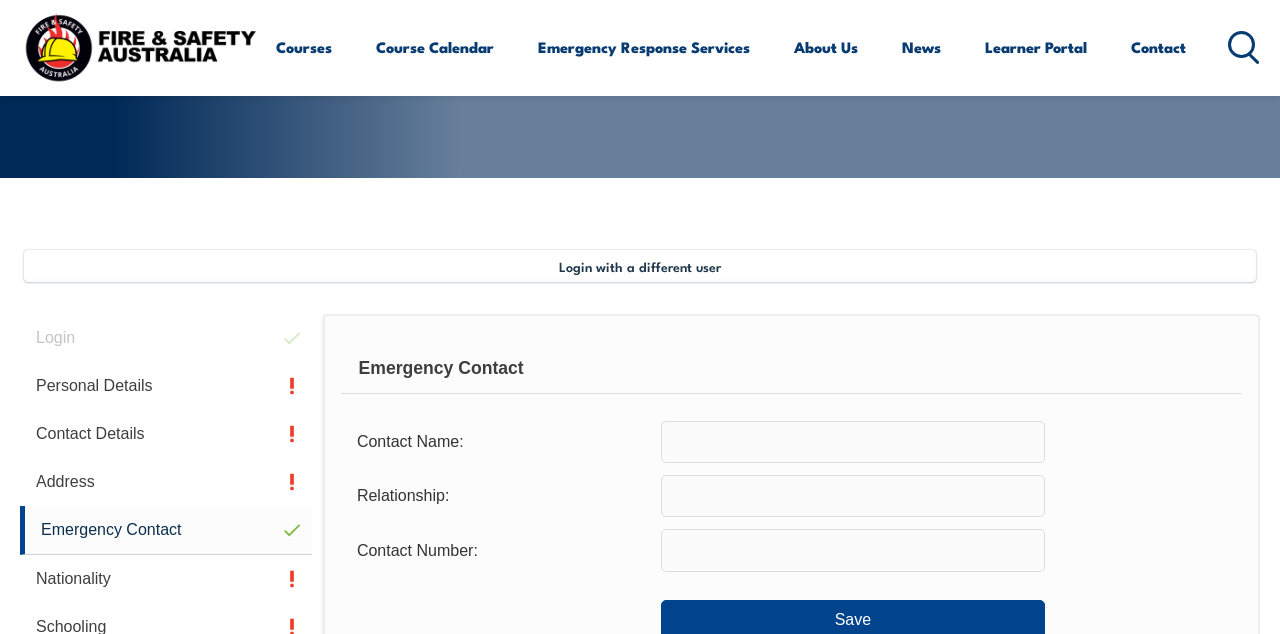 click on "Personal Details" at bounding box center [166, 386] 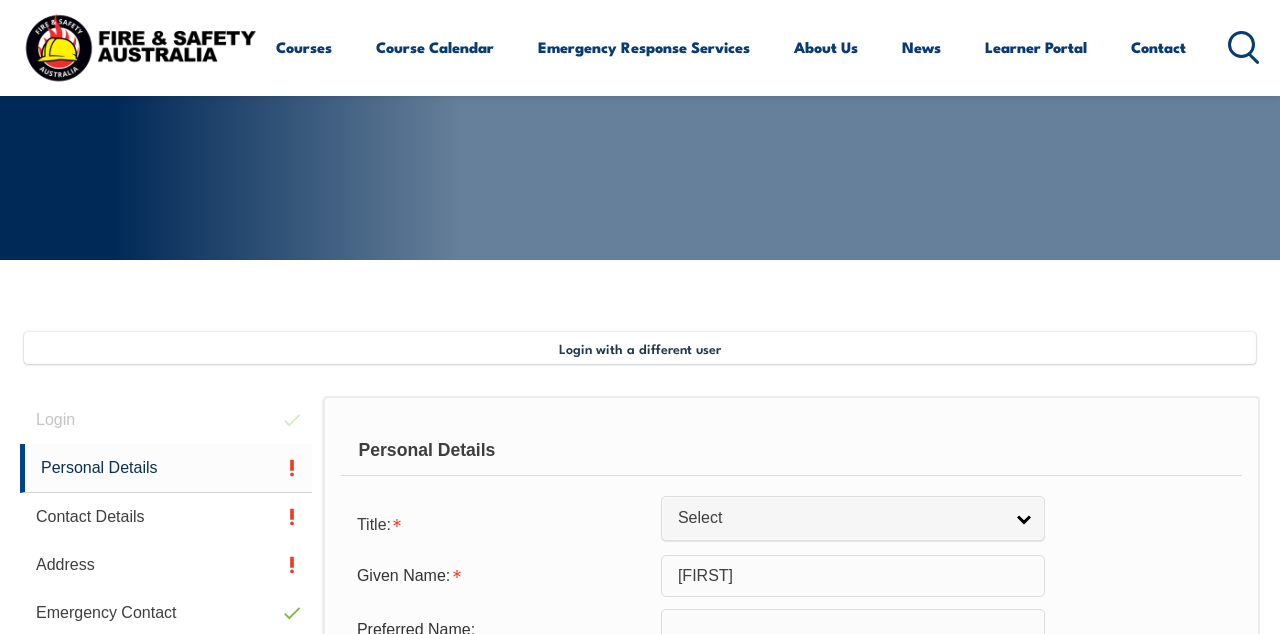 scroll, scrollTop: 251, scrollLeft: 0, axis: vertical 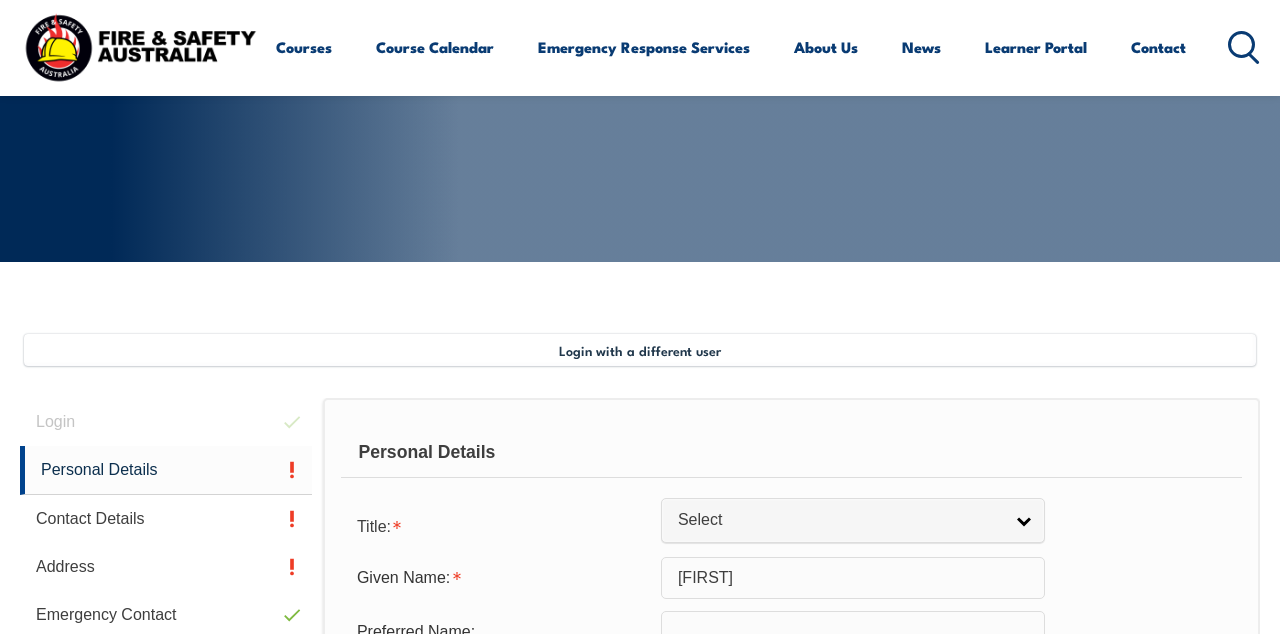 click on "Learner Portal" at bounding box center [1036, 47] 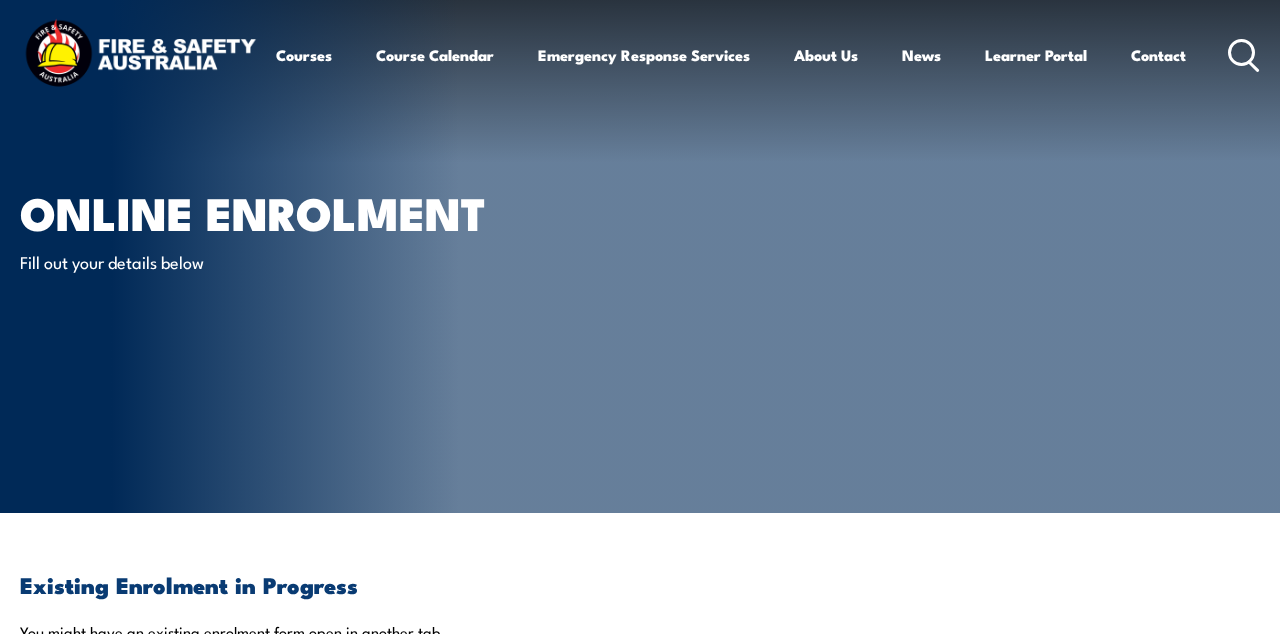 scroll, scrollTop: 0, scrollLeft: 0, axis: both 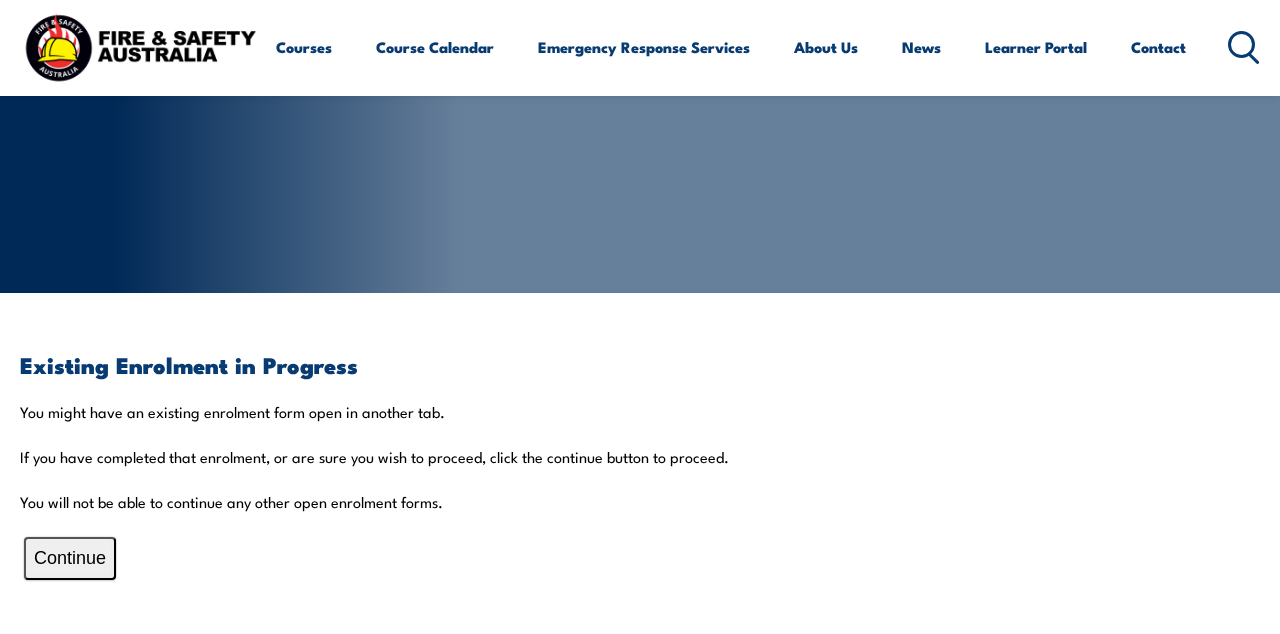 click on "Continue" at bounding box center (70, 558) 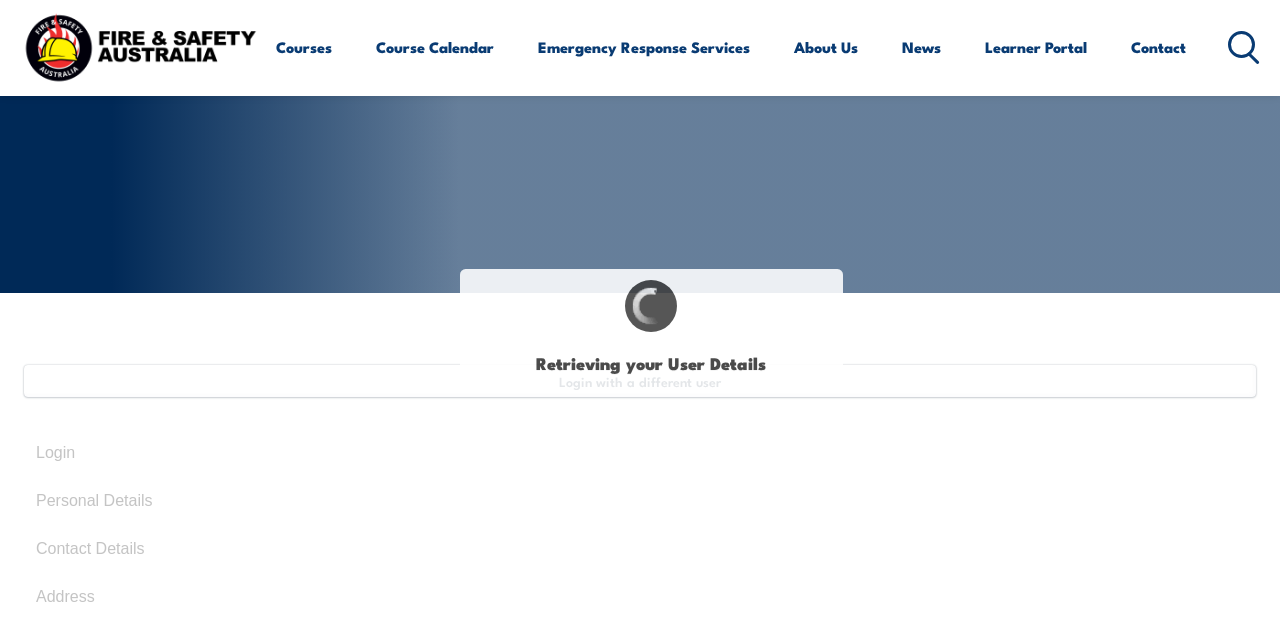 type on "[FIRST]" 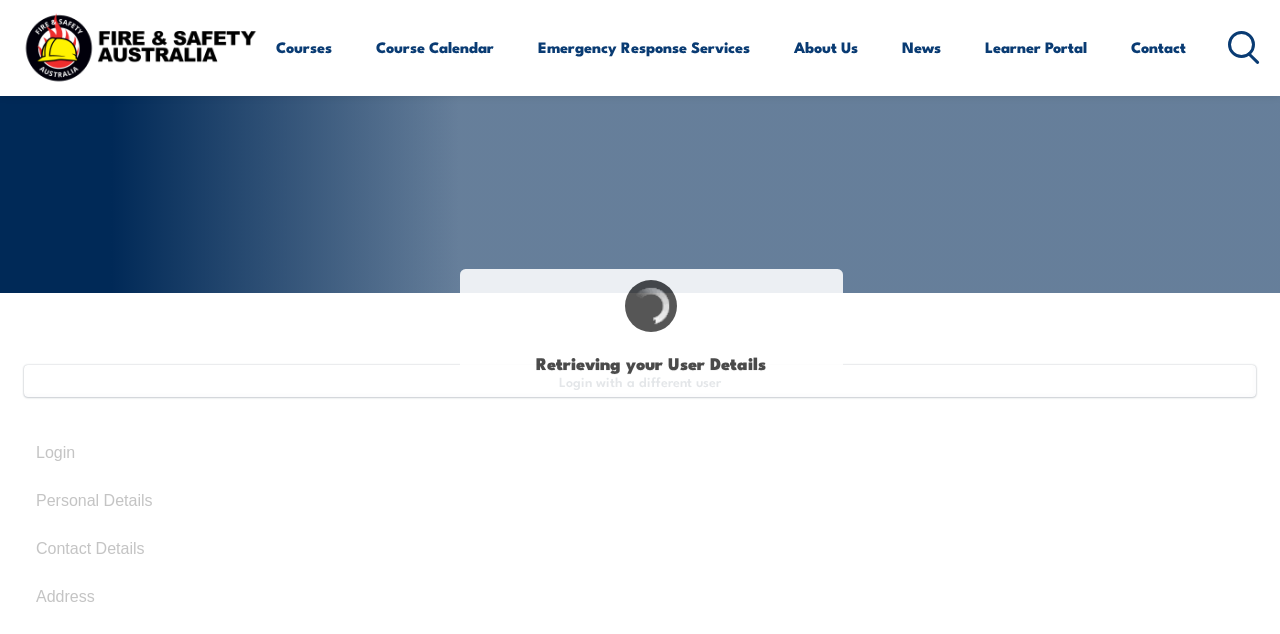 type on "Mallett" 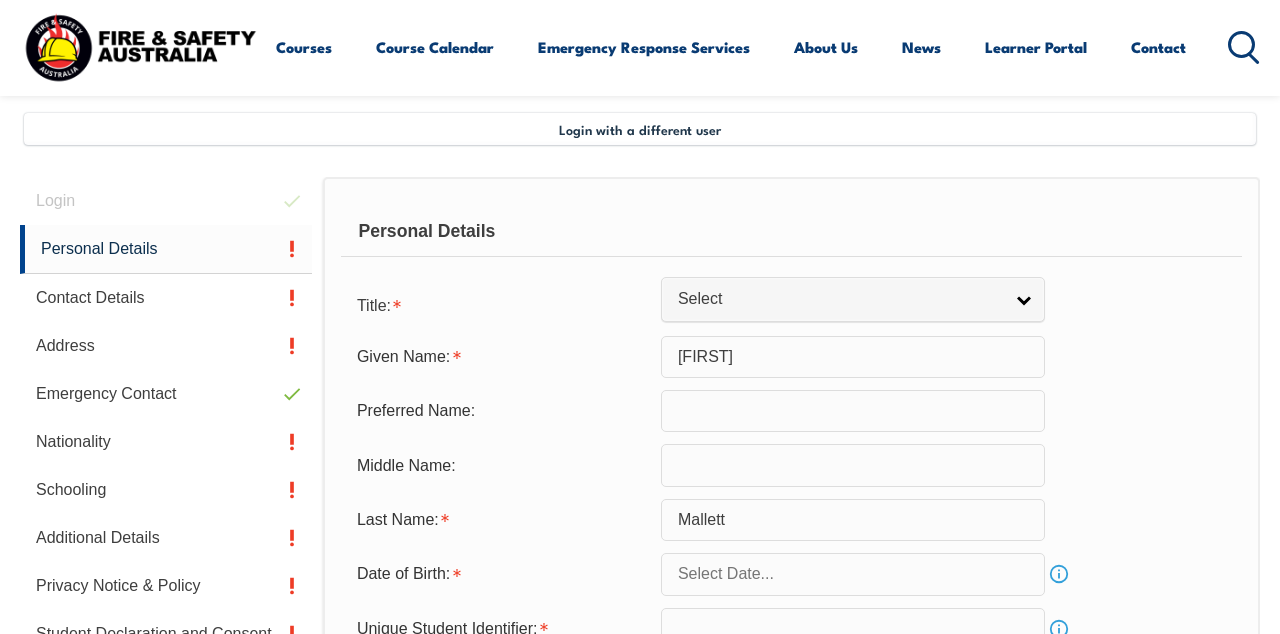 scroll, scrollTop: 470, scrollLeft: 0, axis: vertical 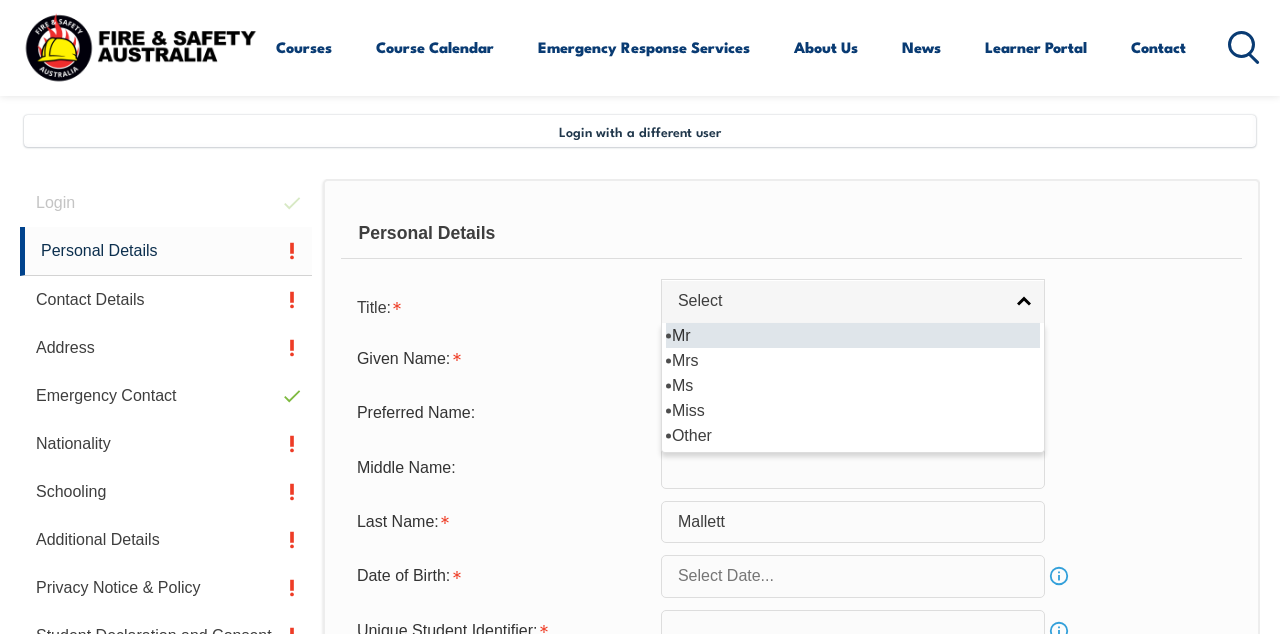 select on "Mrs" 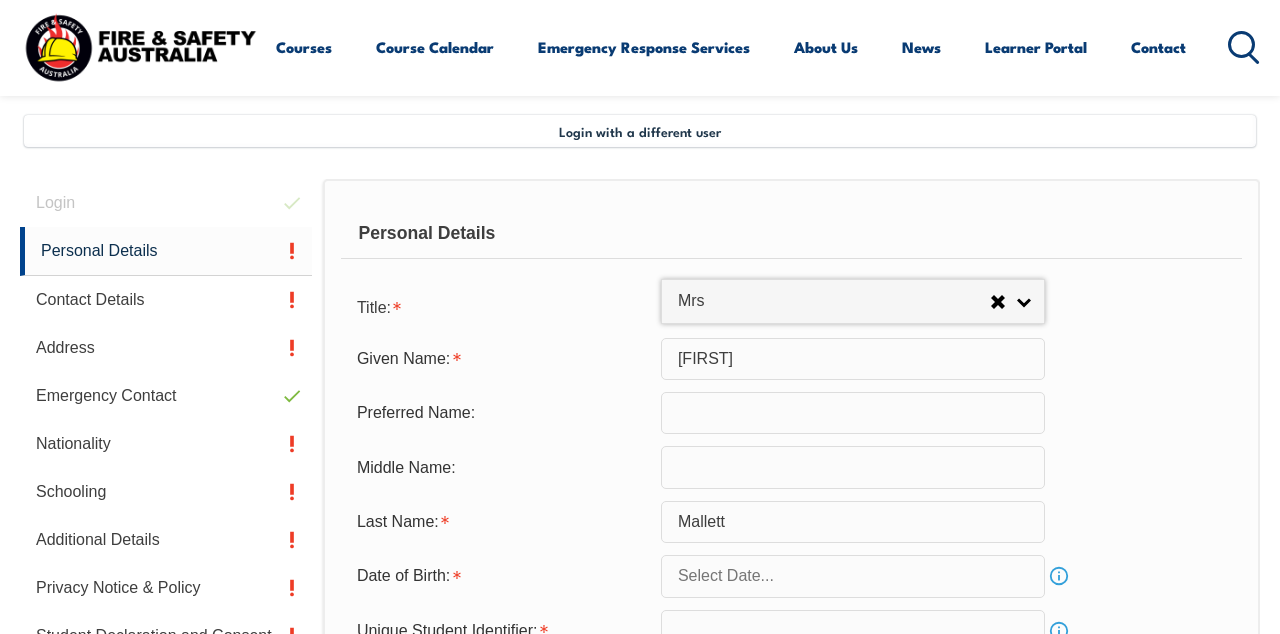 click on "[FIRST]" at bounding box center [853, 359] 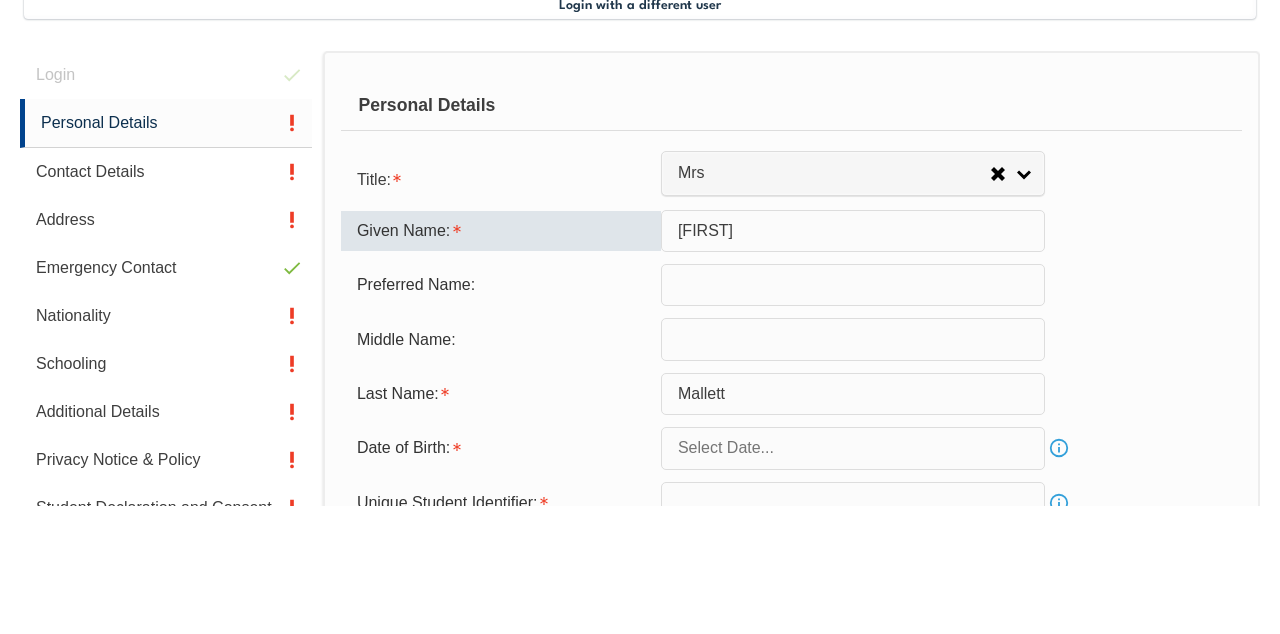 scroll, scrollTop: 470, scrollLeft: 0, axis: vertical 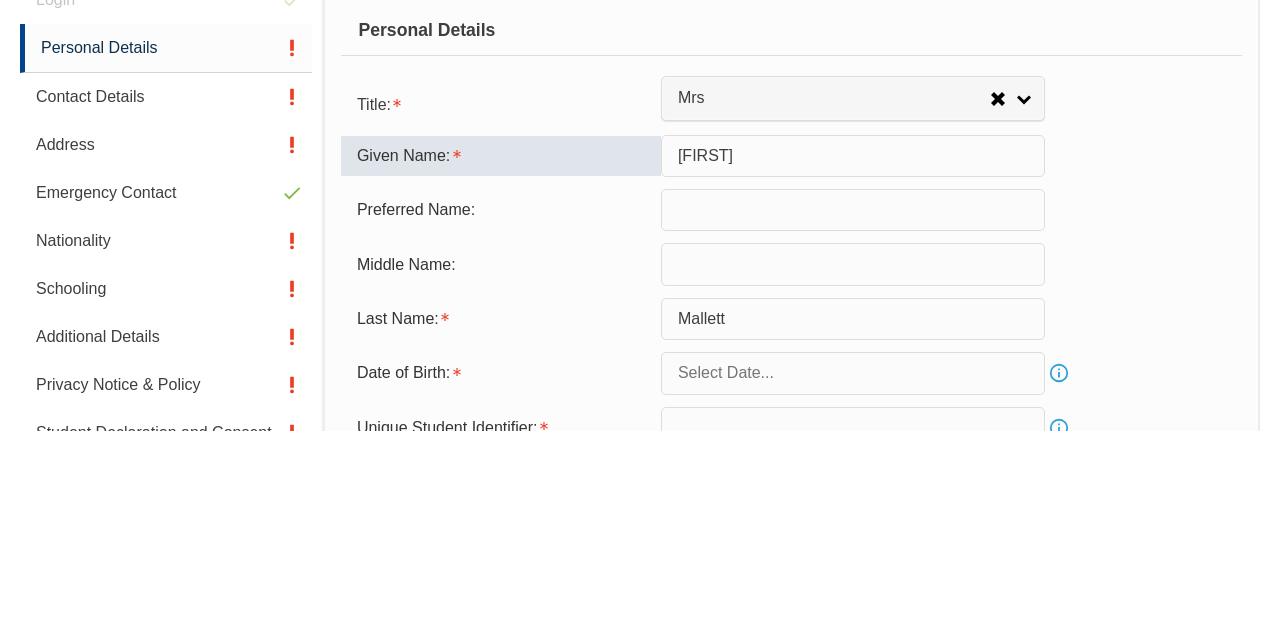 type on "N" 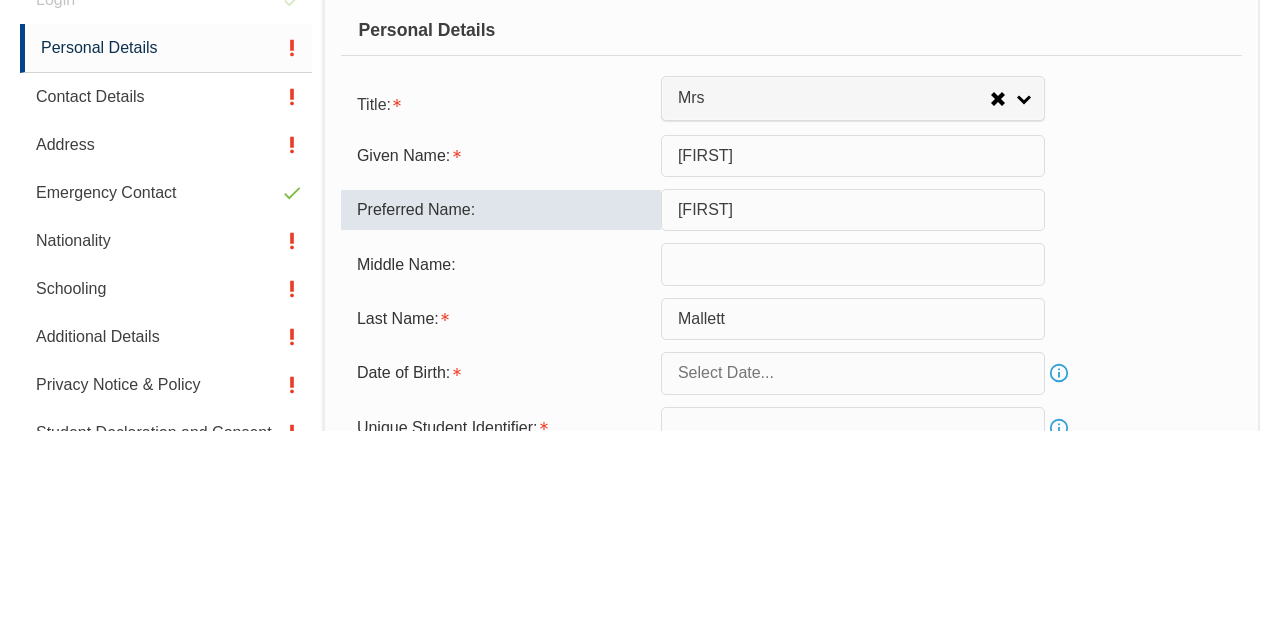 scroll, scrollTop: 470, scrollLeft: 0, axis: vertical 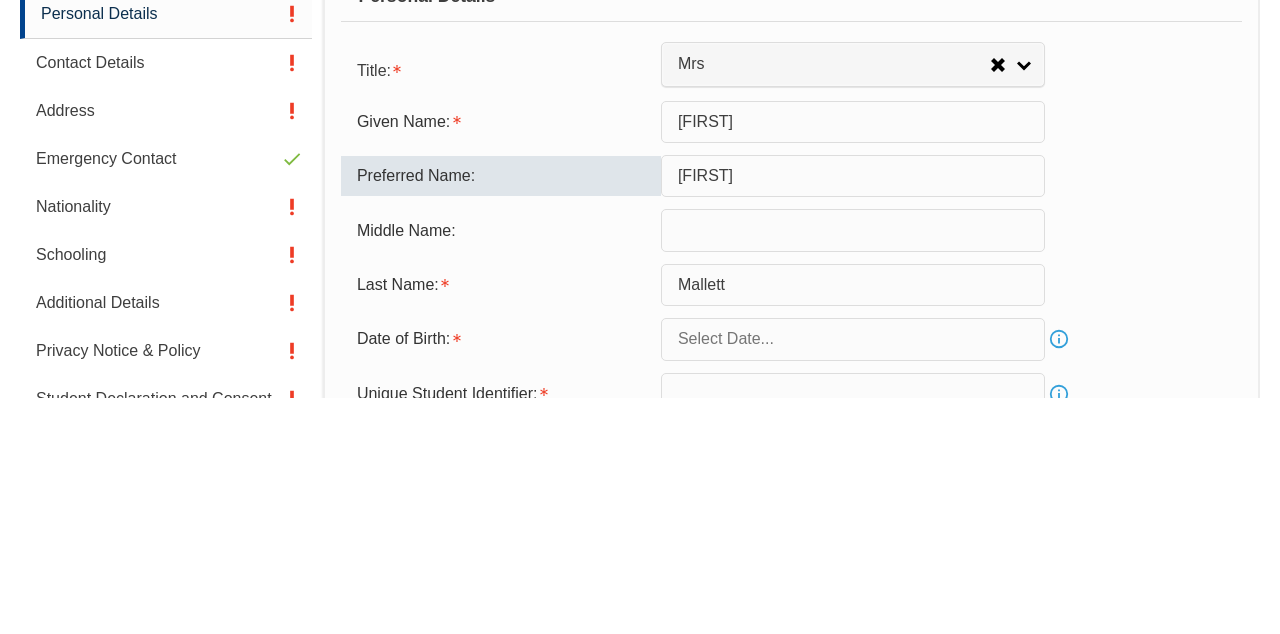 type on "[FIRST]" 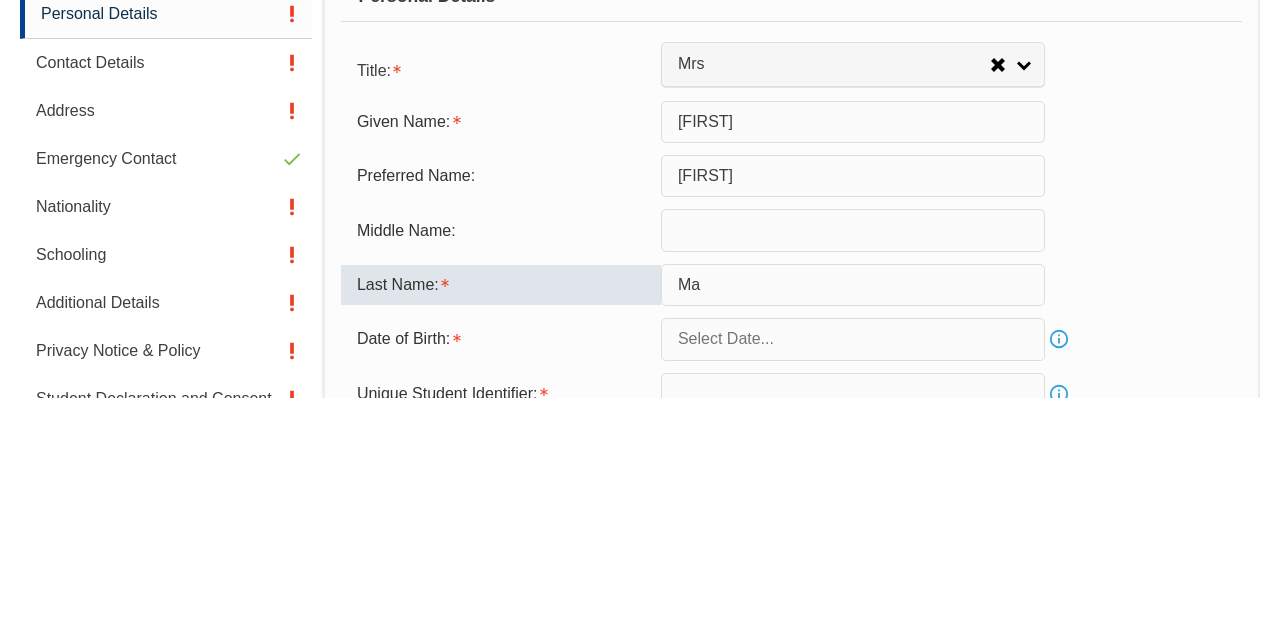 type on "M" 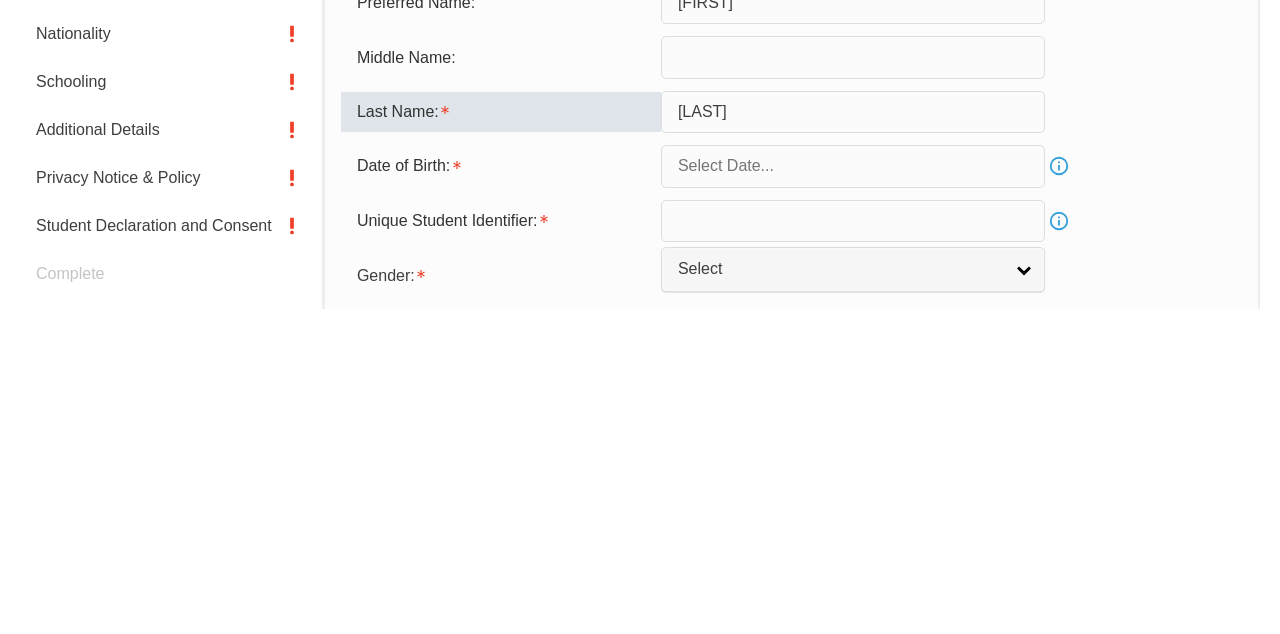 scroll, scrollTop: 555, scrollLeft: 0, axis: vertical 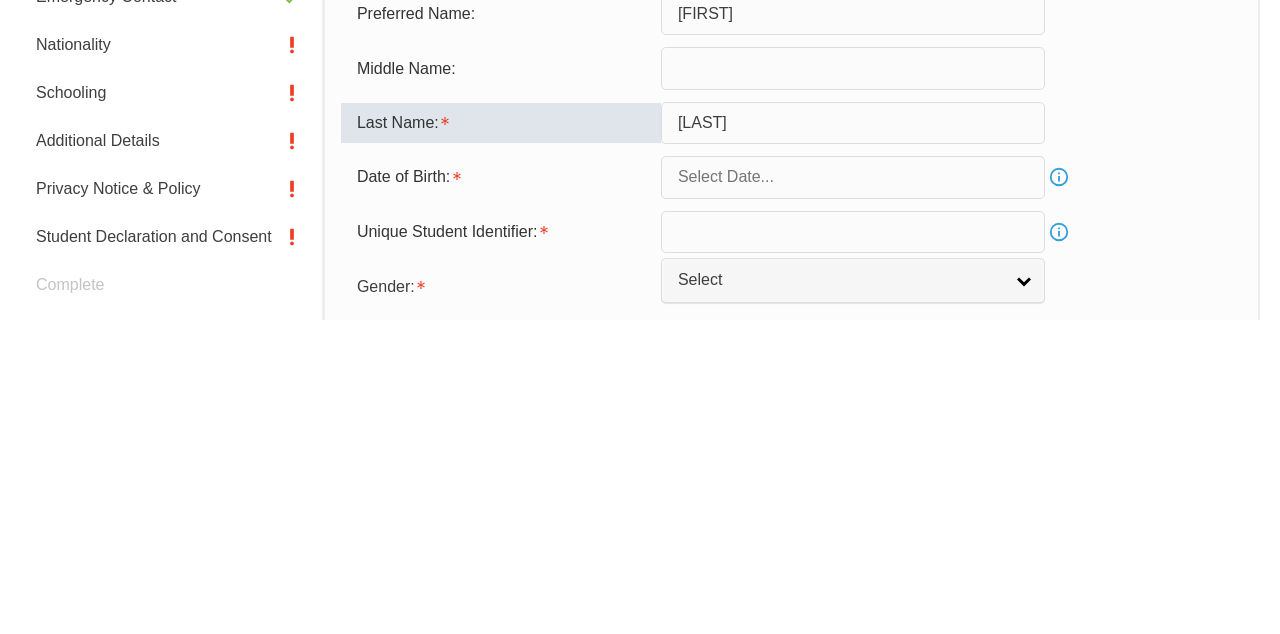 type on "[LAST]" 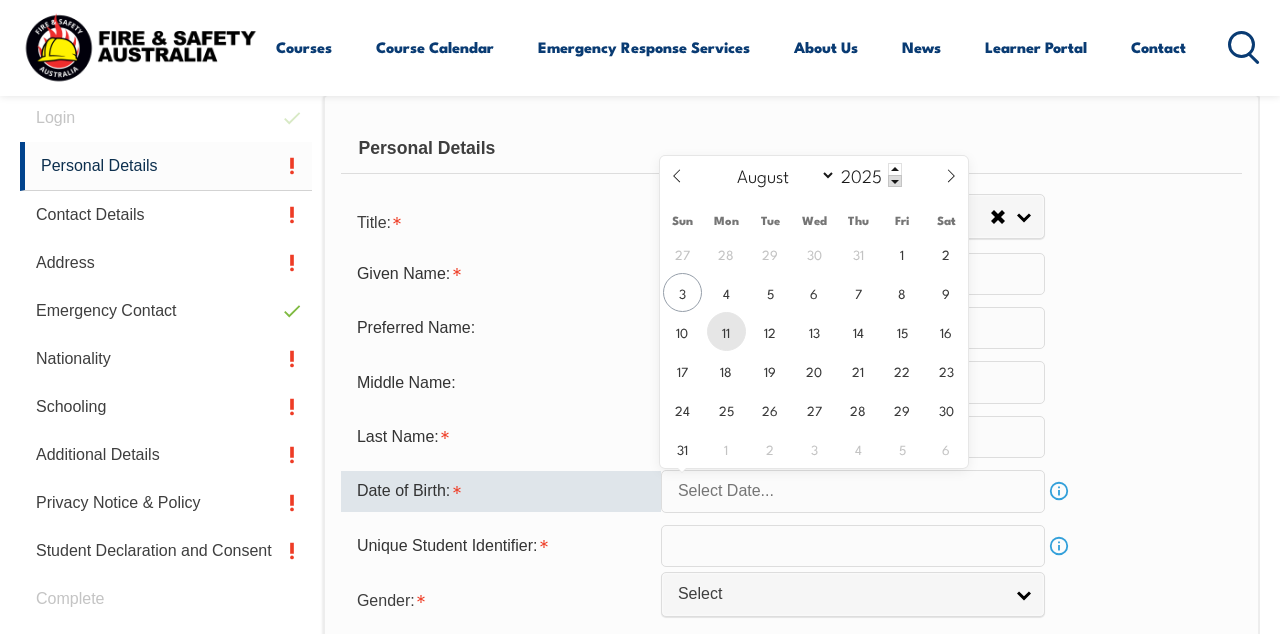 click on "11" at bounding box center (726, 331) 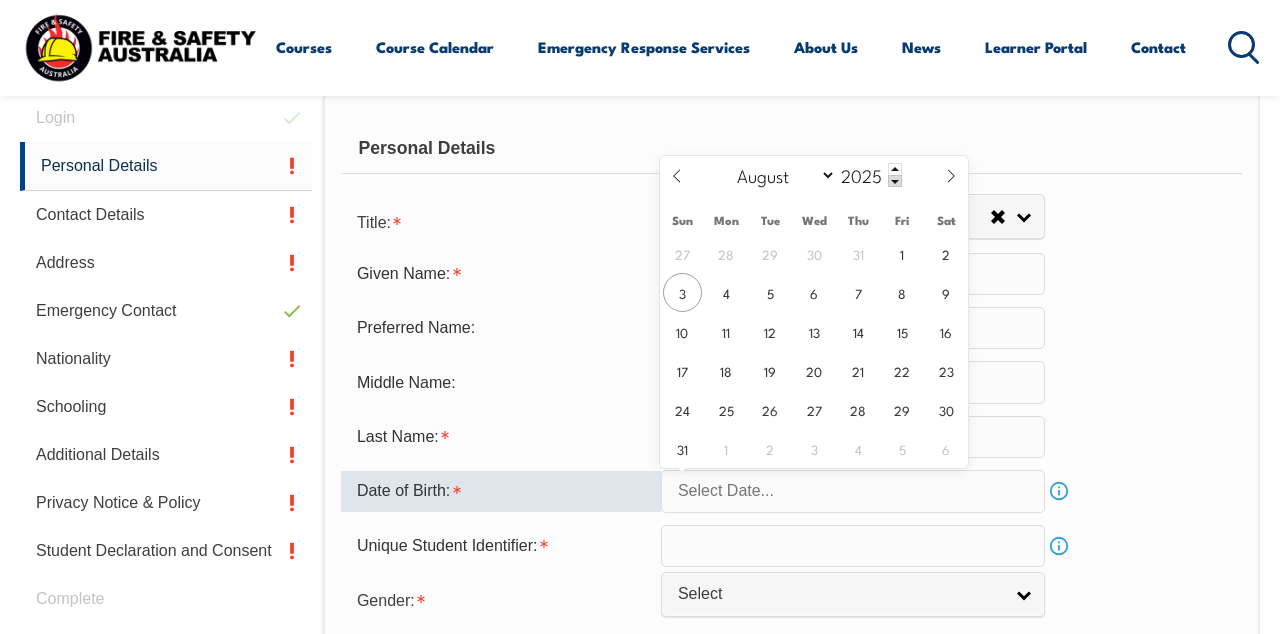 type on "[MONTH] [DAY], [YEAR]" 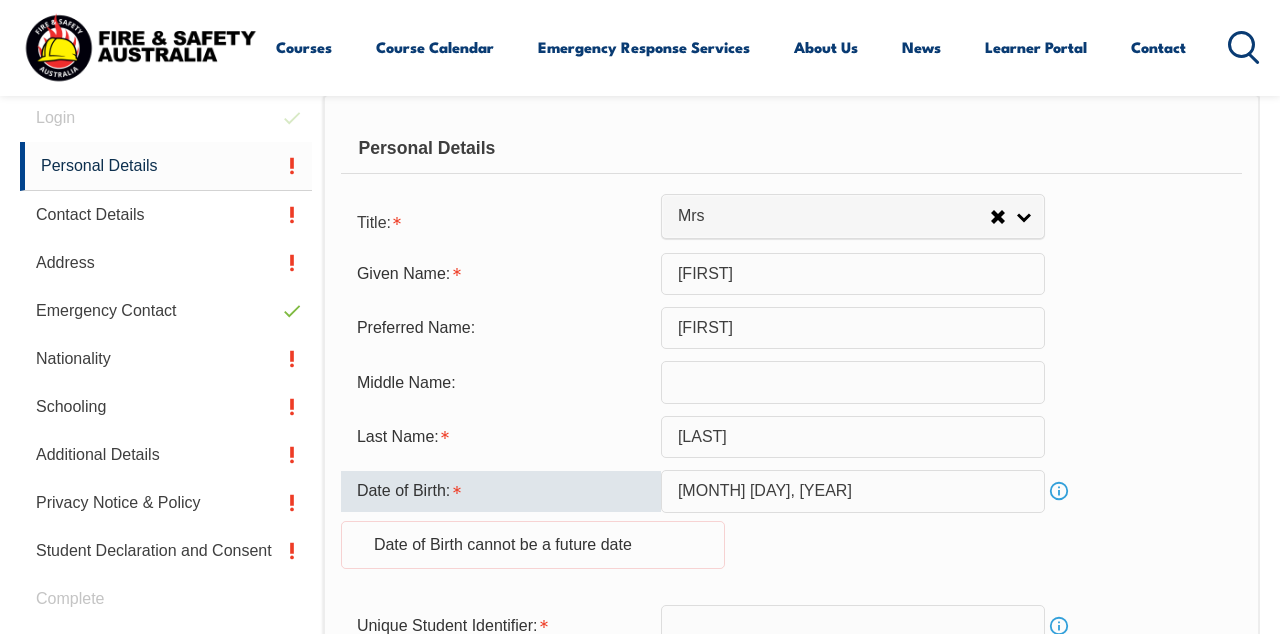 click on "[MONTH] [DAY], [YEAR]" at bounding box center (853, 491) 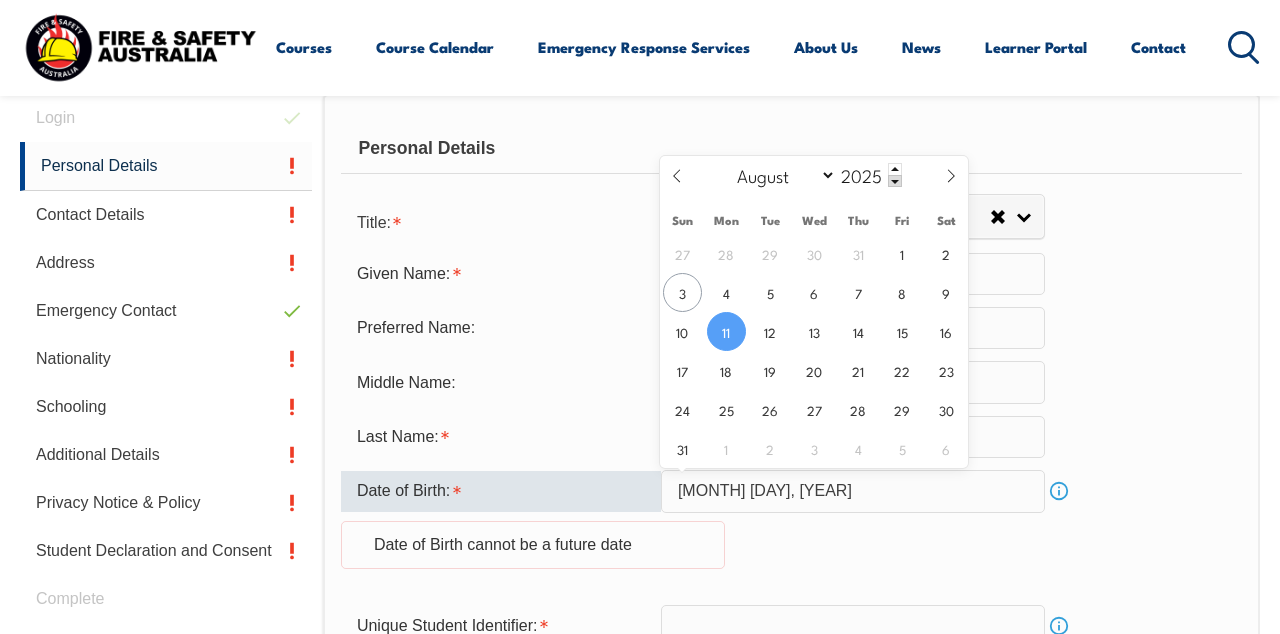 click on "January February March April May June July August September October November December" at bounding box center [781, 175] 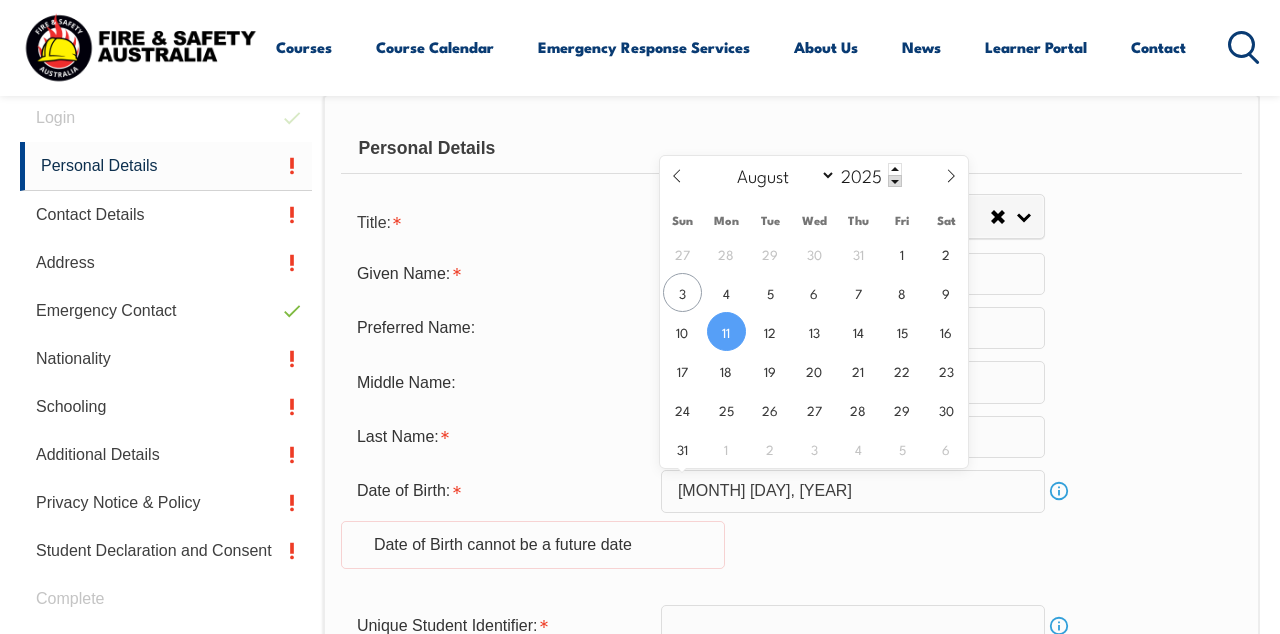 select on "5" 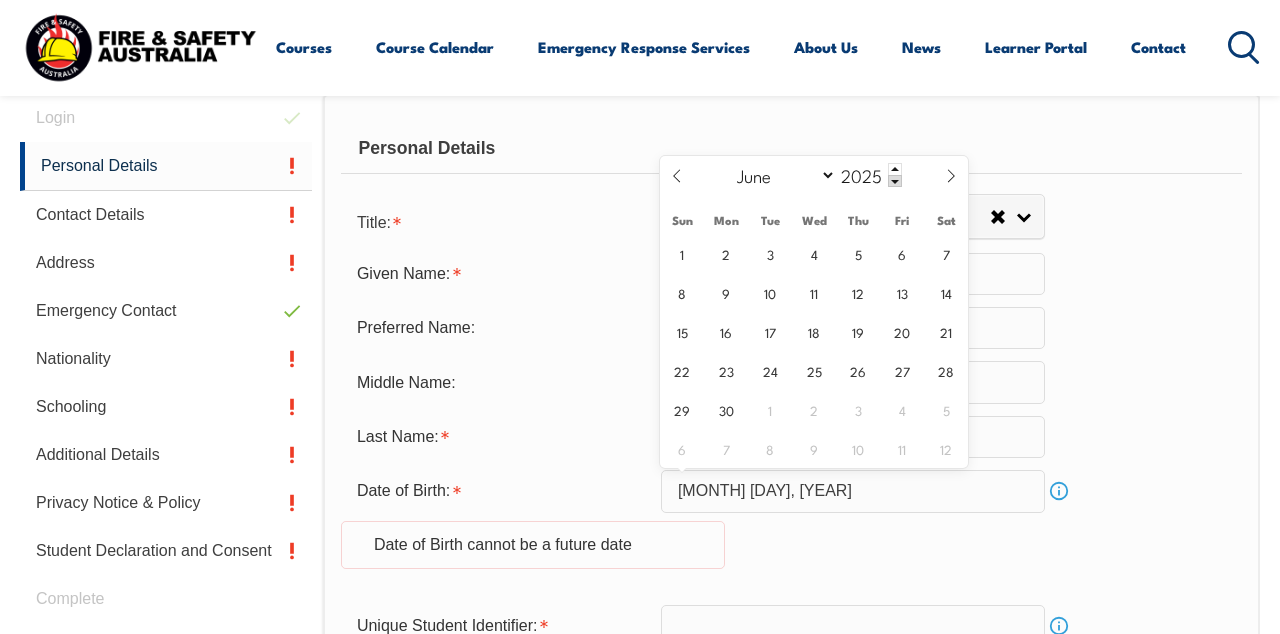 click at bounding box center [895, 181] 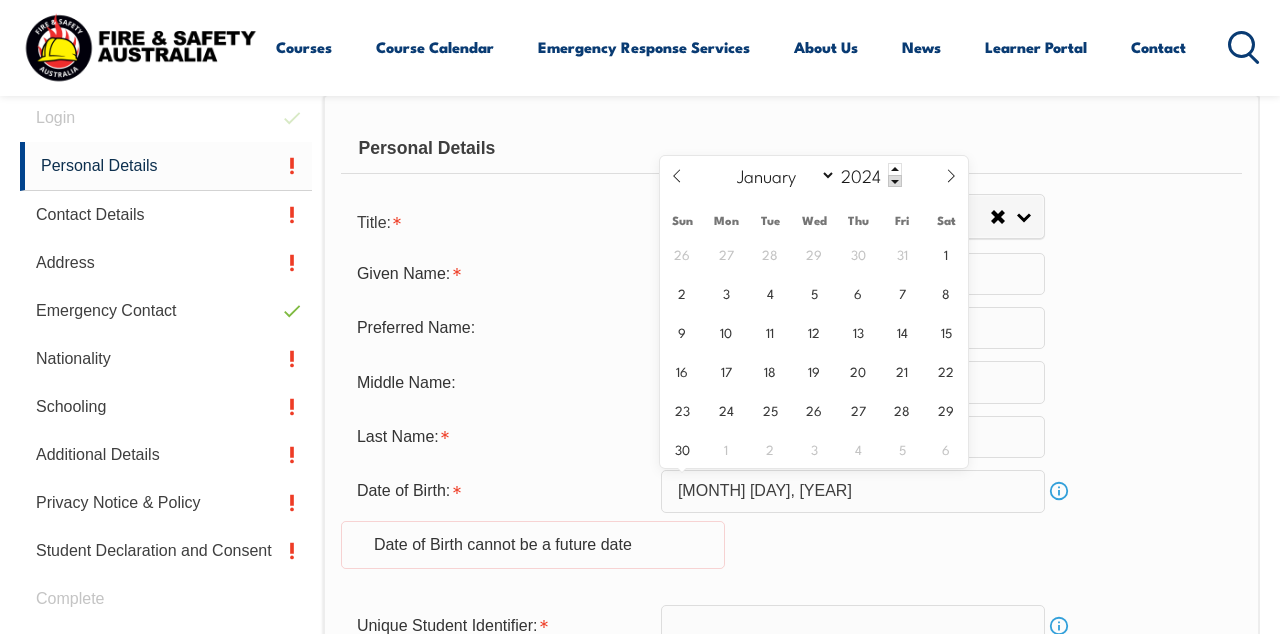 click at bounding box center [895, 181] 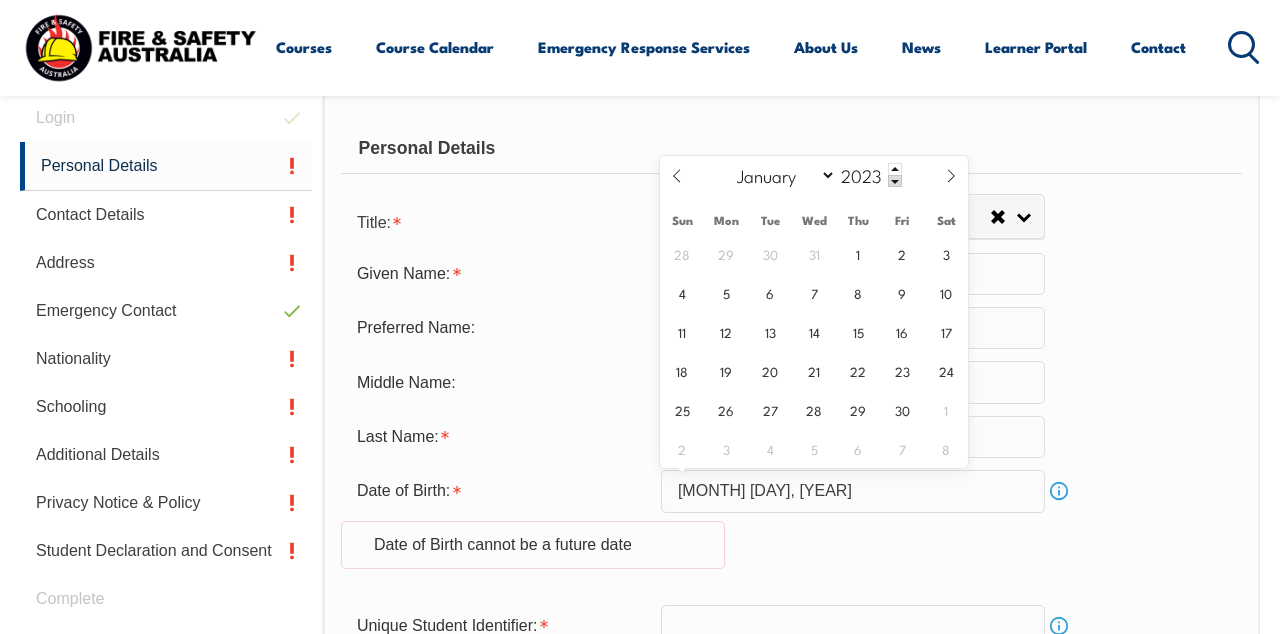 click at bounding box center [895, 181] 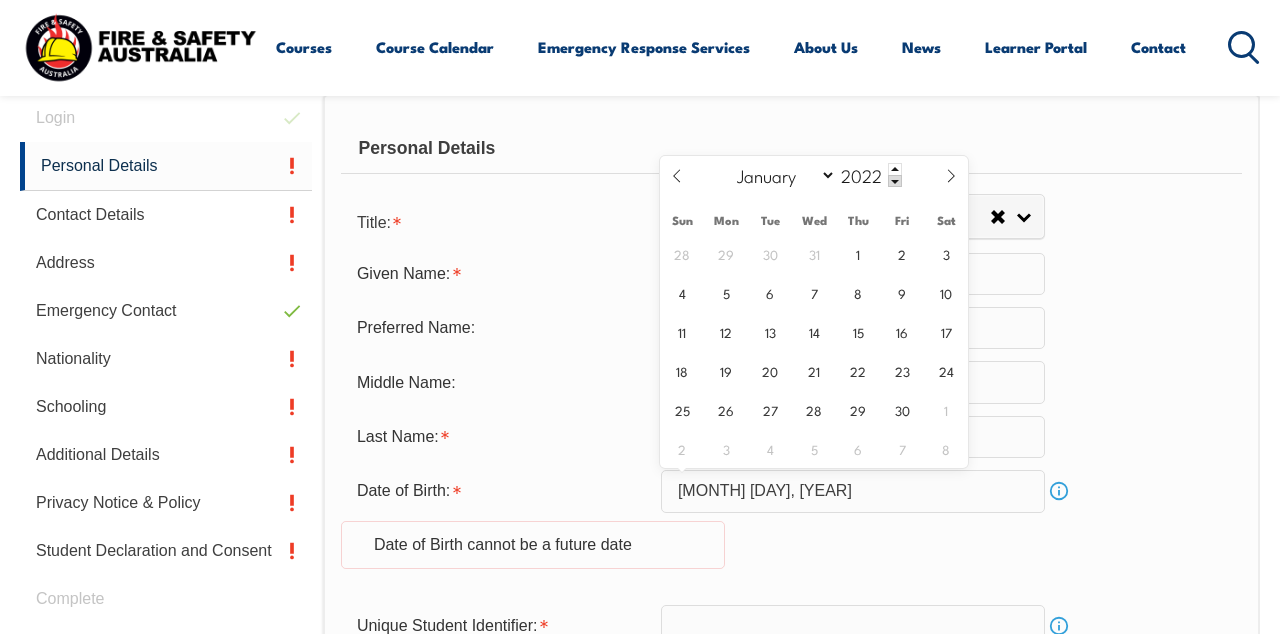click at bounding box center (895, 181) 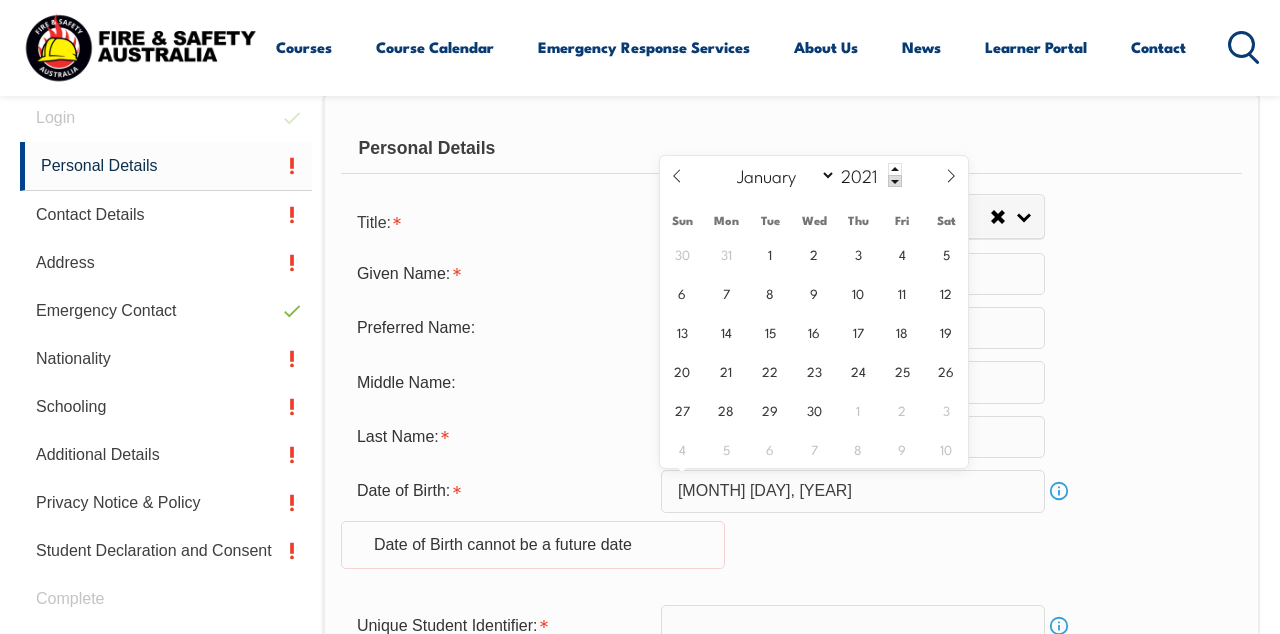 click at bounding box center (895, 181) 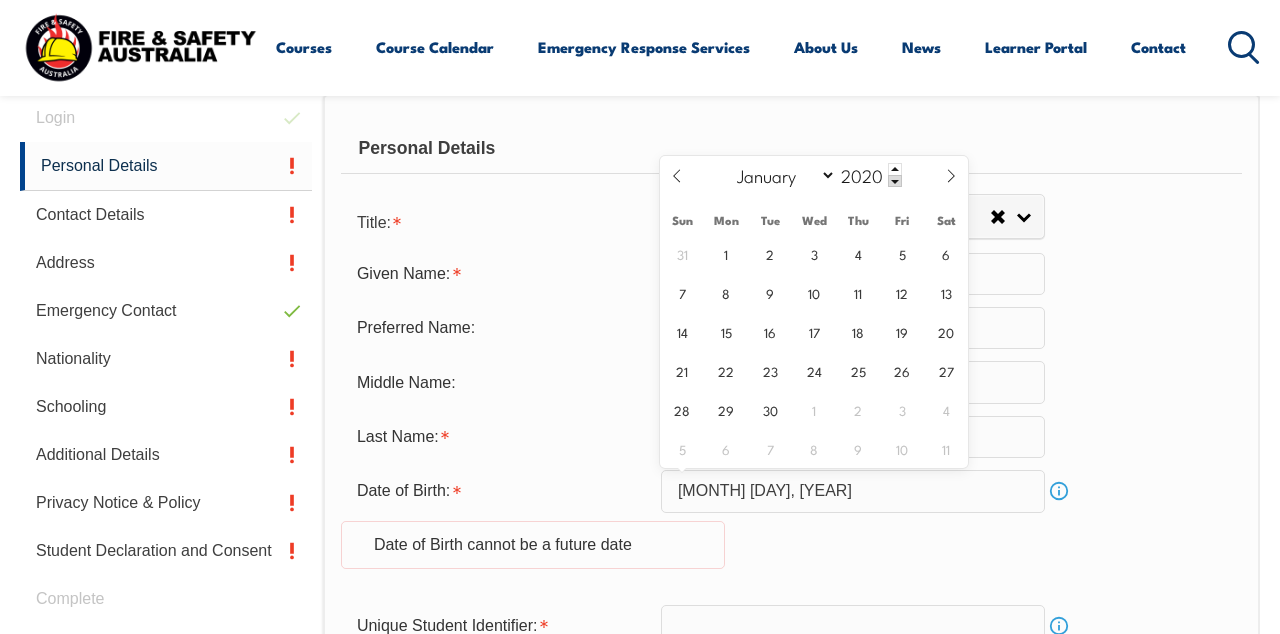 click at bounding box center [895, 181] 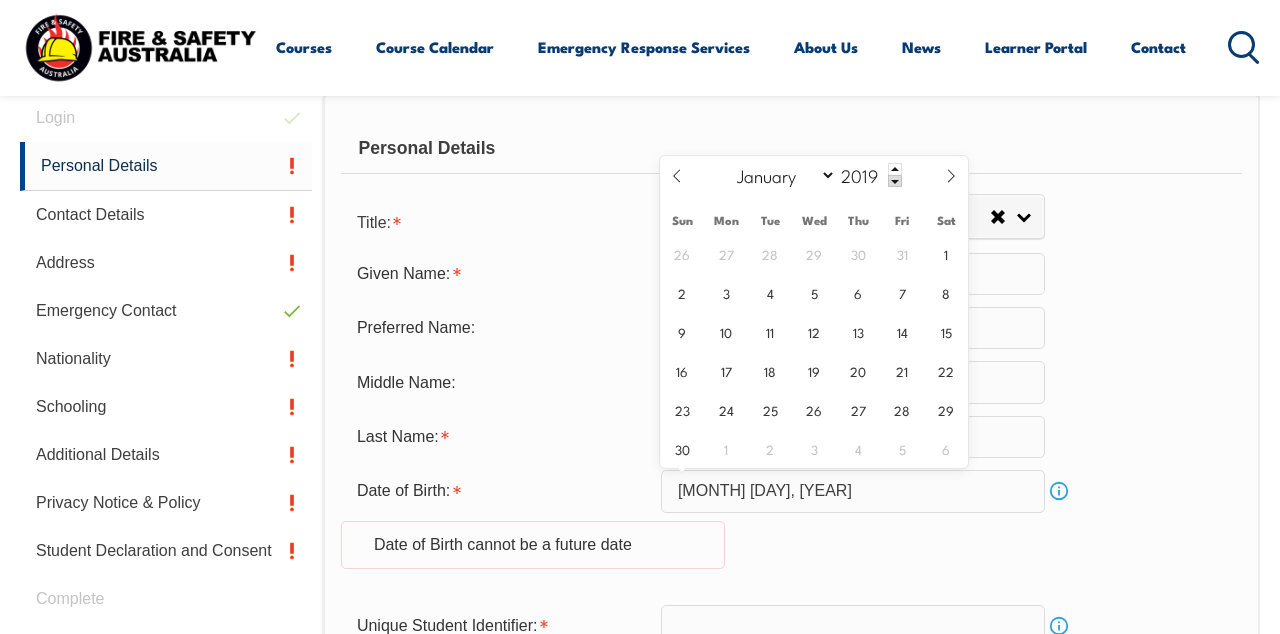 click at bounding box center (895, 181) 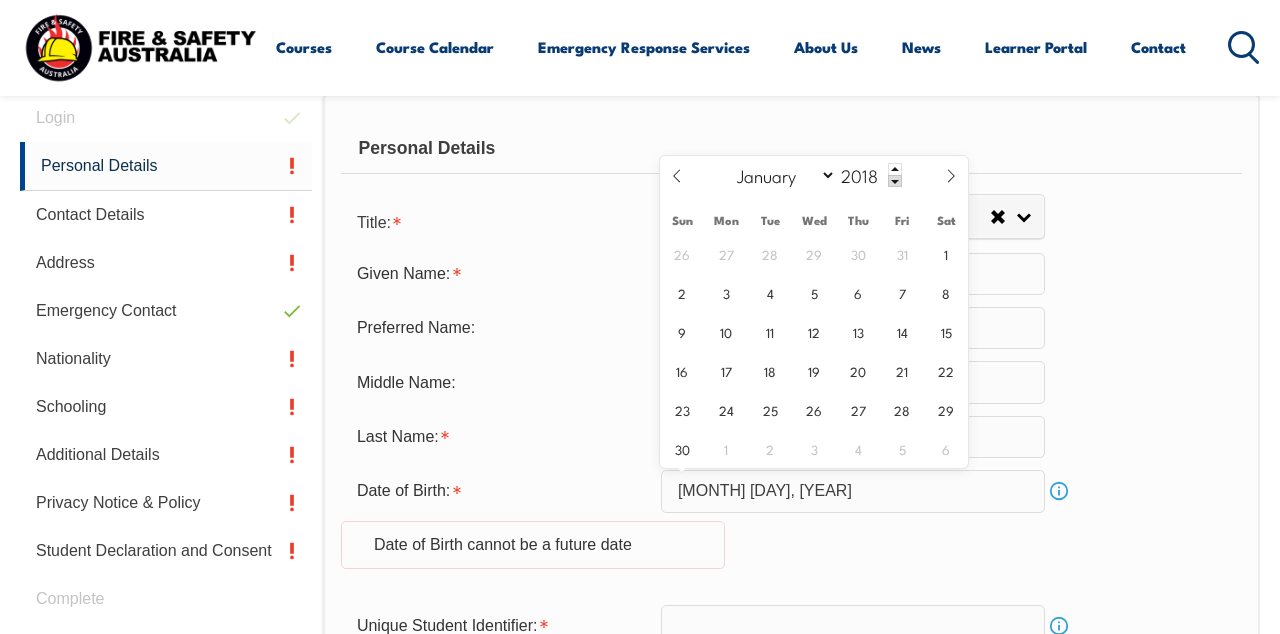 click at bounding box center [895, 181] 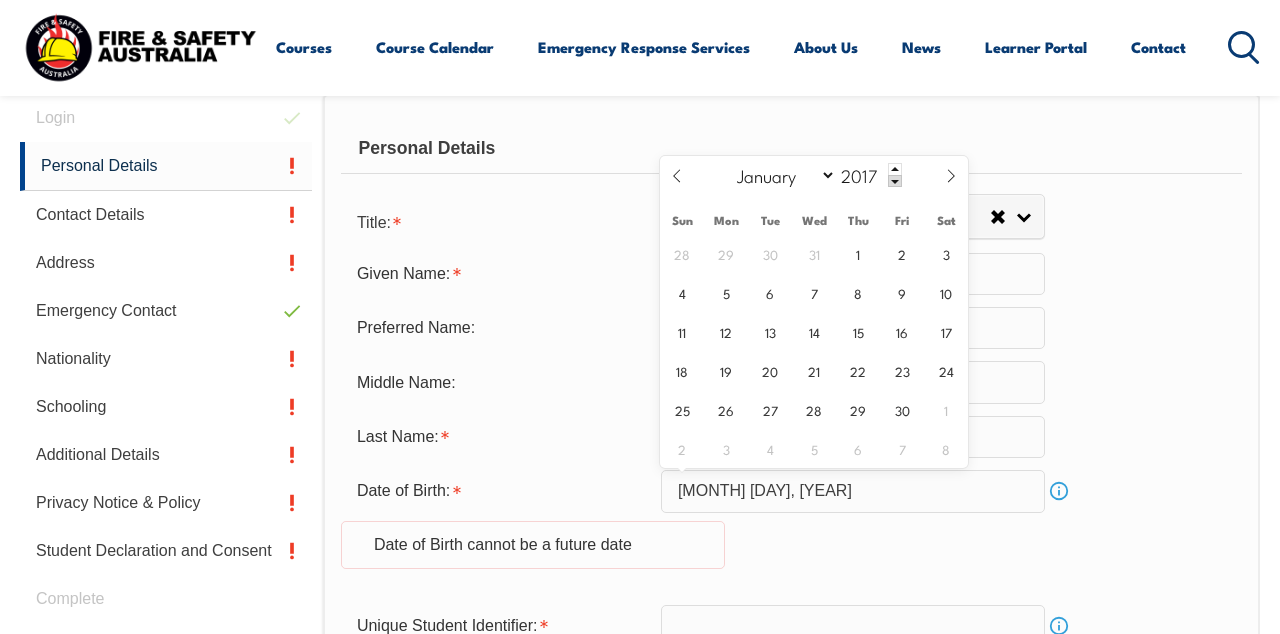 click at bounding box center [895, 181] 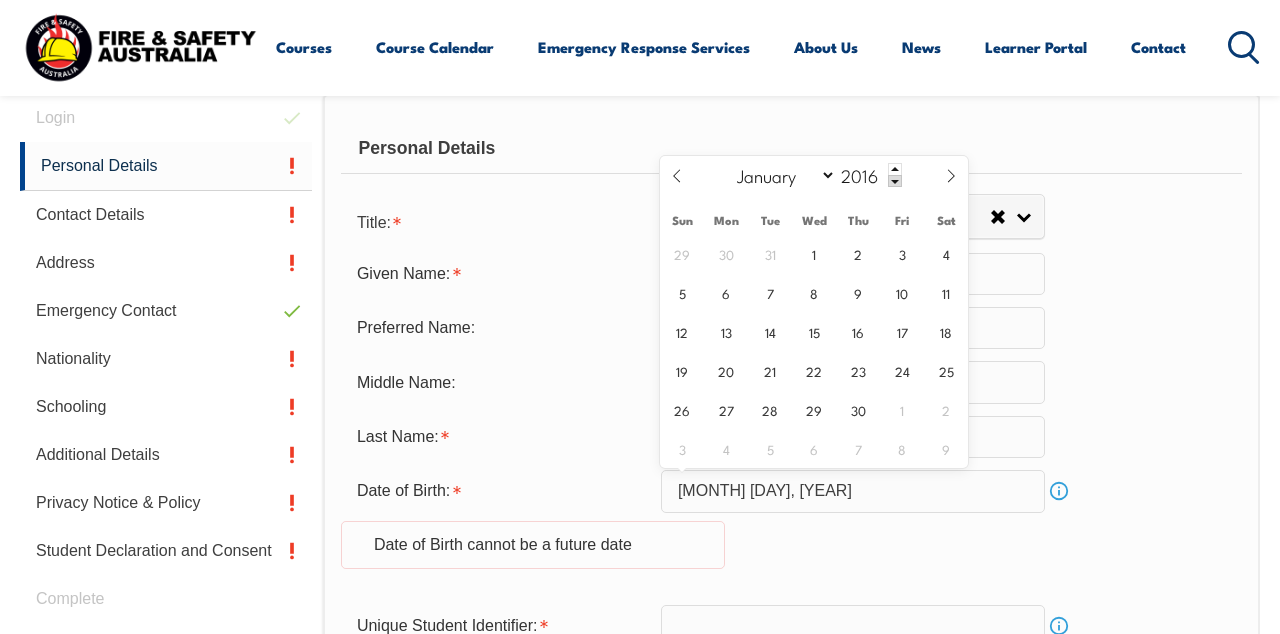 click at bounding box center [895, 181] 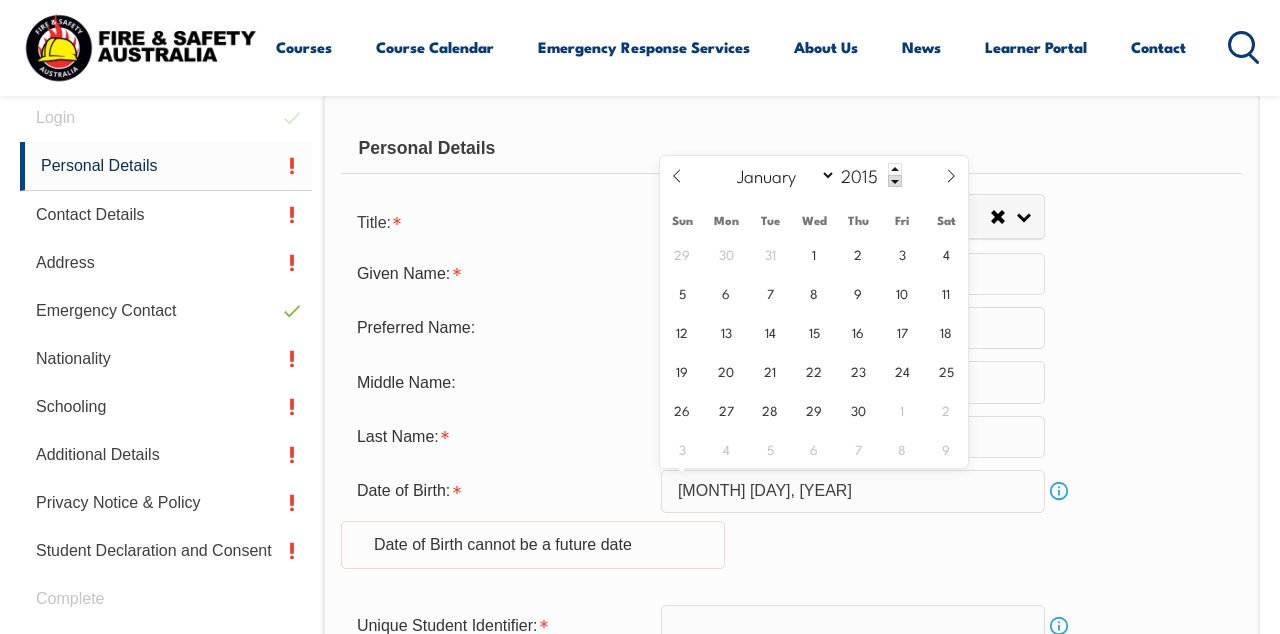click at bounding box center [895, 181] 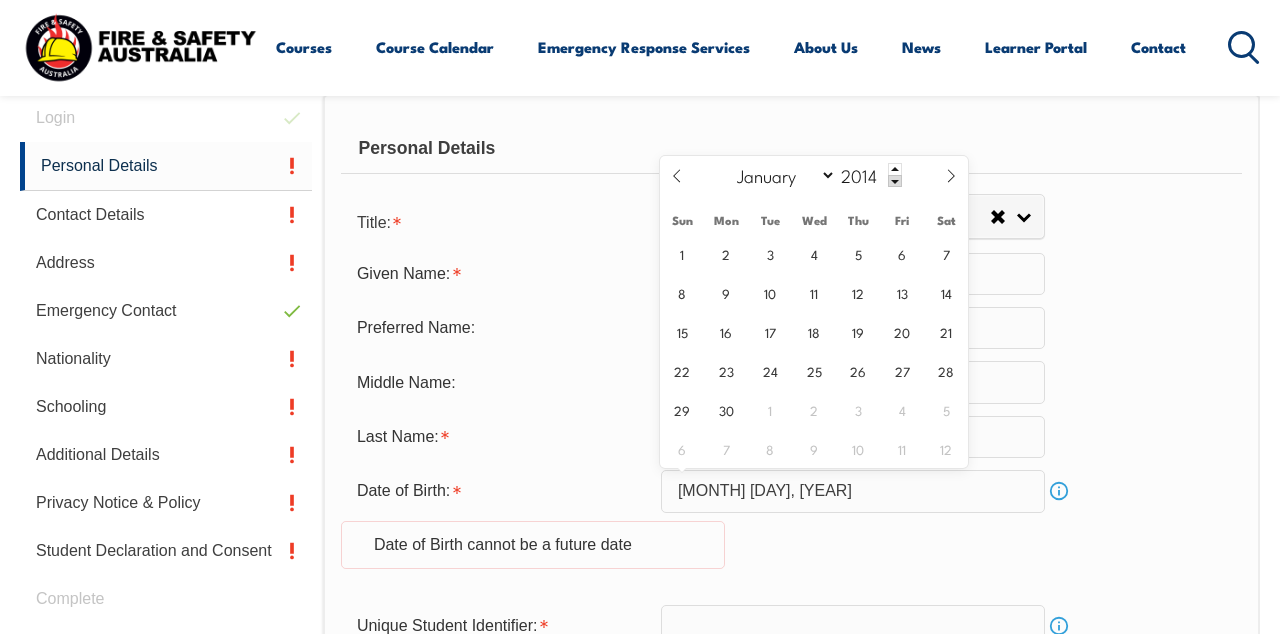 click at bounding box center (895, 181) 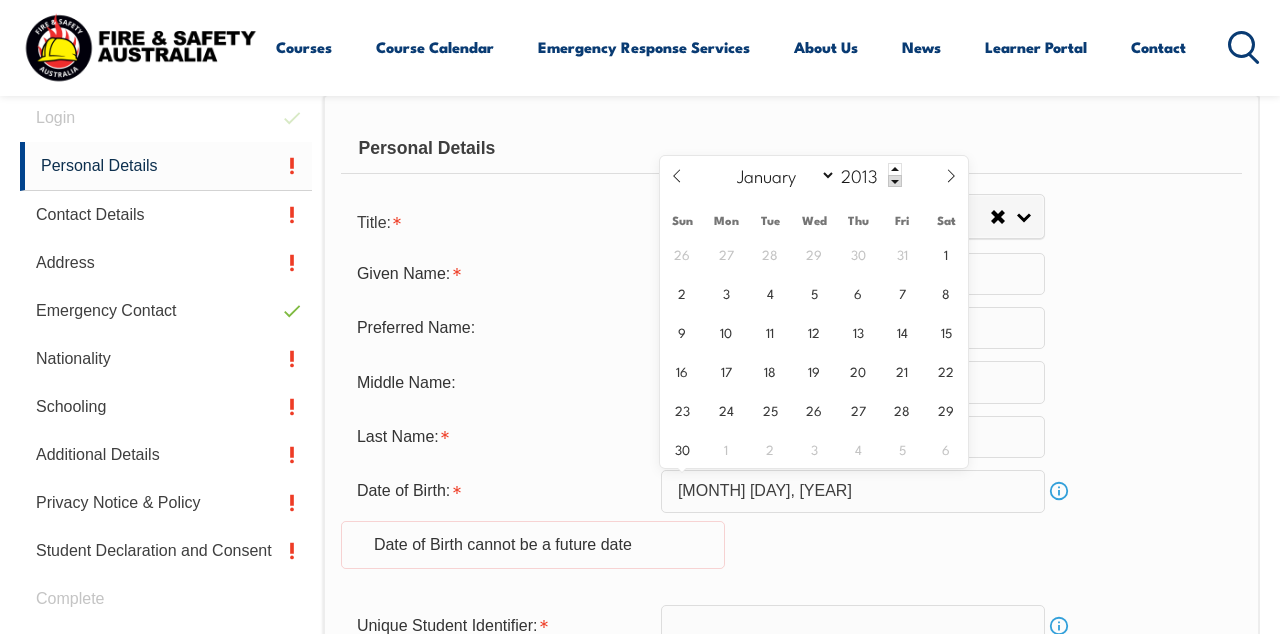 click at bounding box center [895, 181] 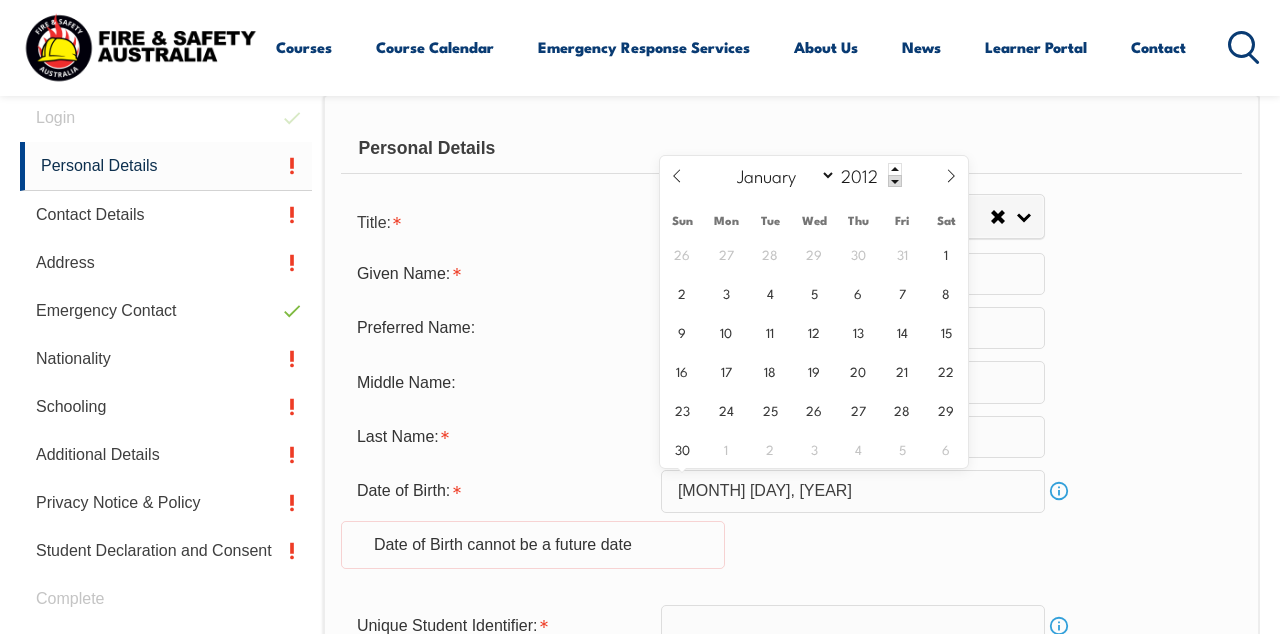 click at bounding box center (895, 181) 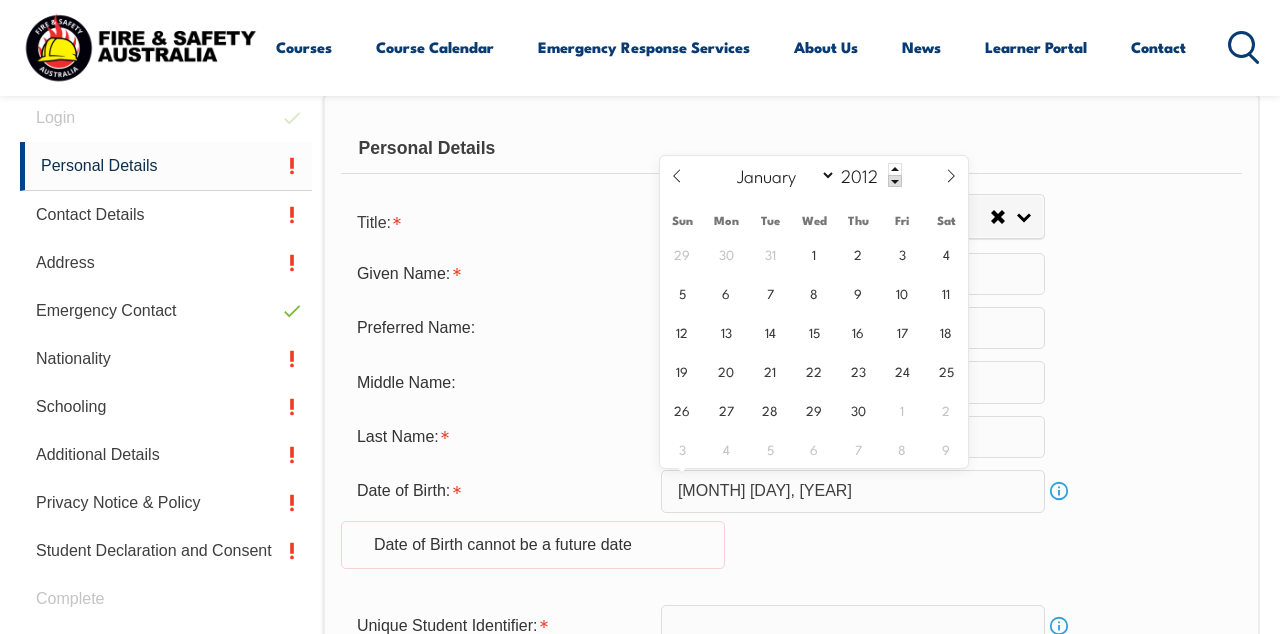 click at bounding box center [895, 181] 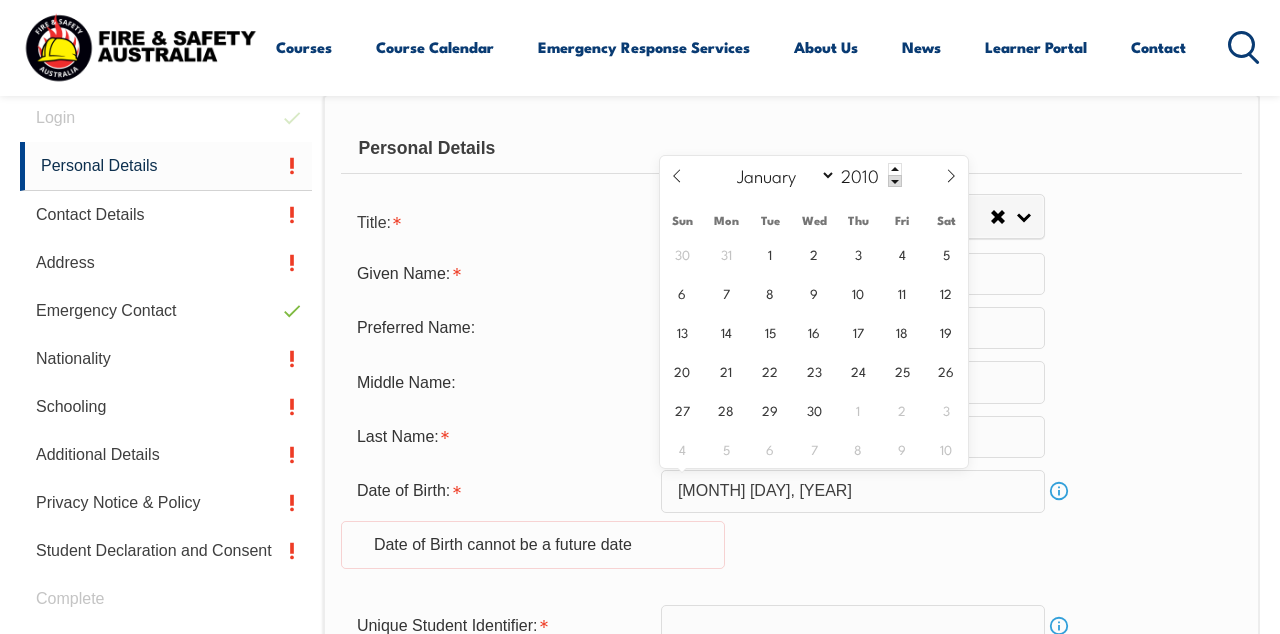 click at bounding box center (895, 181) 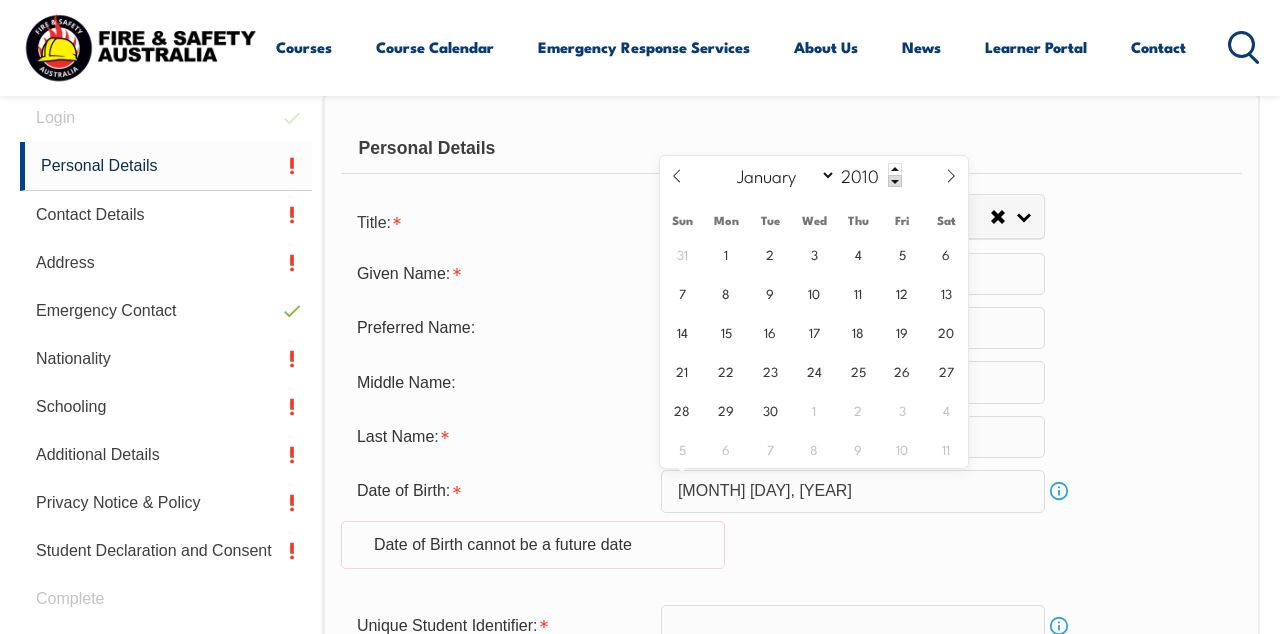 click at bounding box center [895, 181] 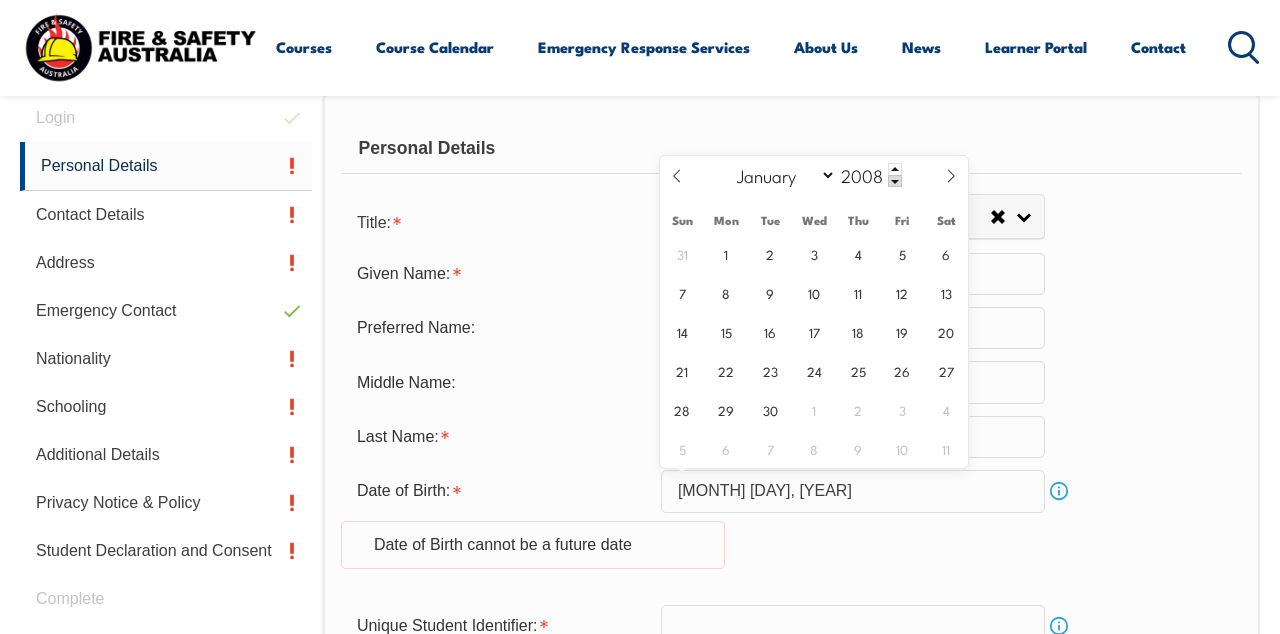 click at bounding box center [895, 181] 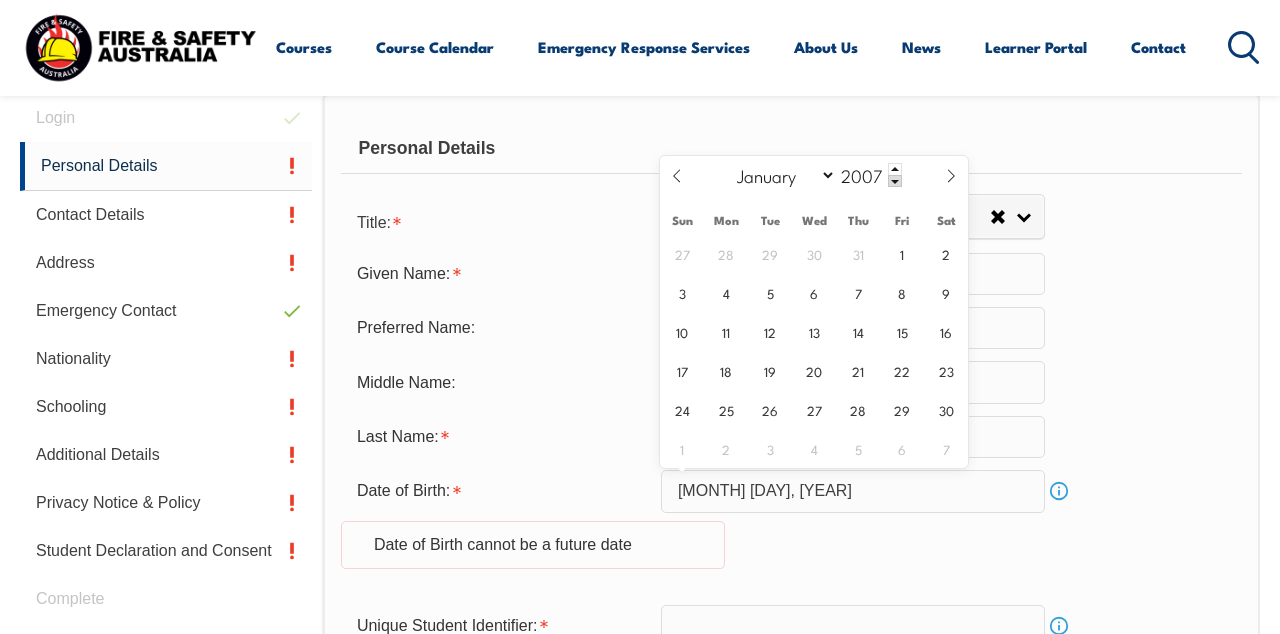 click at bounding box center (895, 181) 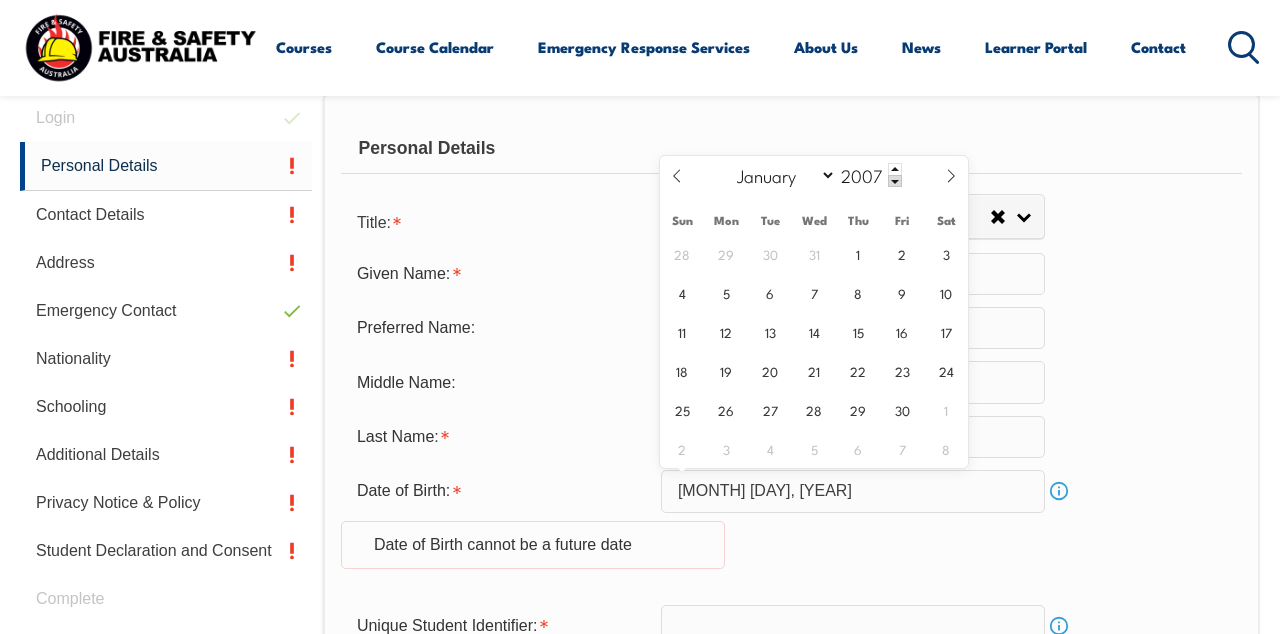click at bounding box center [895, 181] 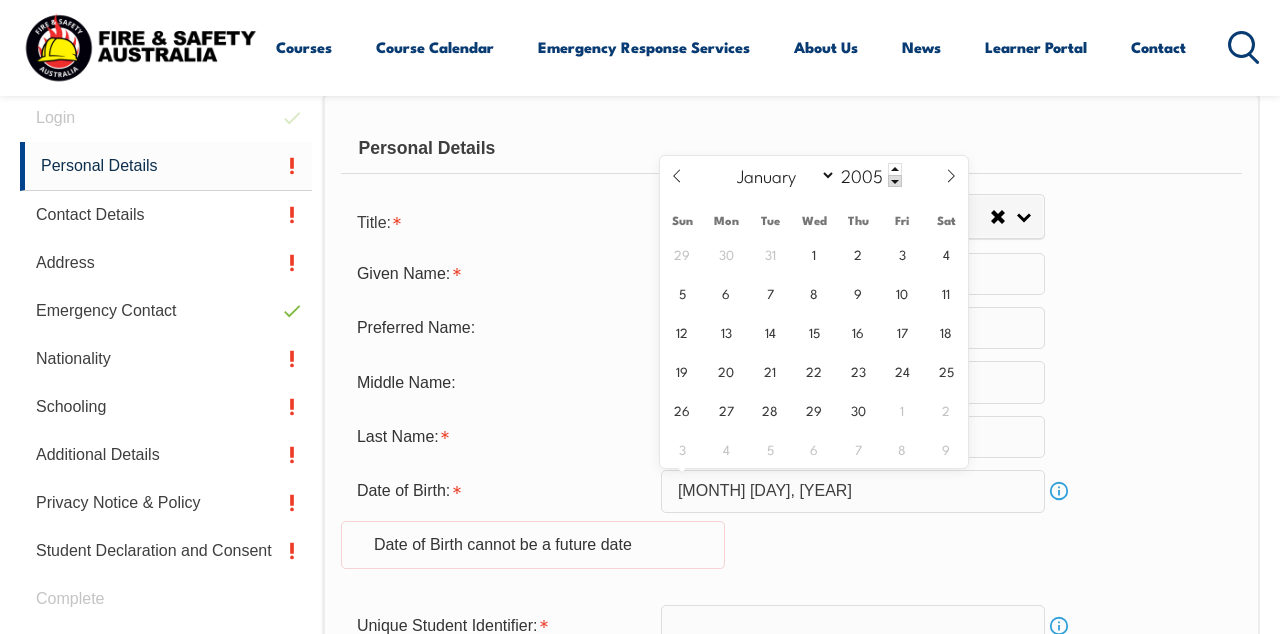 click at bounding box center (895, 181) 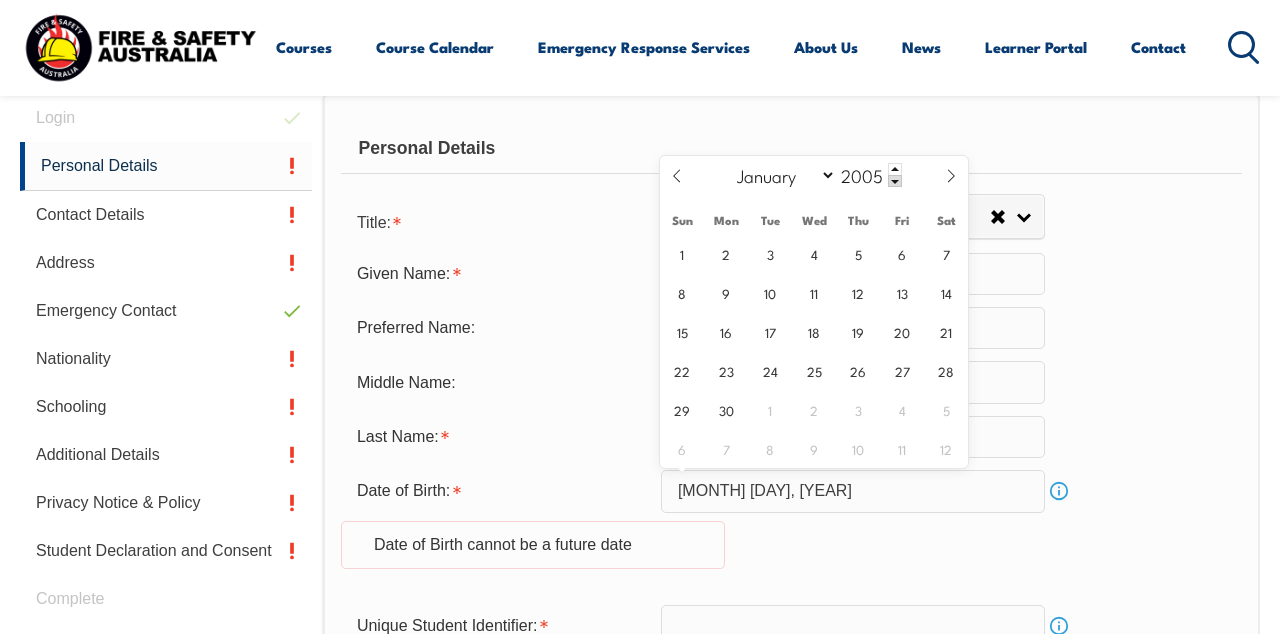 click at bounding box center [895, 181] 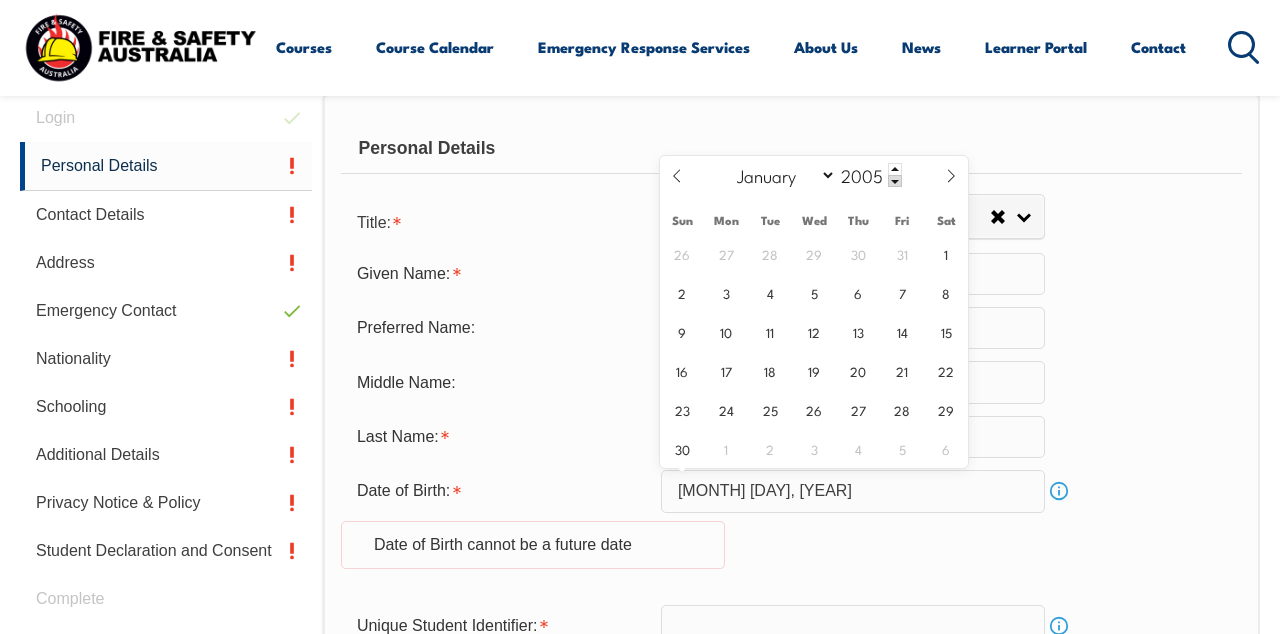 click at bounding box center (895, 181) 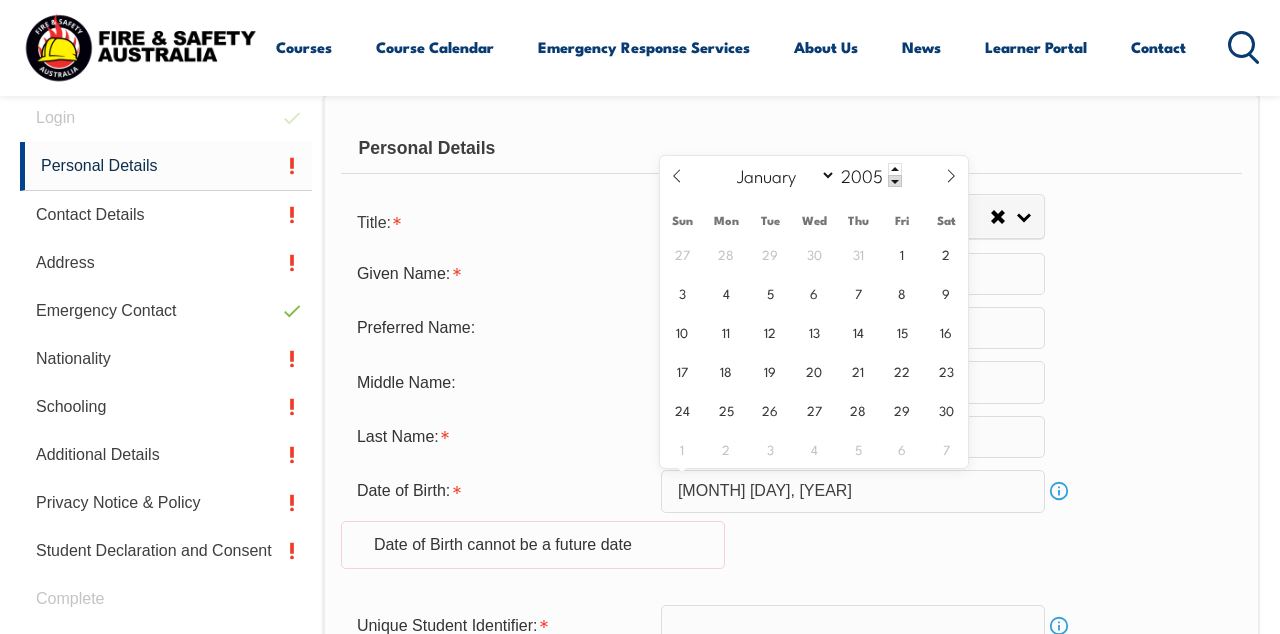 click at bounding box center (895, 181) 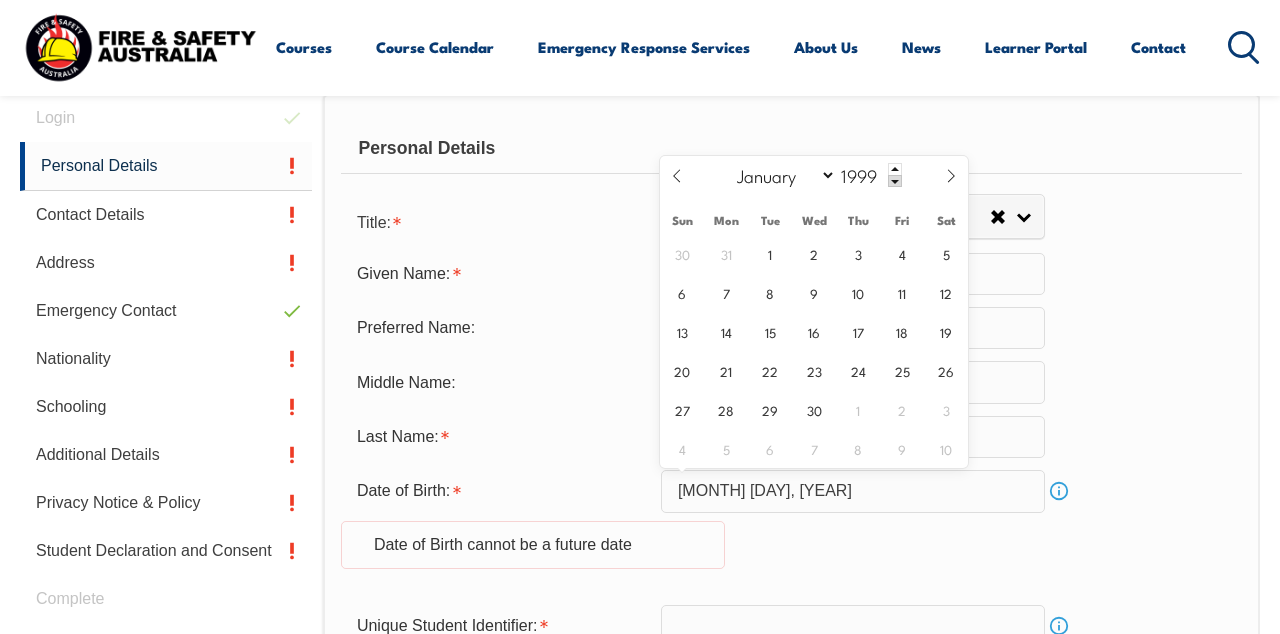 click at bounding box center [895, 181] 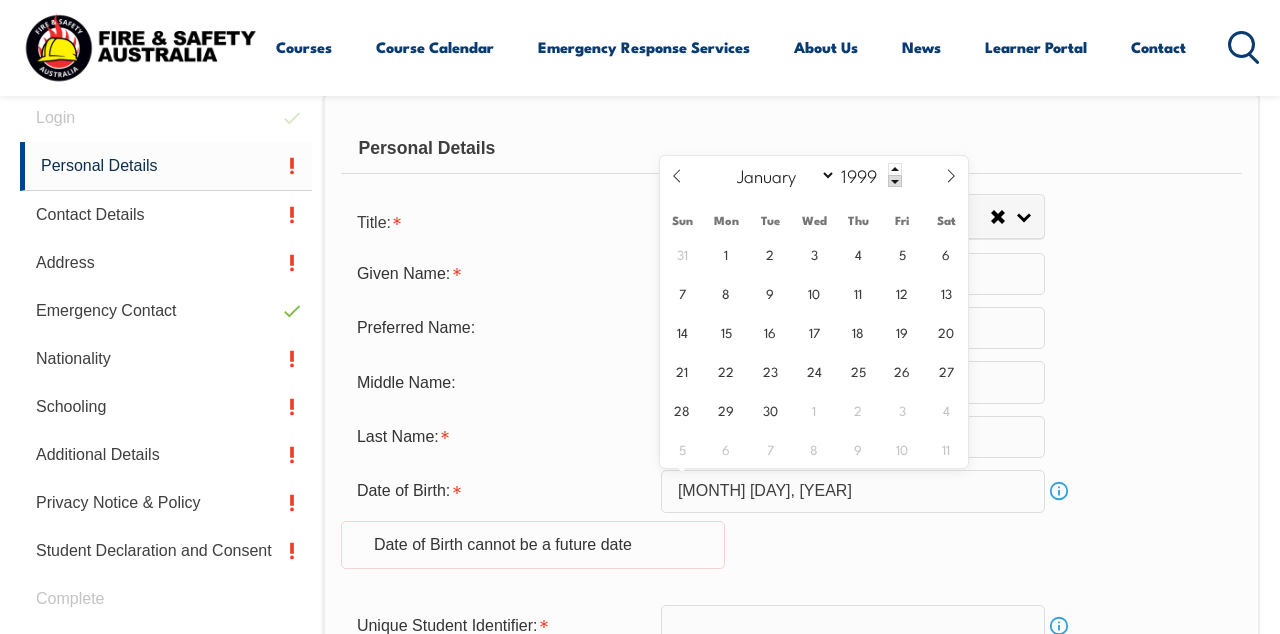 click at bounding box center [895, 181] 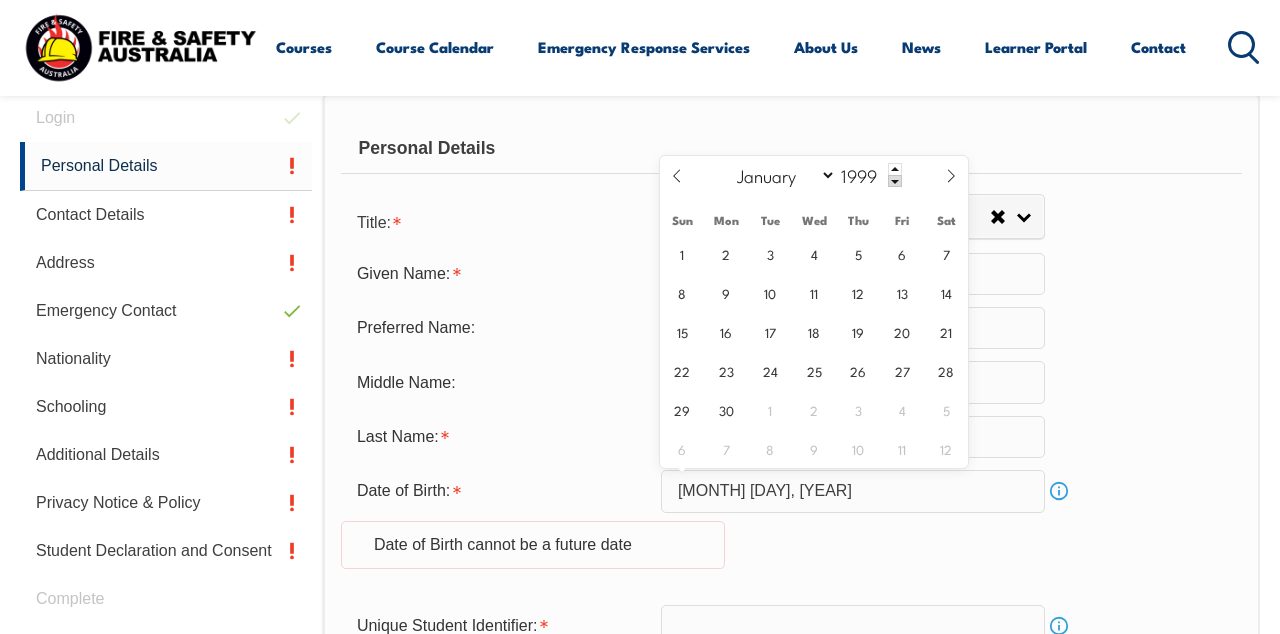click at bounding box center (895, 181) 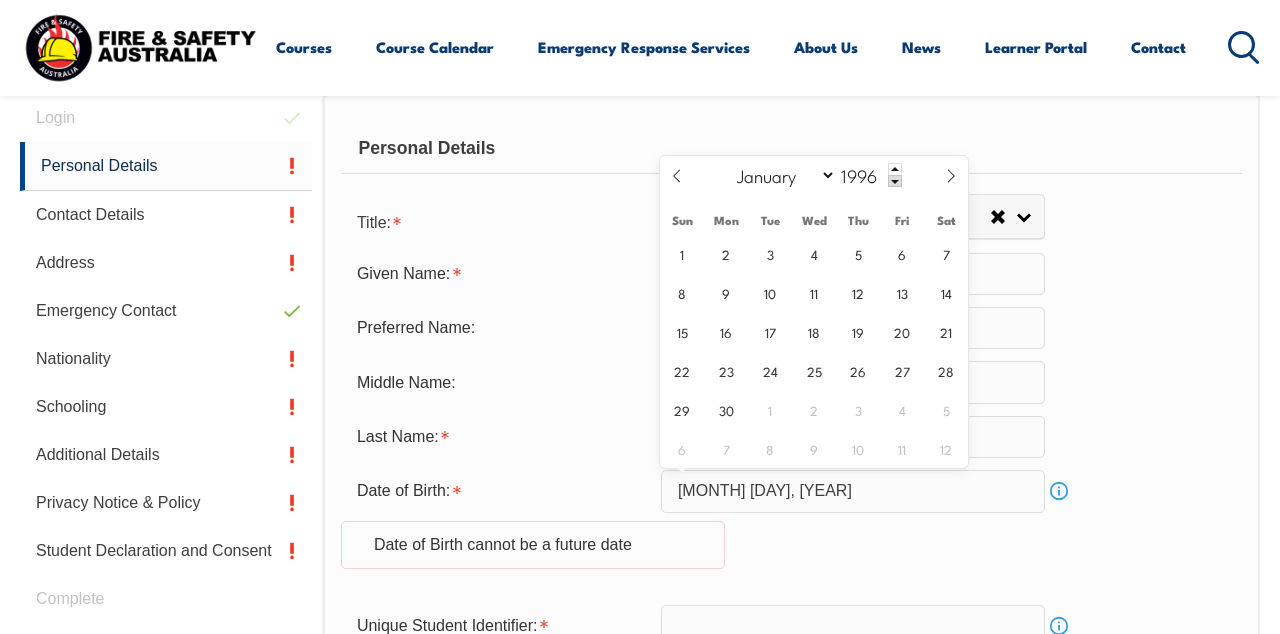 click at bounding box center (895, 181) 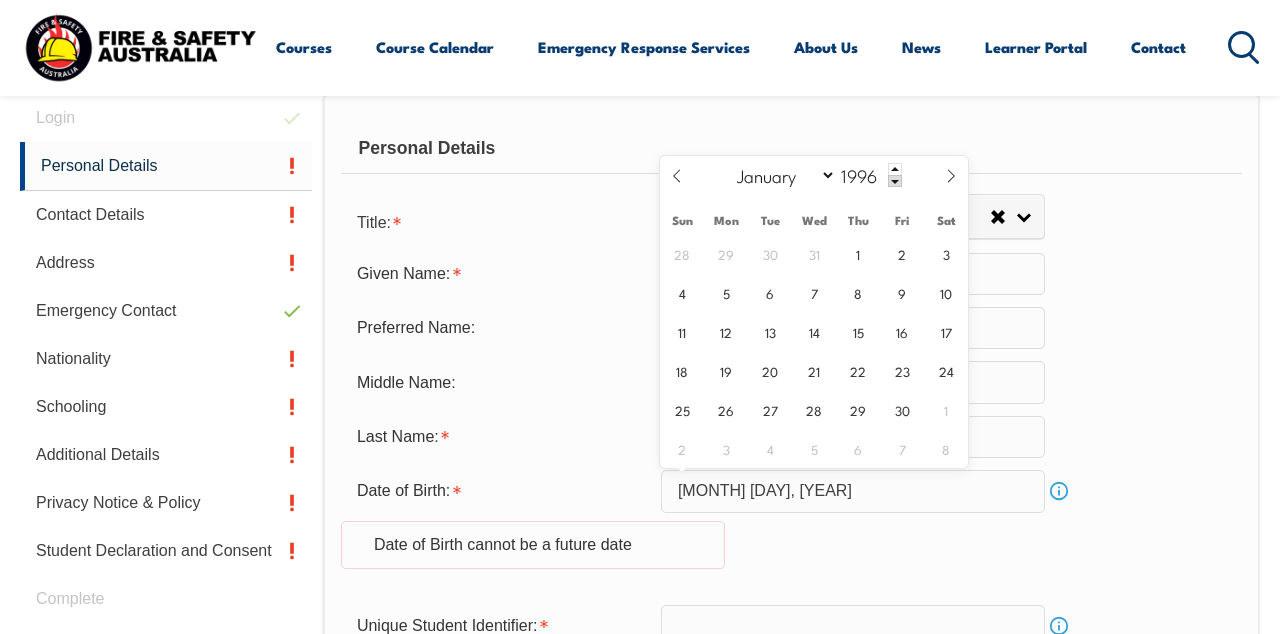 click at bounding box center (895, 181) 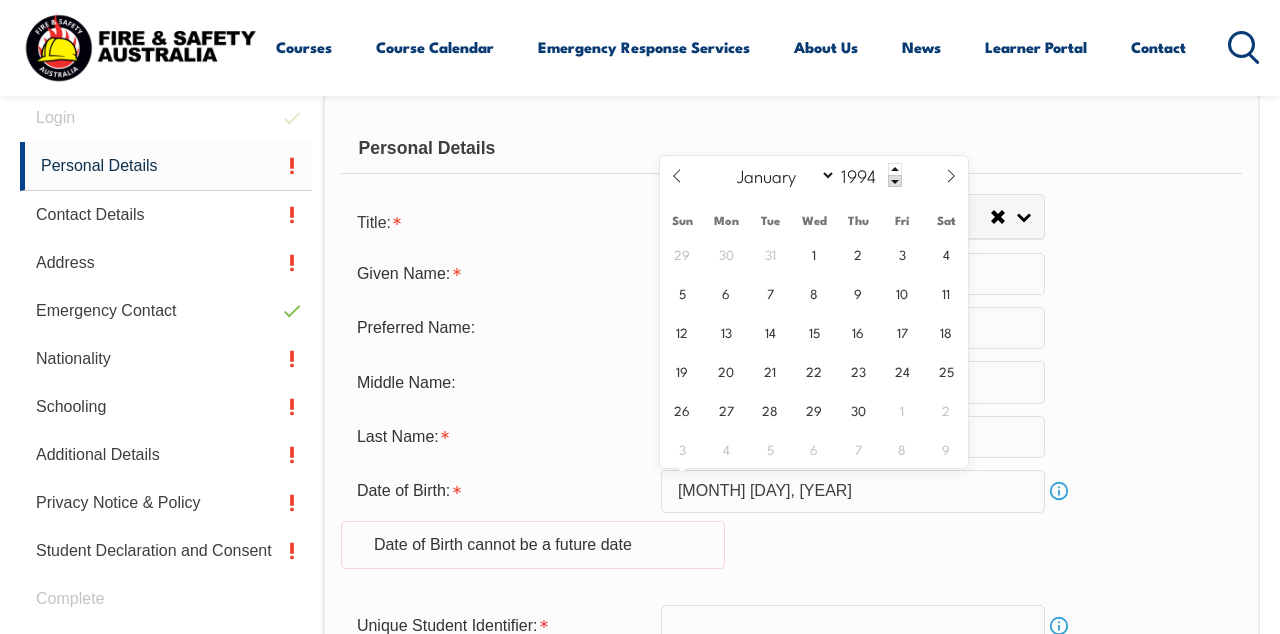 click at bounding box center [895, 181] 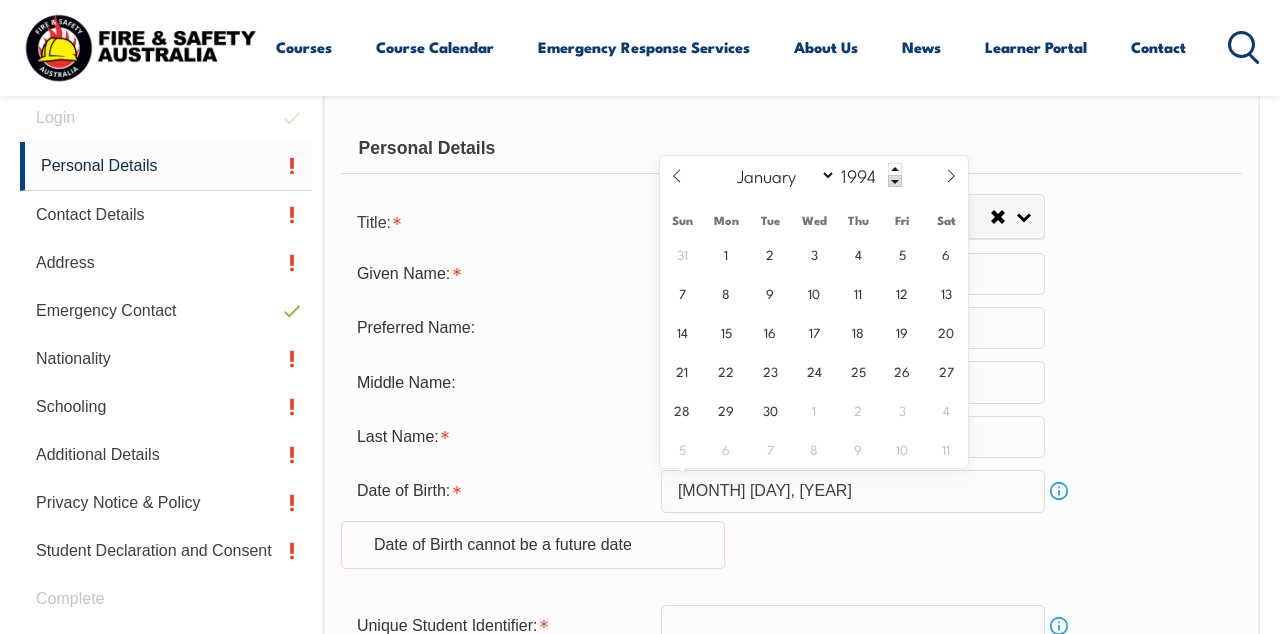 click at bounding box center [895, 181] 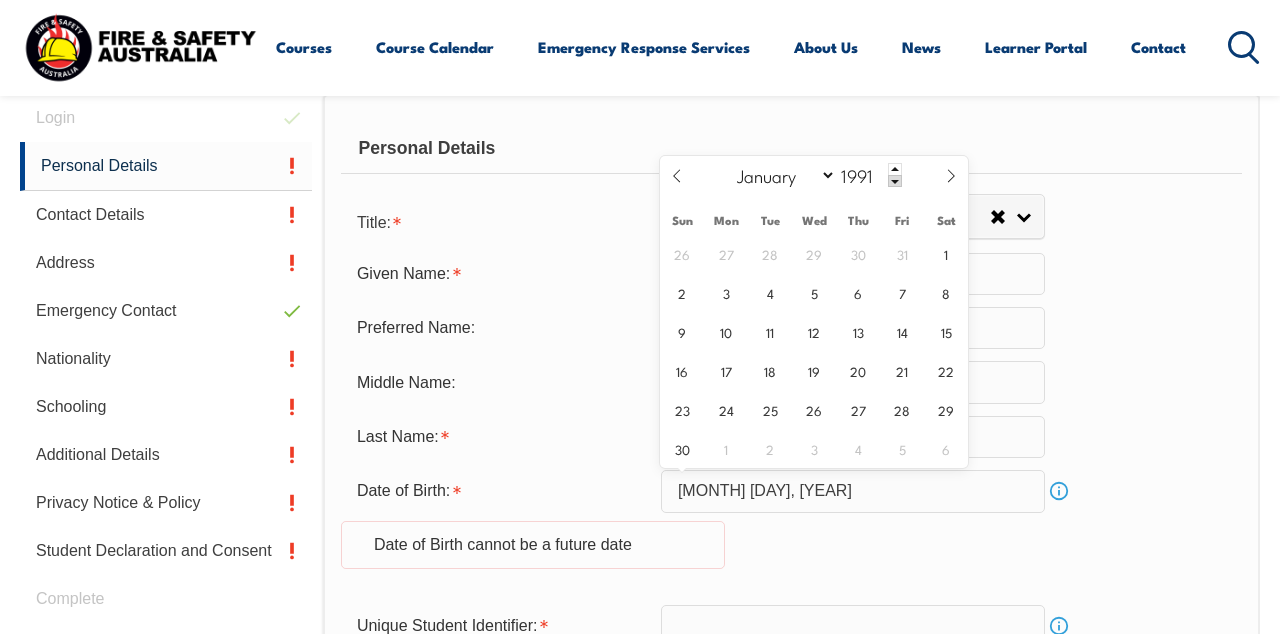 click at bounding box center [895, 181] 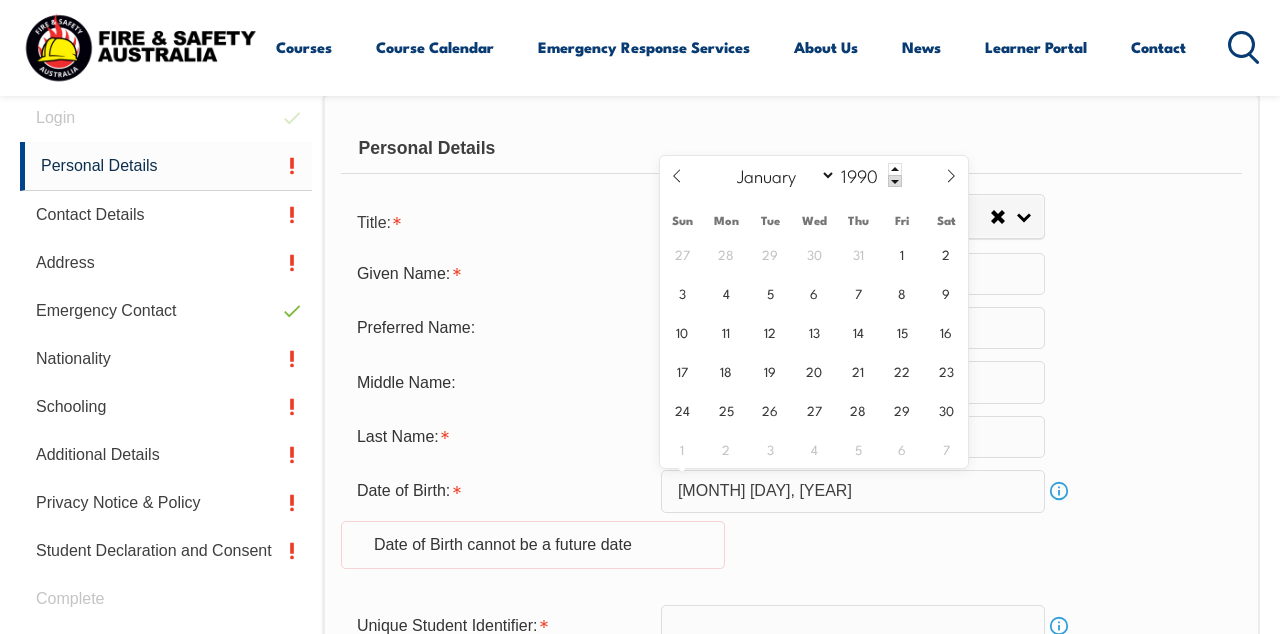 click at bounding box center (895, 181) 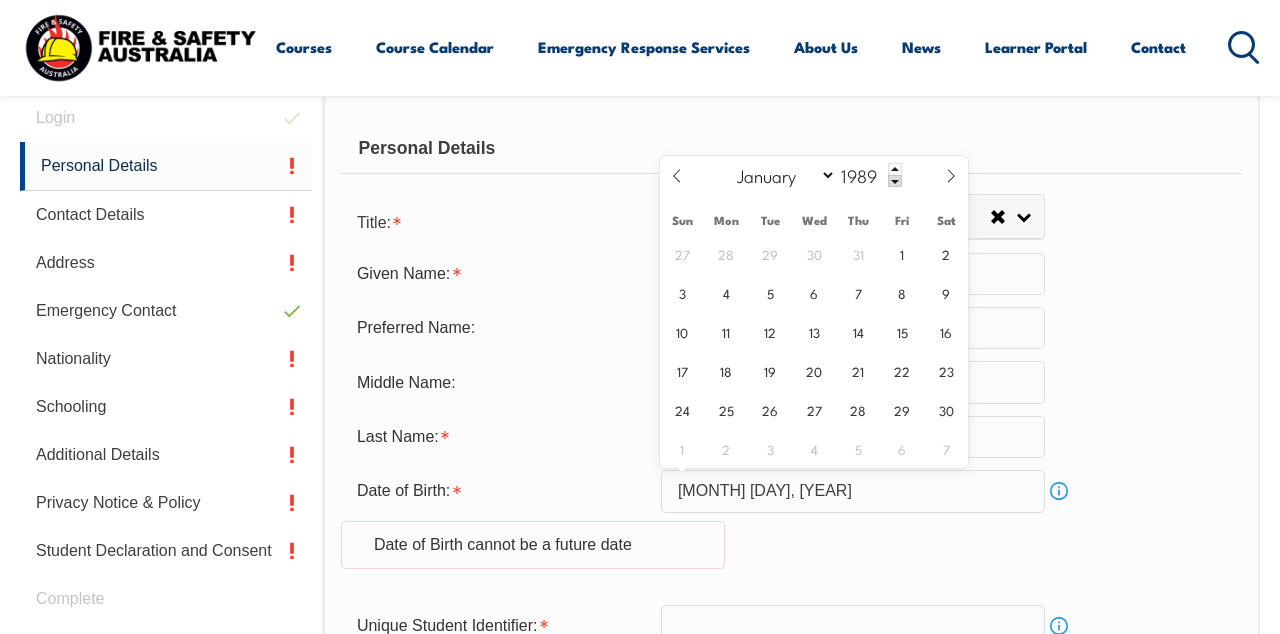 click at bounding box center (895, 181) 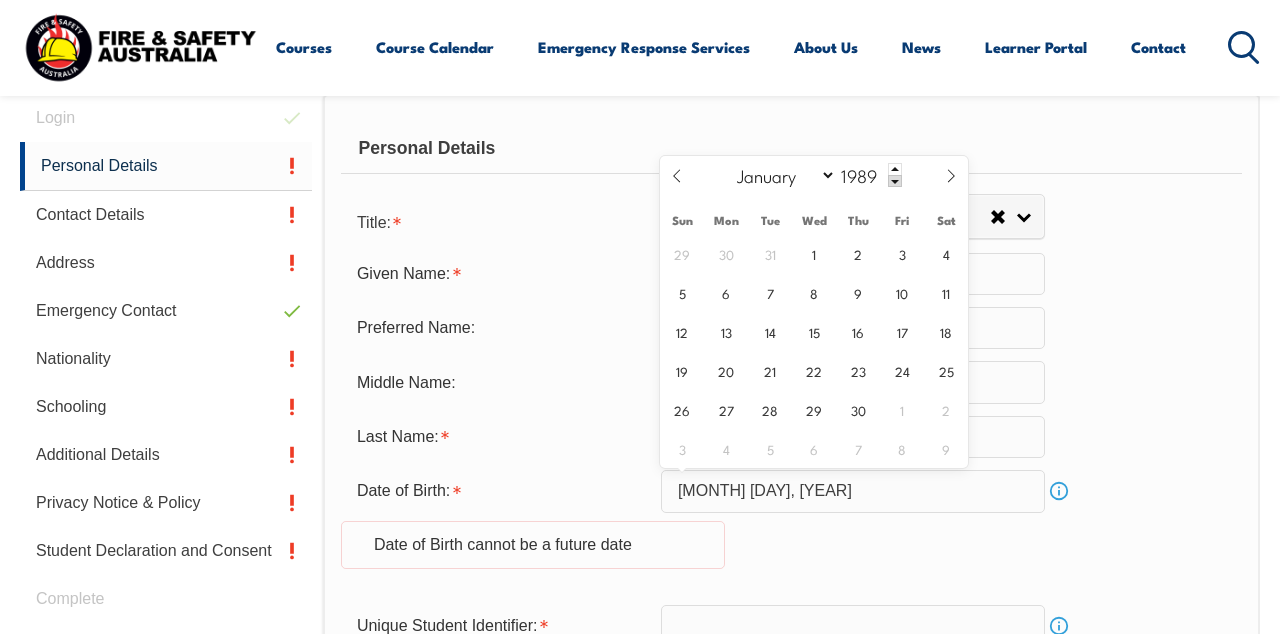 click at bounding box center (895, 181) 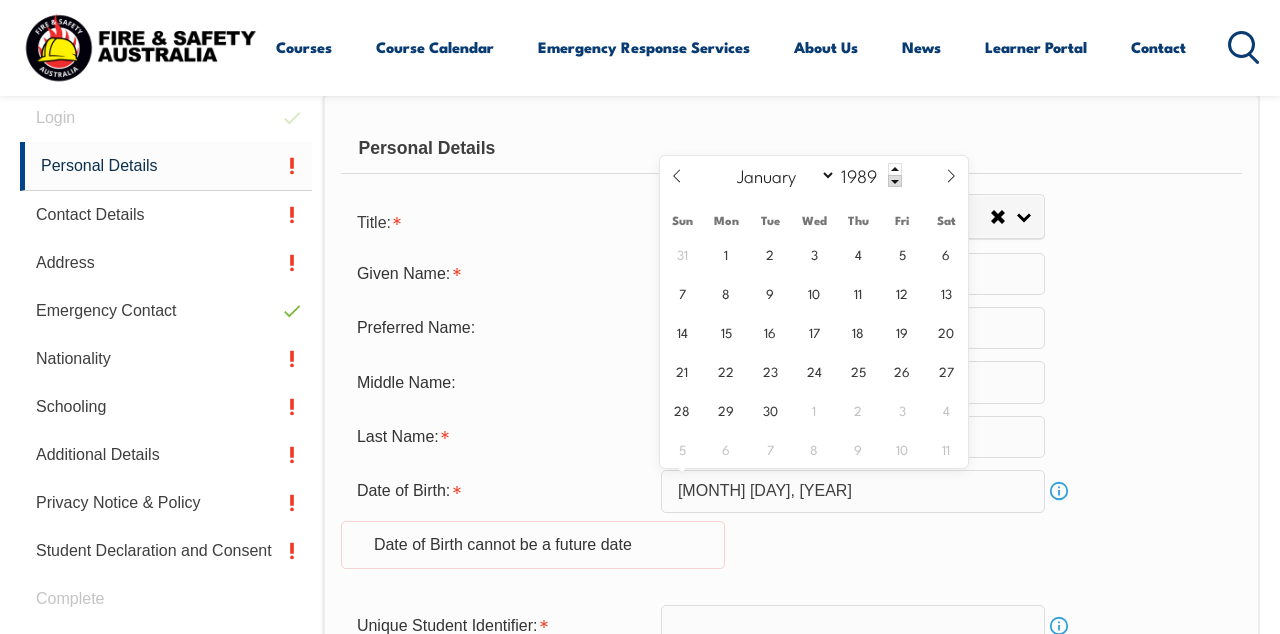 click at bounding box center [895, 181] 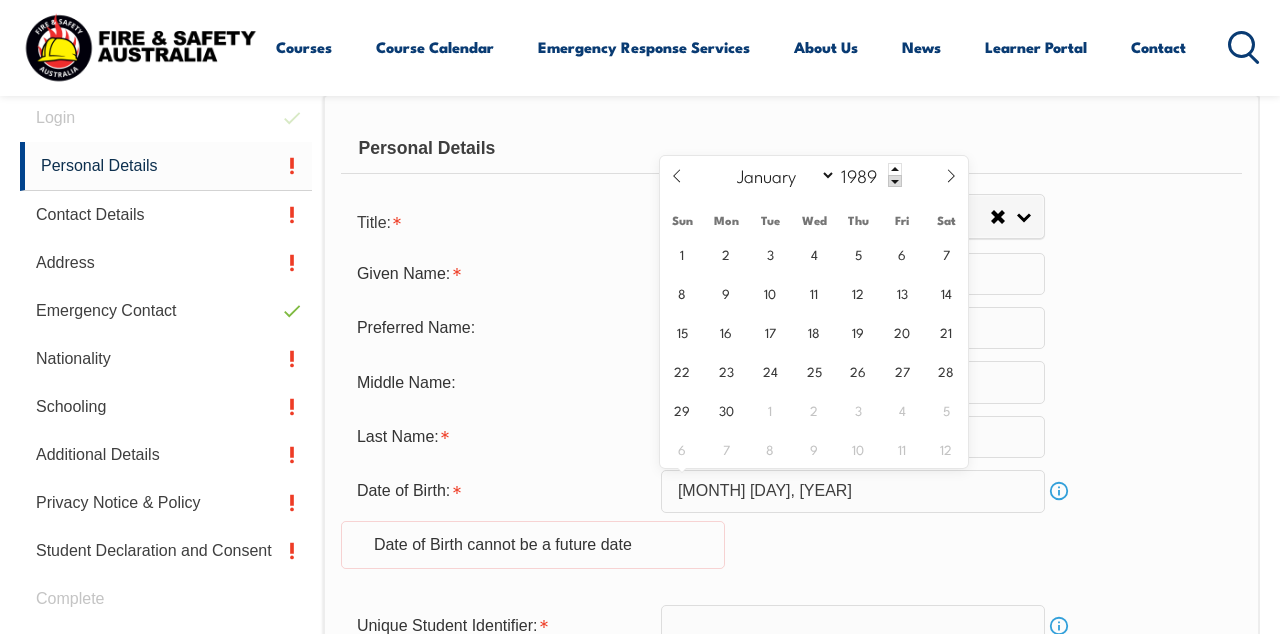 click at bounding box center [895, 181] 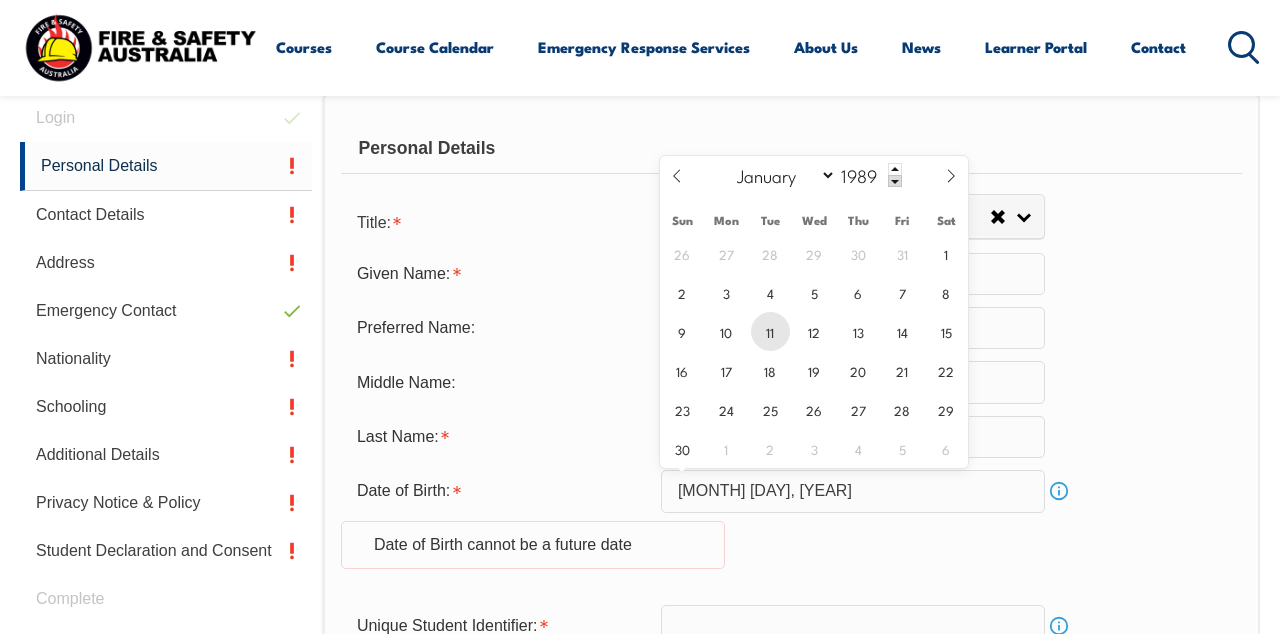 click on "11" at bounding box center (770, 331) 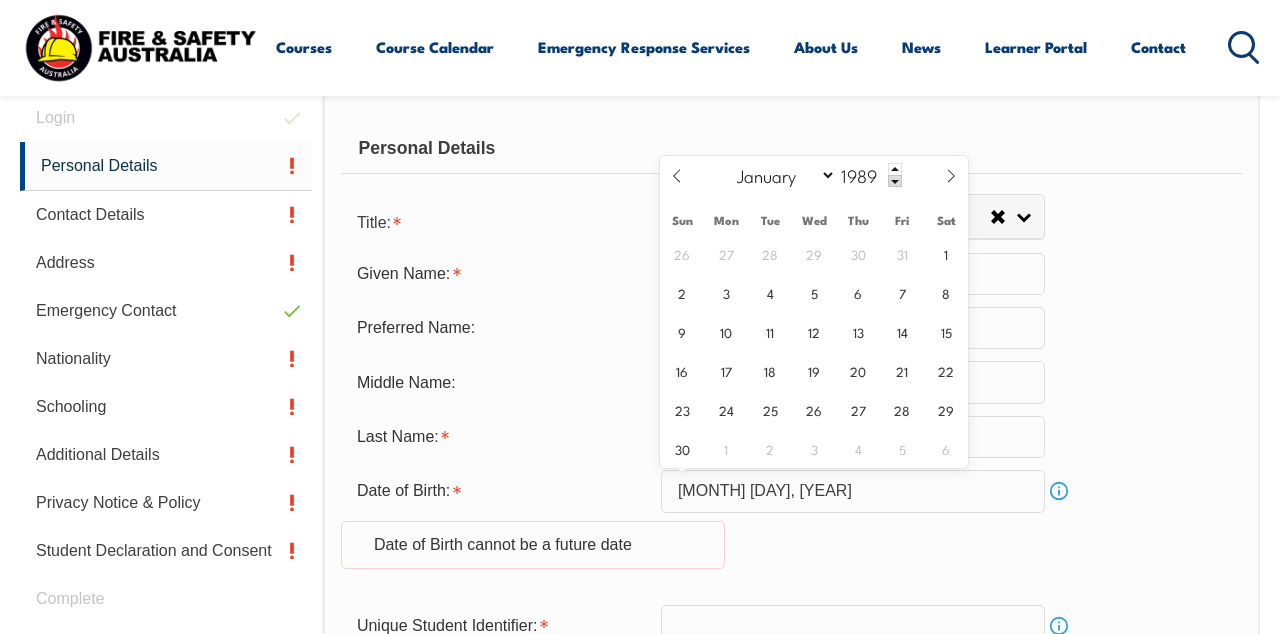 type on "[MONTH] [DAY], [YEAR]" 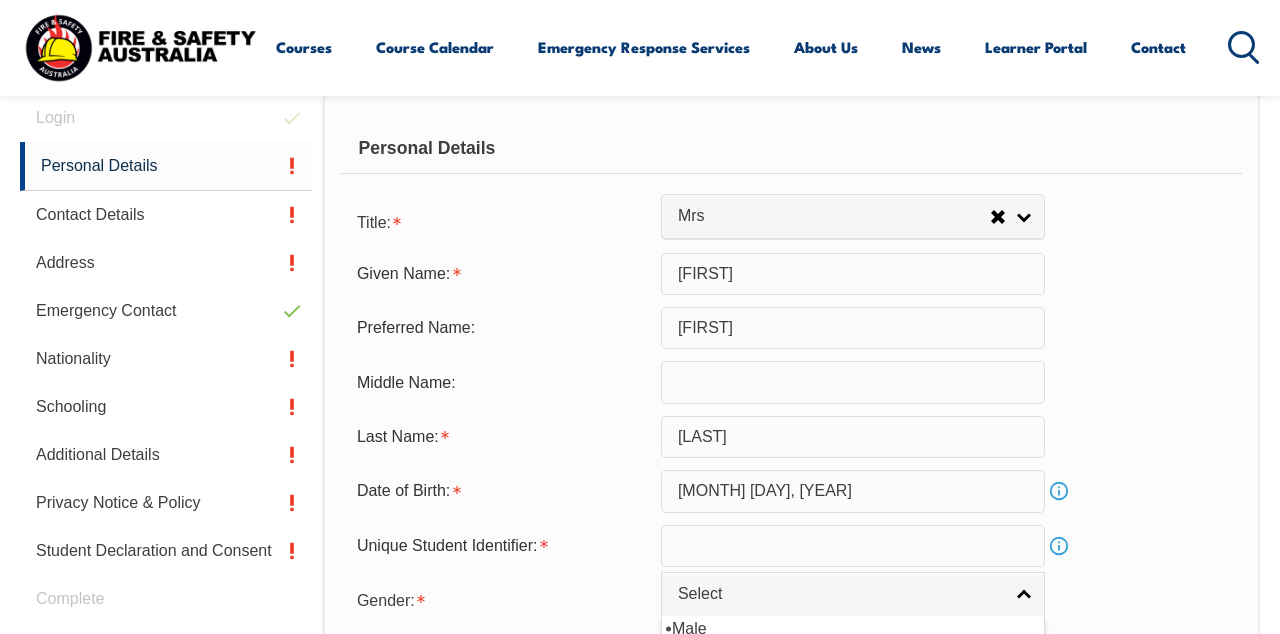 select on "F" 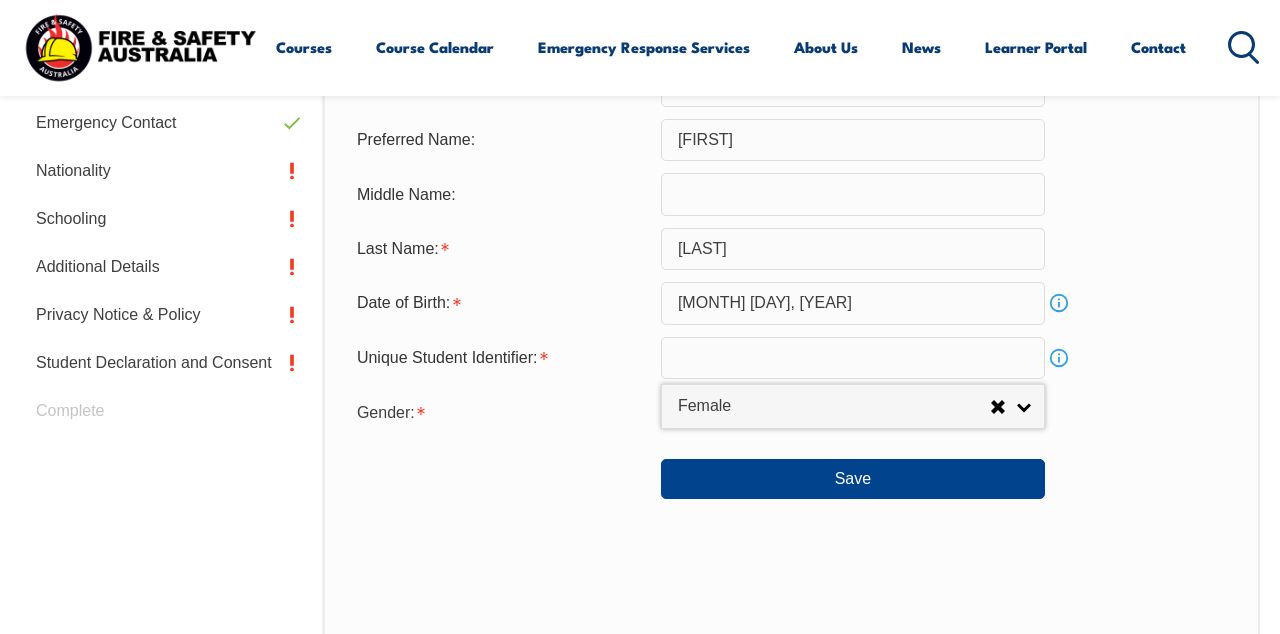 scroll, scrollTop: 744, scrollLeft: 0, axis: vertical 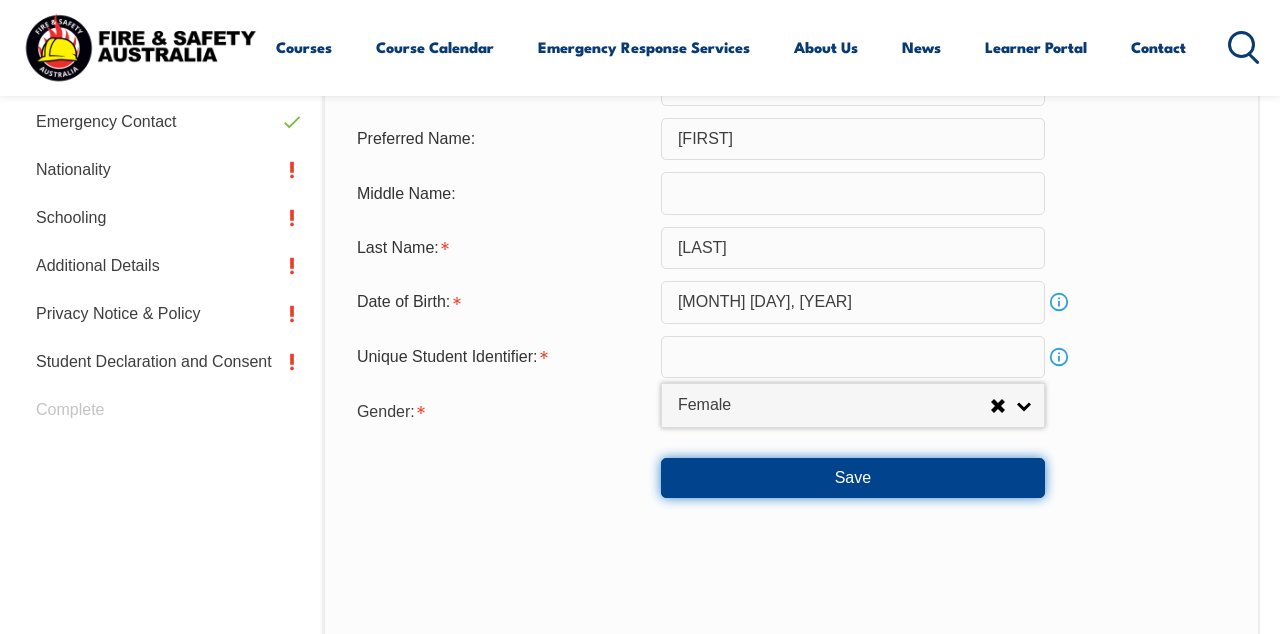 click on "Save" at bounding box center (853, 478) 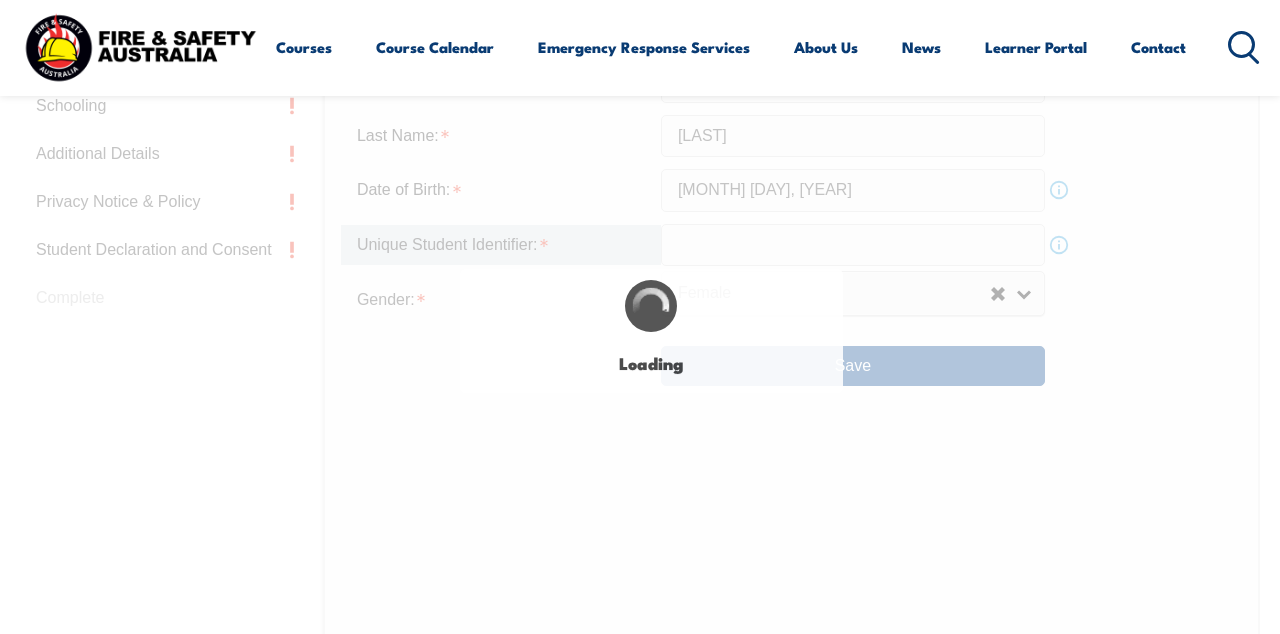type on "[FIRST]" 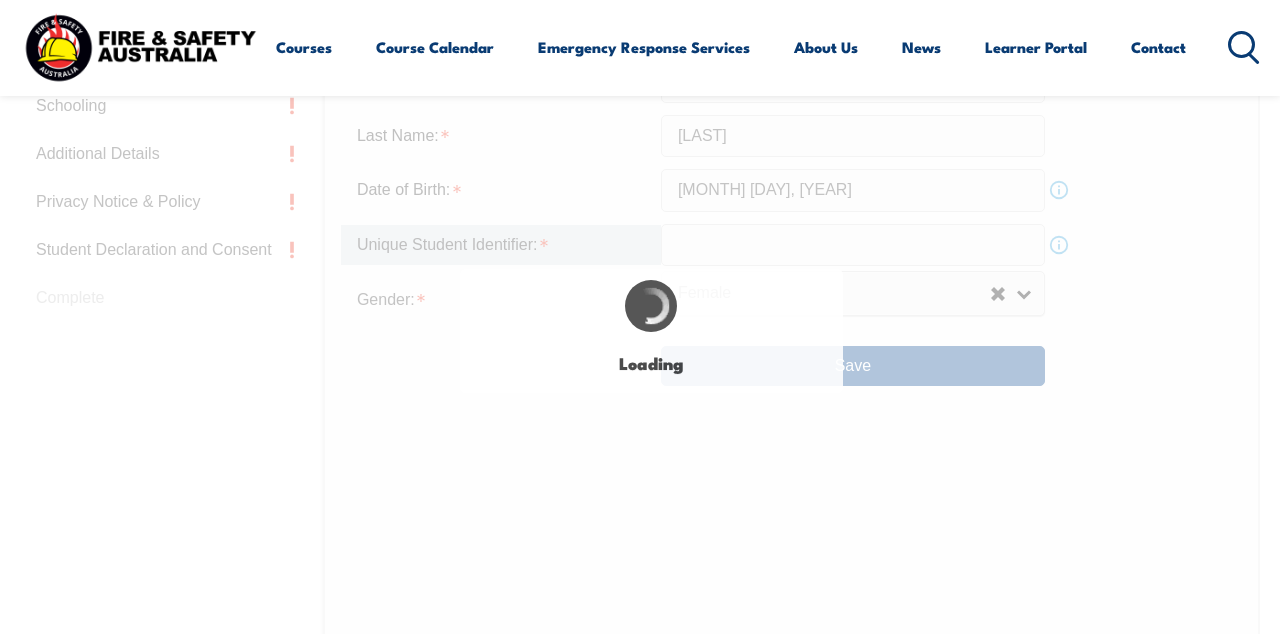 type on "[FIRST]" 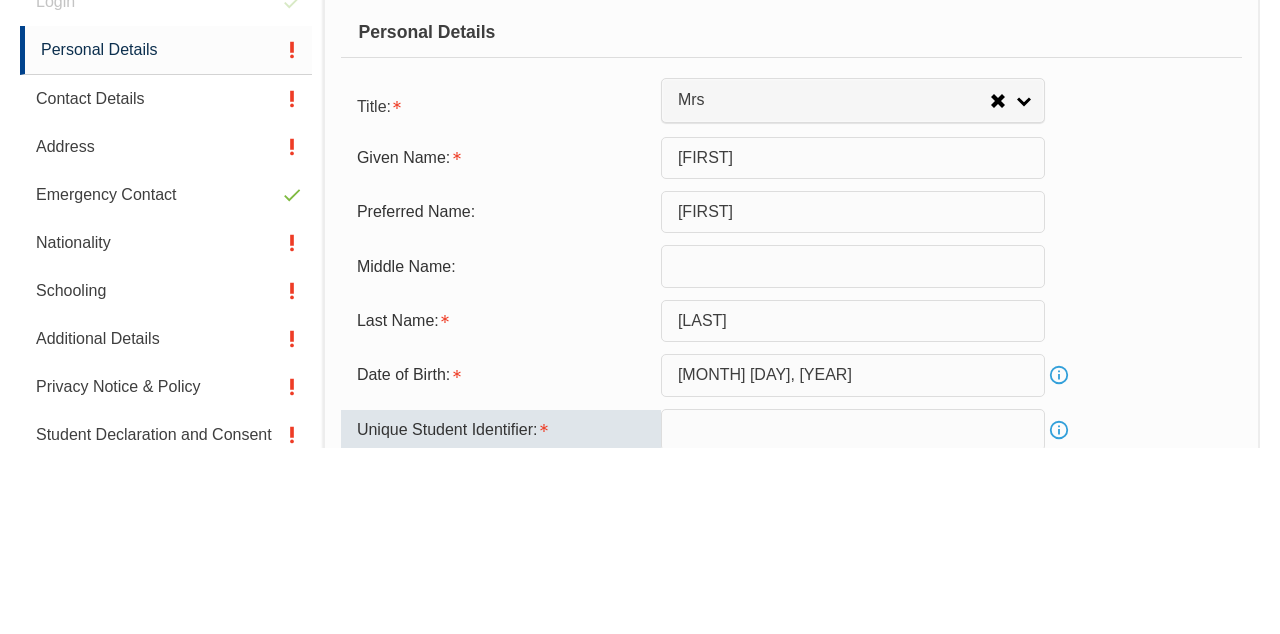 scroll, scrollTop: 484, scrollLeft: 0, axis: vertical 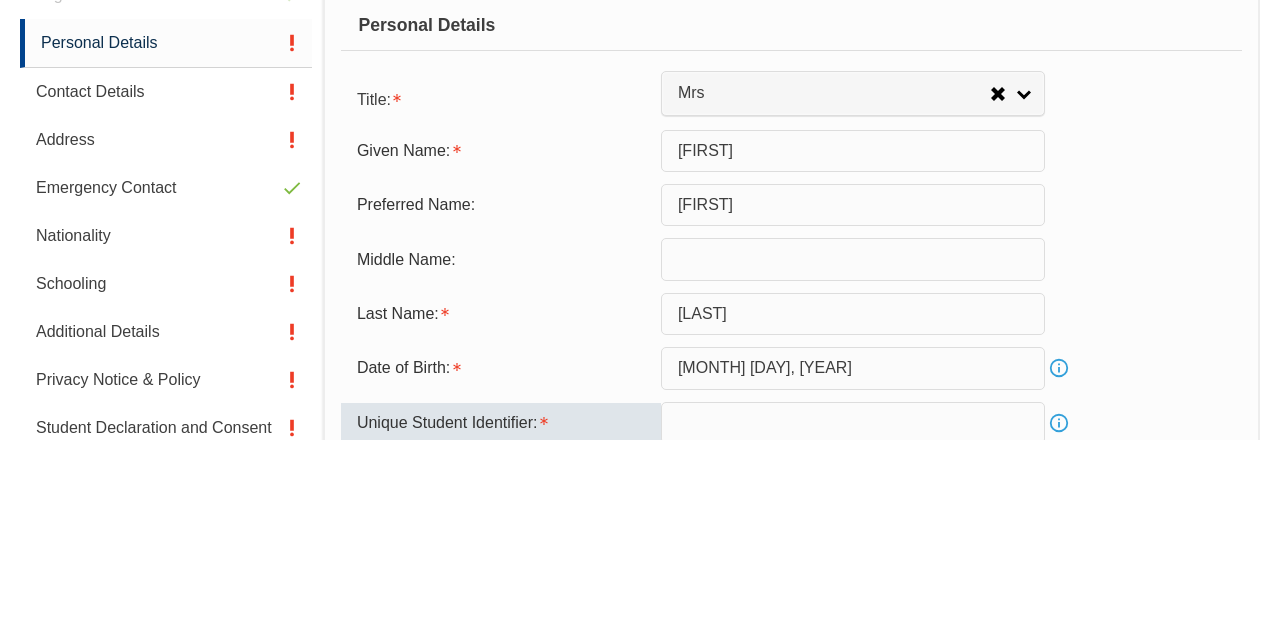 click on "Contact Details" at bounding box center (166, 286) 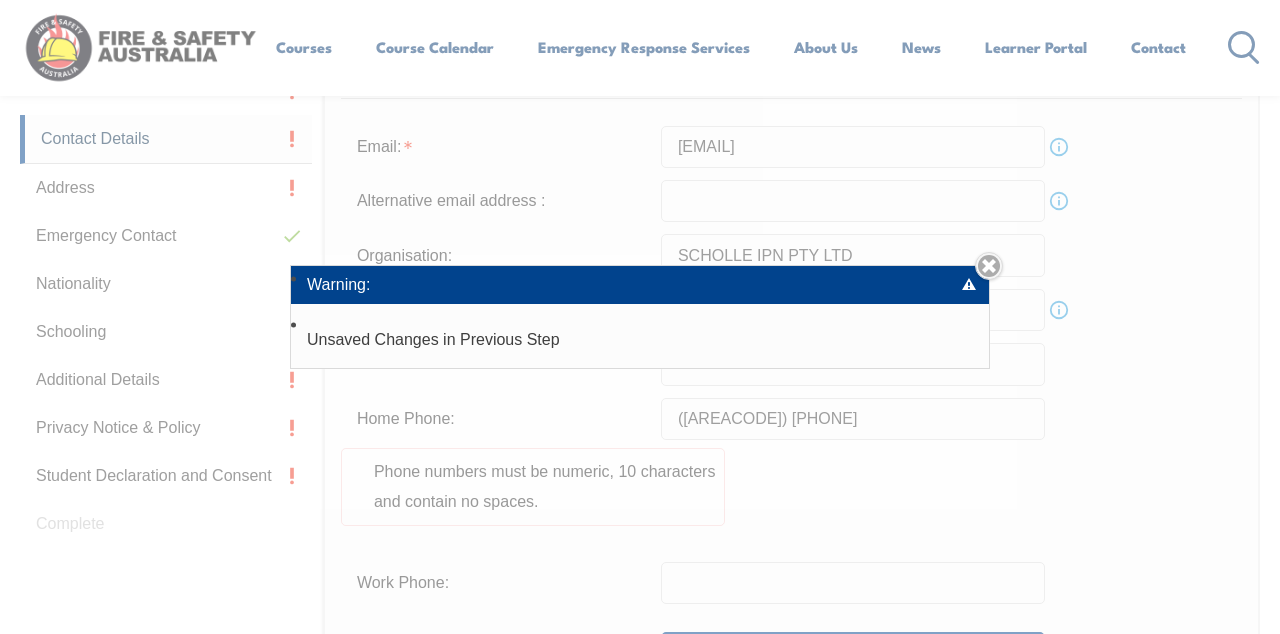 scroll, scrollTop: 632, scrollLeft: 0, axis: vertical 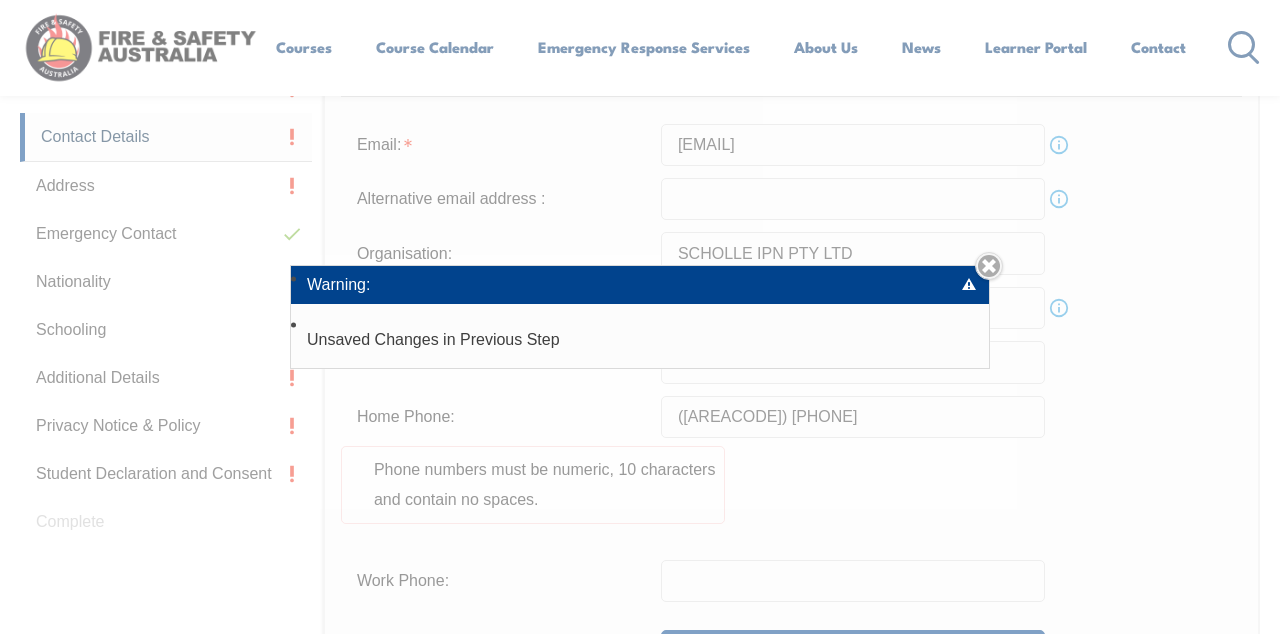 click on "Close" at bounding box center (989, 266) 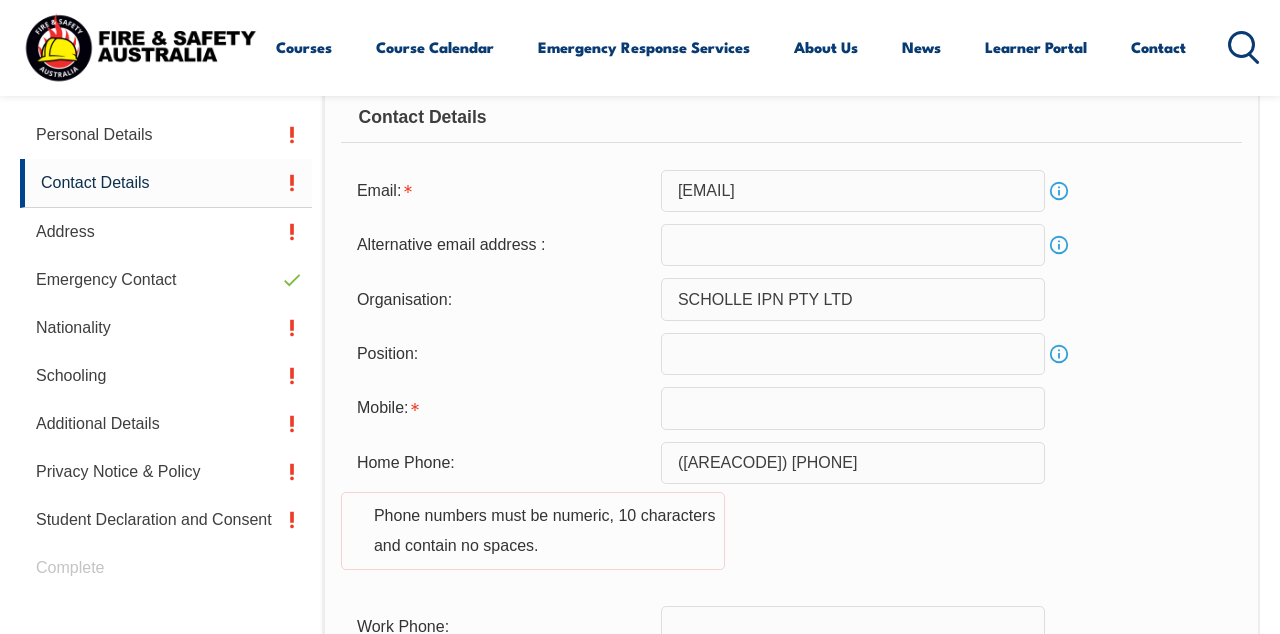 scroll, scrollTop: 571, scrollLeft: 0, axis: vertical 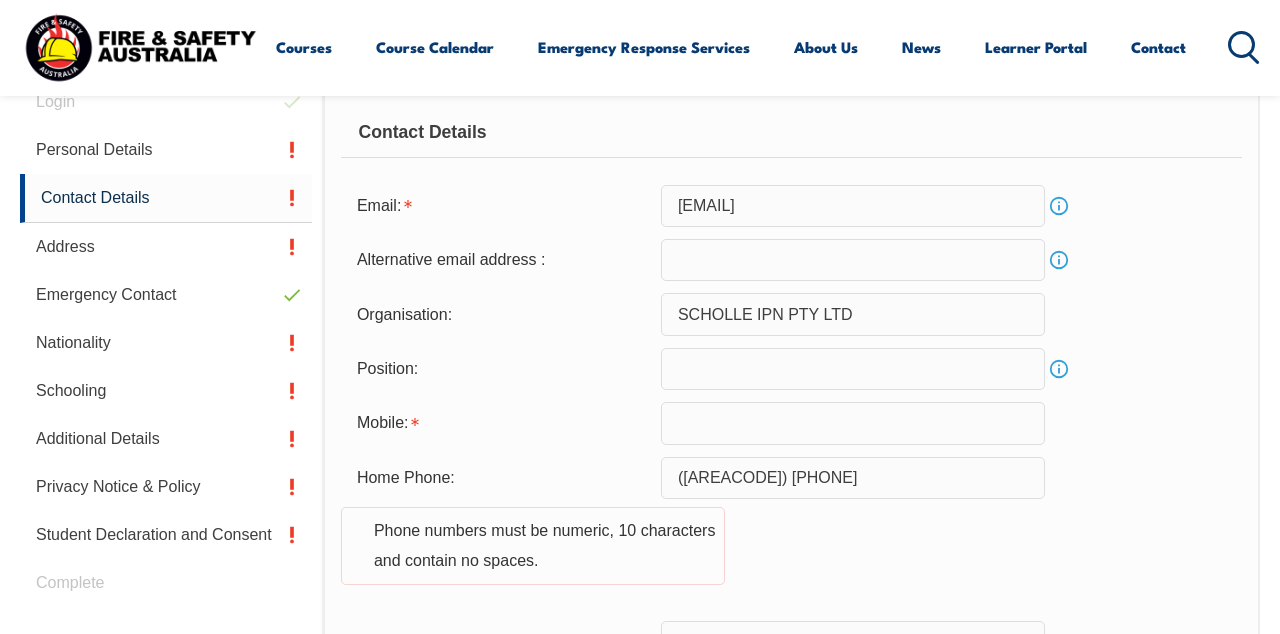 click on "[EMAIL]" at bounding box center (853, 206) 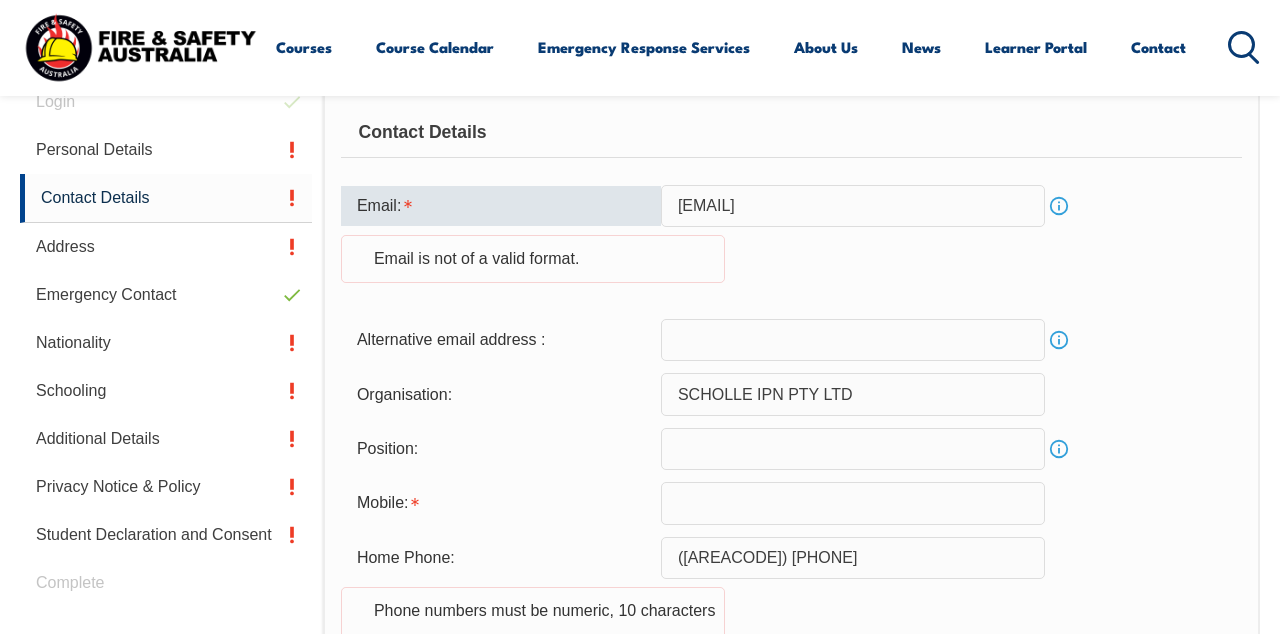 type on "accounts.payab" 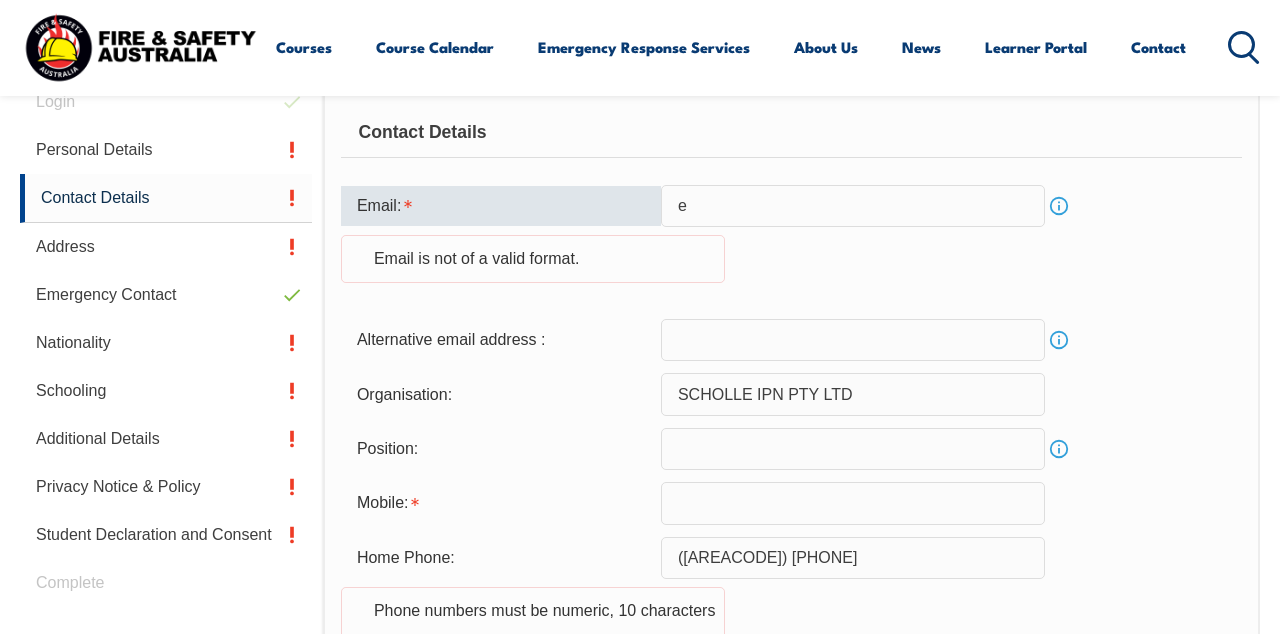 type on "[EMAIL]" 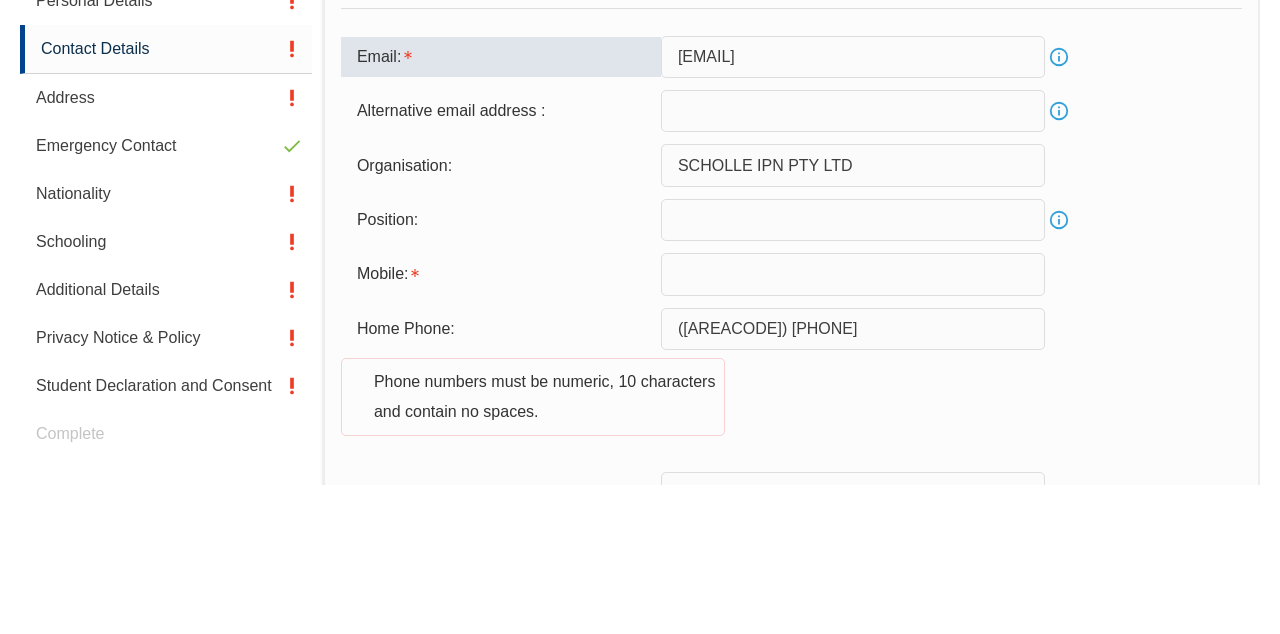 scroll, scrollTop: 571, scrollLeft: 0, axis: vertical 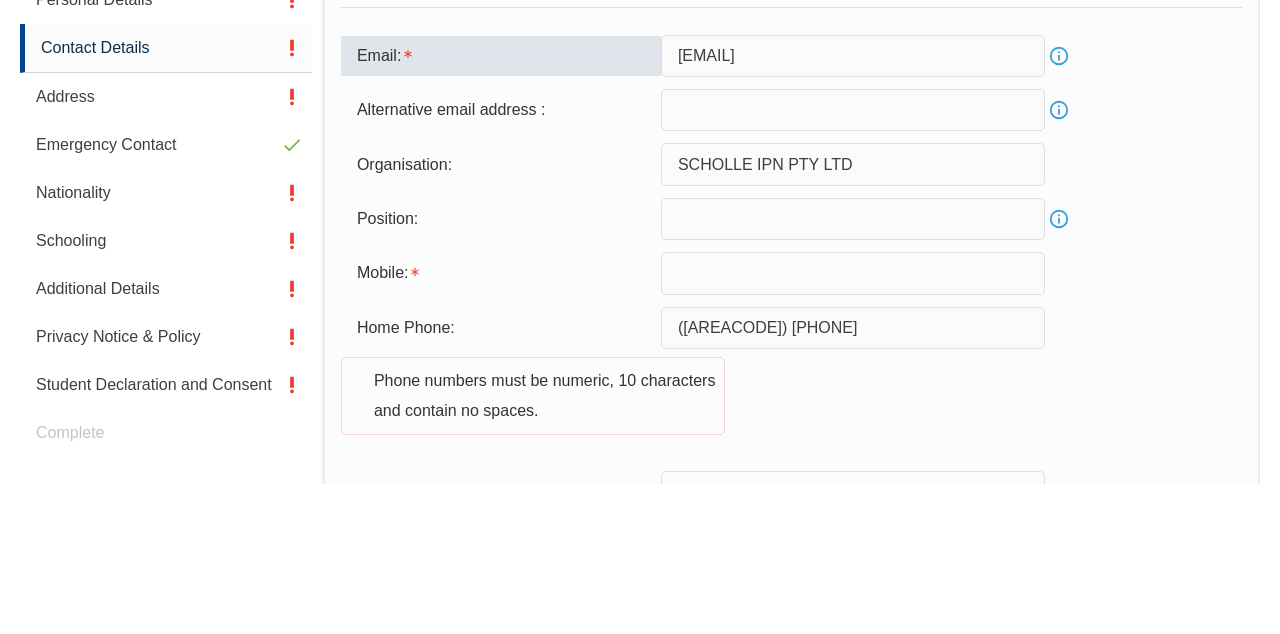 click at bounding box center (853, 369) 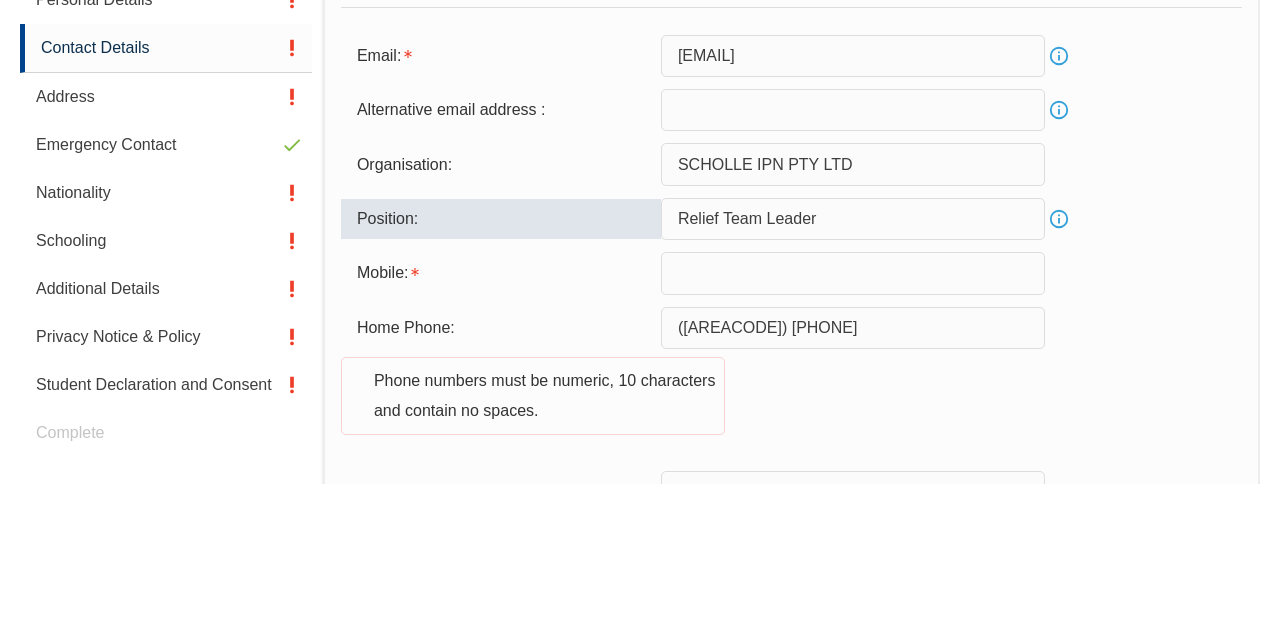 type on "Relief Team Leader" 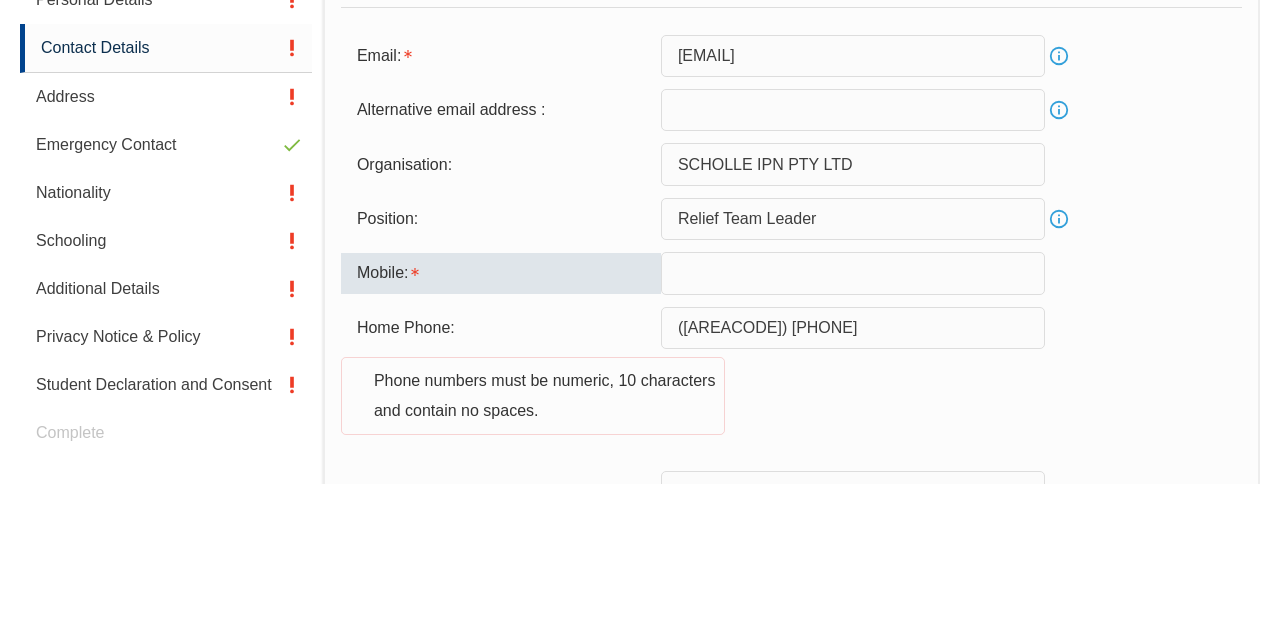type on "0414727938" 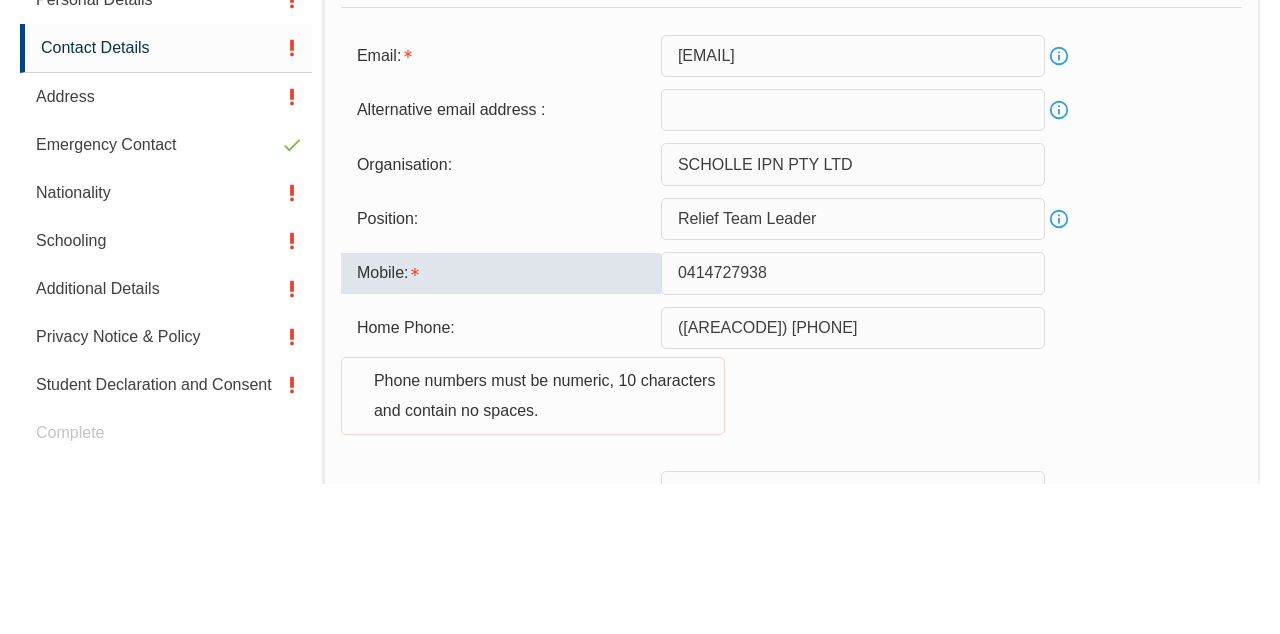 click on "([AREACODE]) [PHONE]" at bounding box center (853, 478) 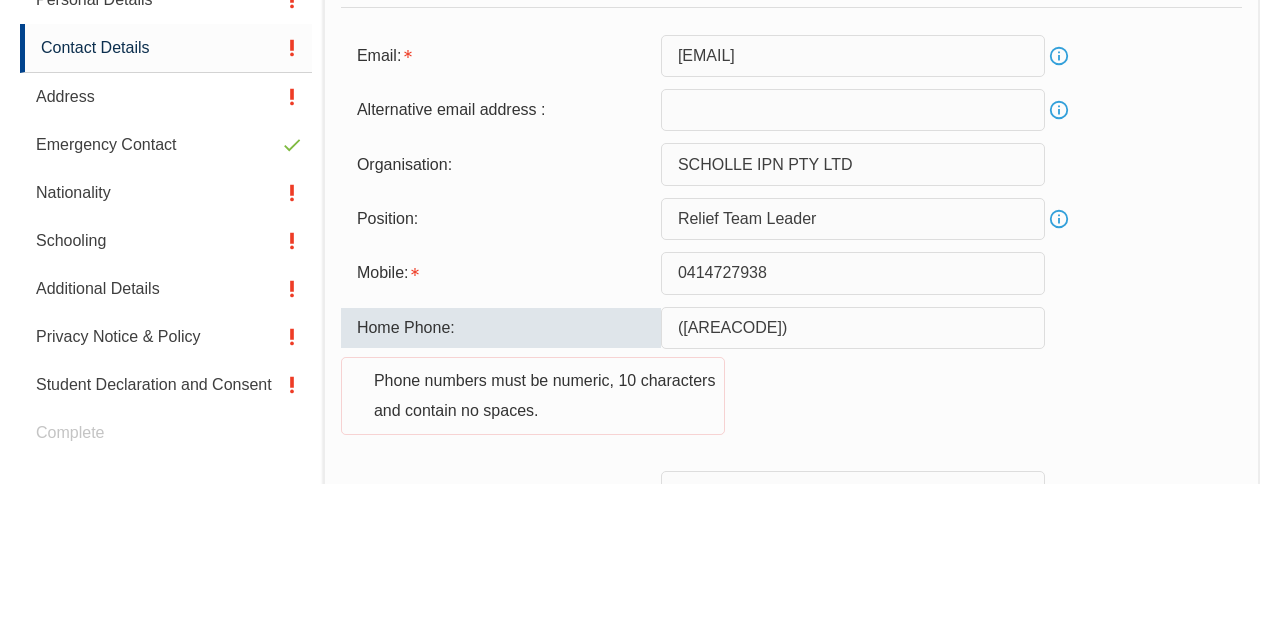 type on "([AREACODE])" 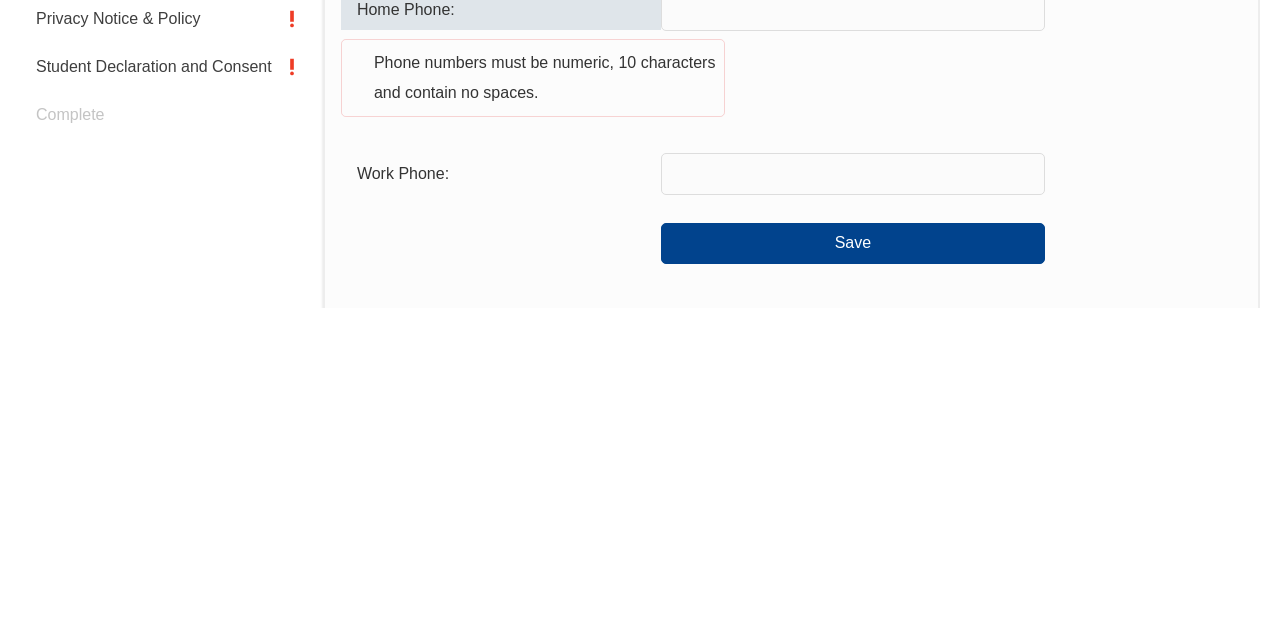 scroll, scrollTop: 715, scrollLeft: 0, axis: vertical 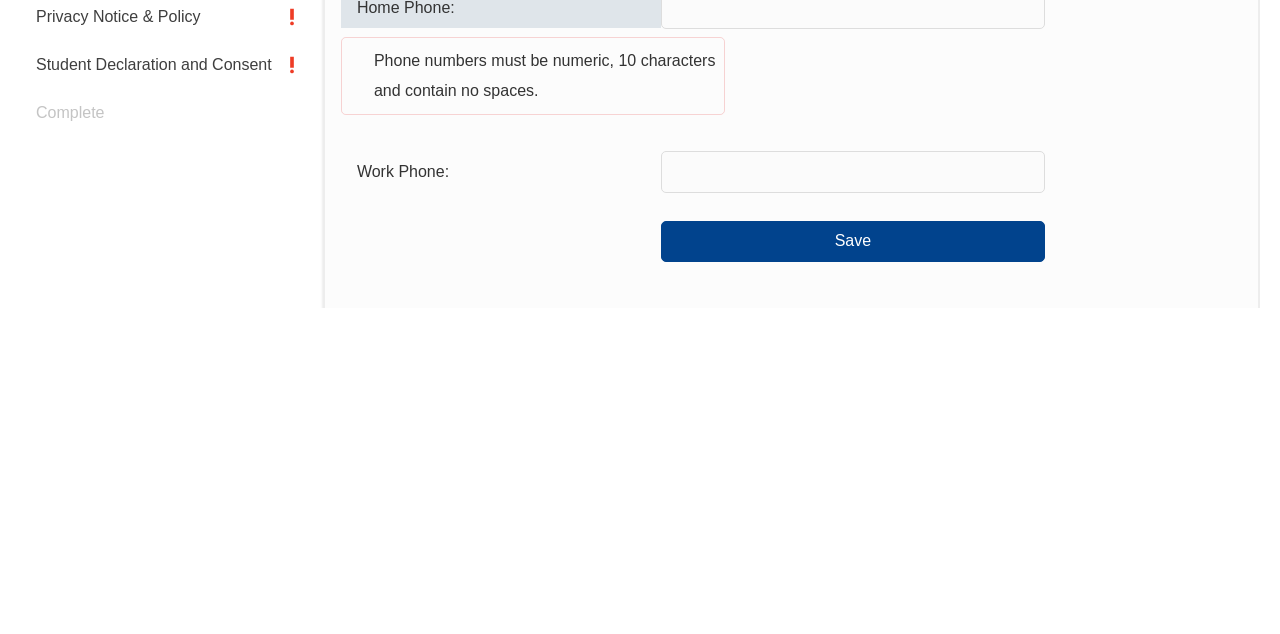 type 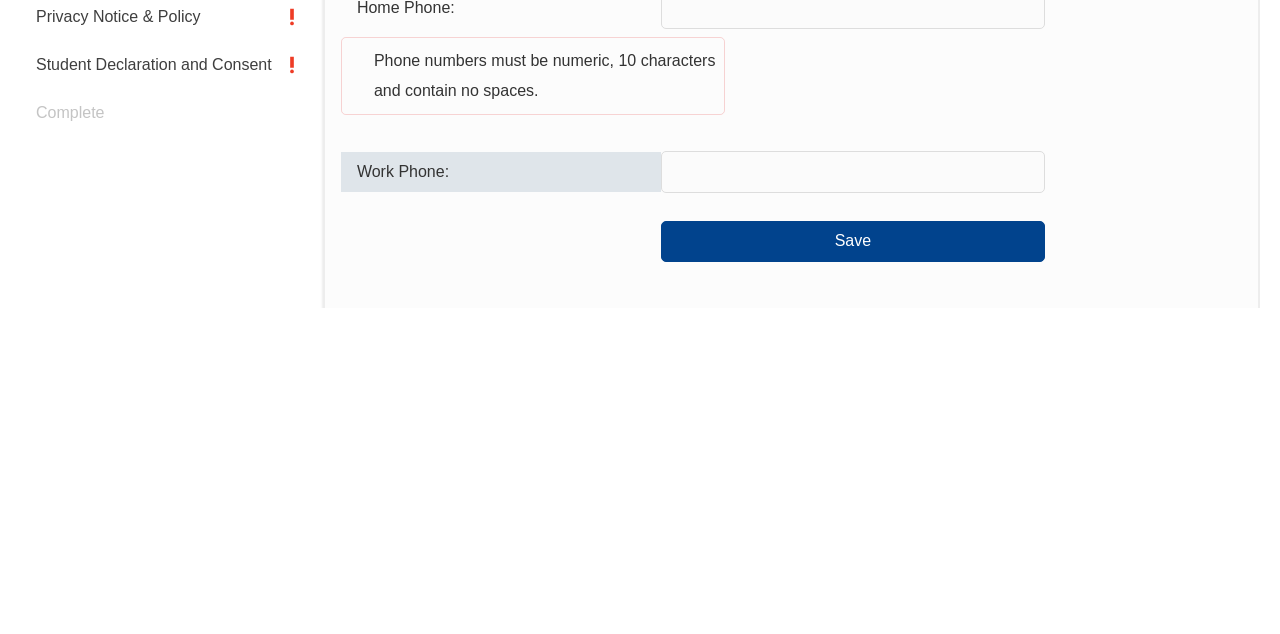 type on "0414727938" 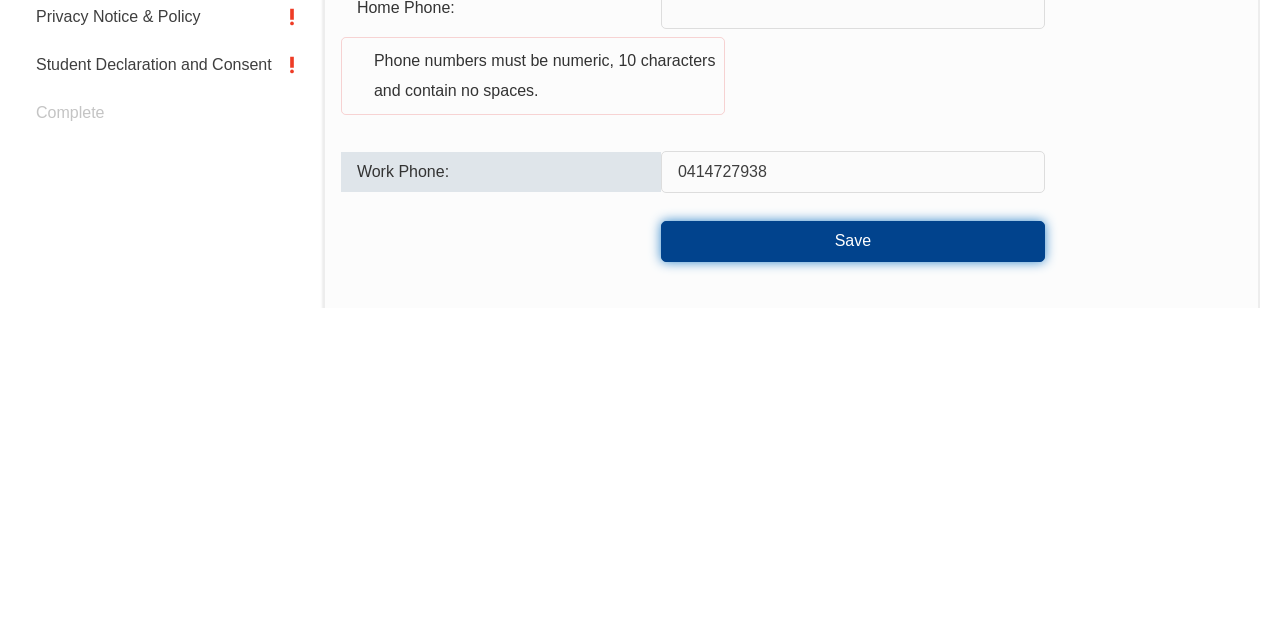 click on "Save" at bounding box center [853, 567] 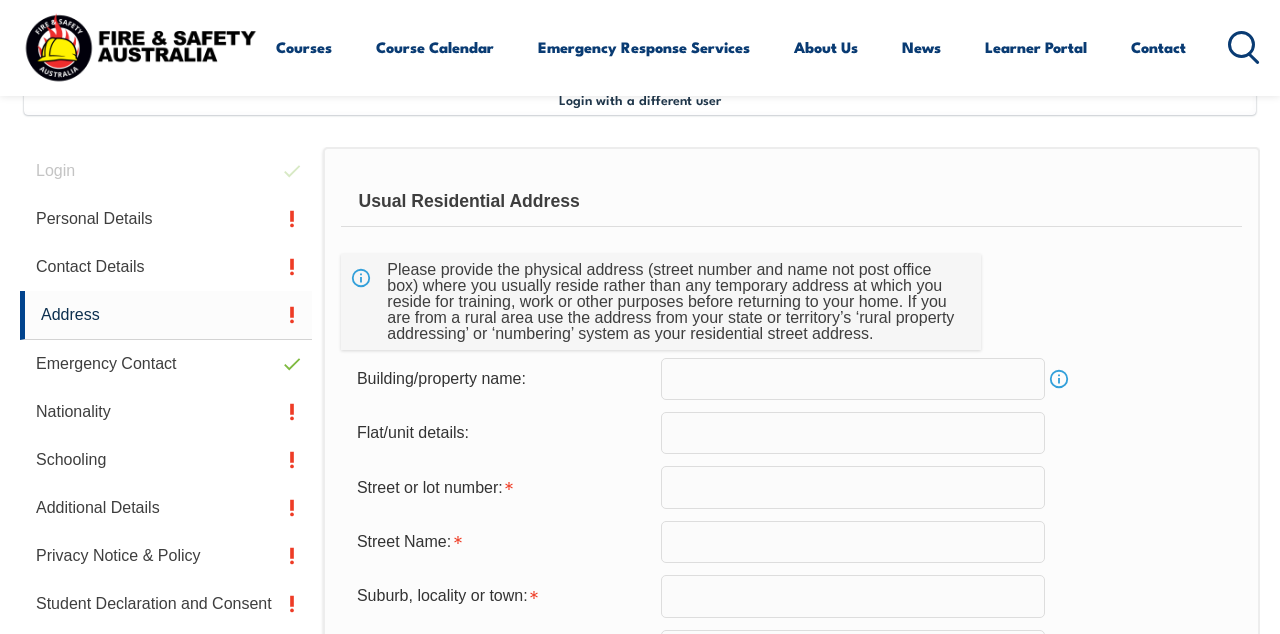 scroll, scrollTop: 484, scrollLeft: 0, axis: vertical 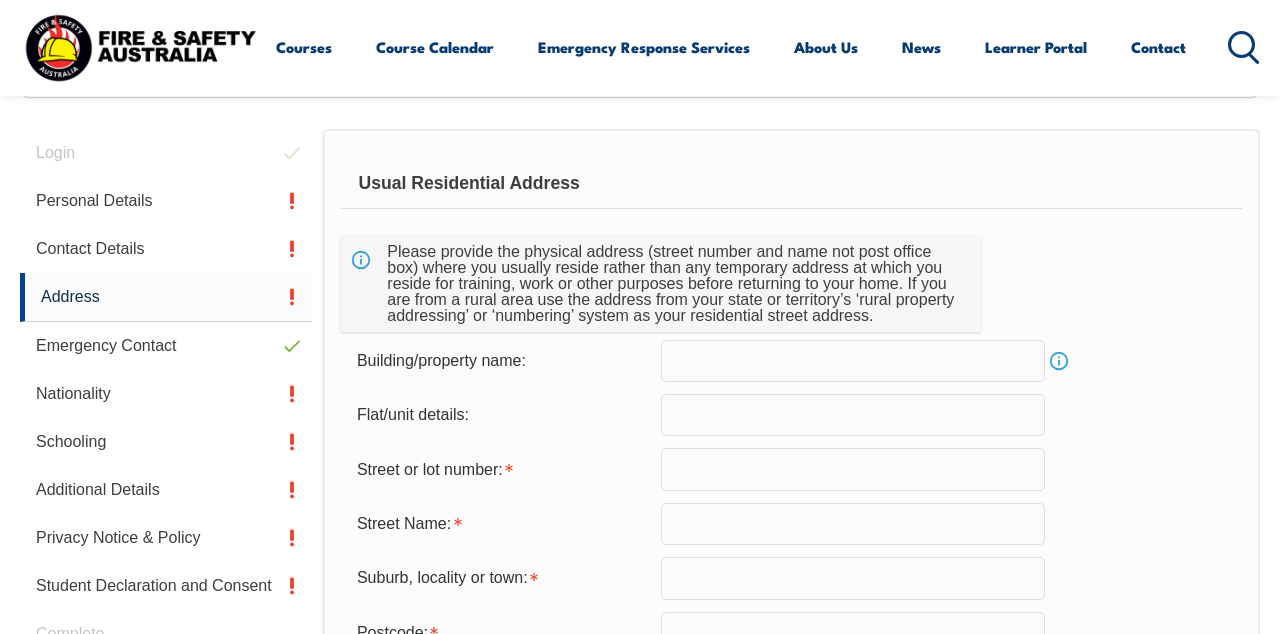 click on "Contact Details" at bounding box center [166, 249] 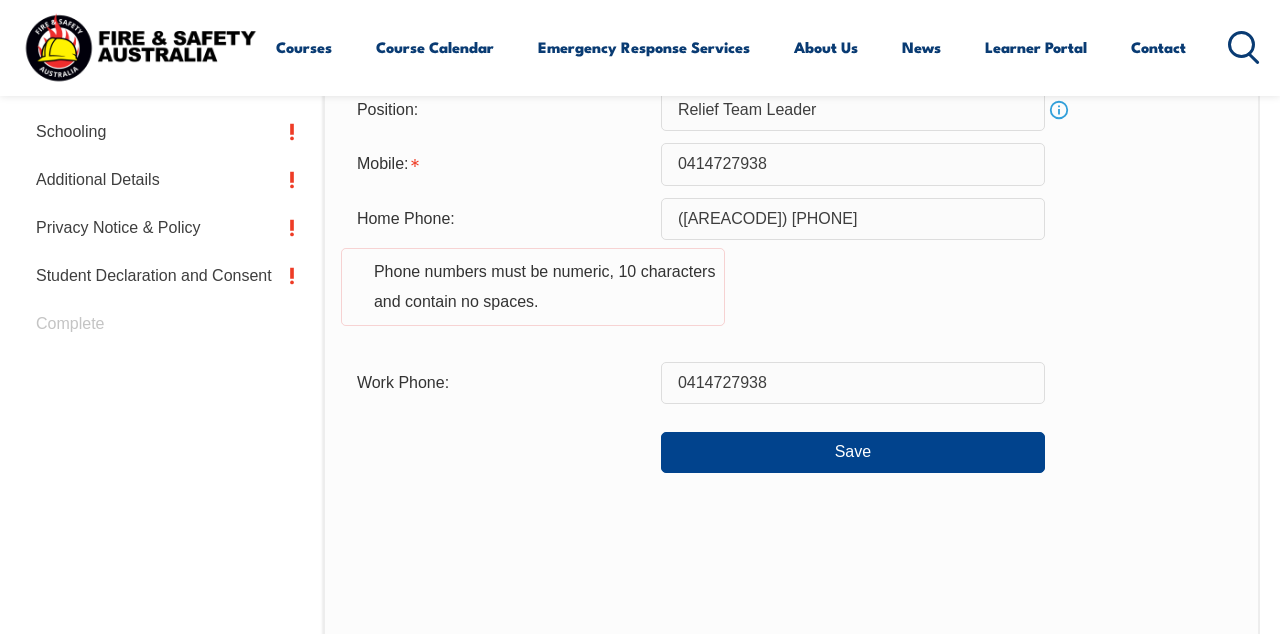 scroll, scrollTop: 798, scrollLeft: 0, axis: vertical 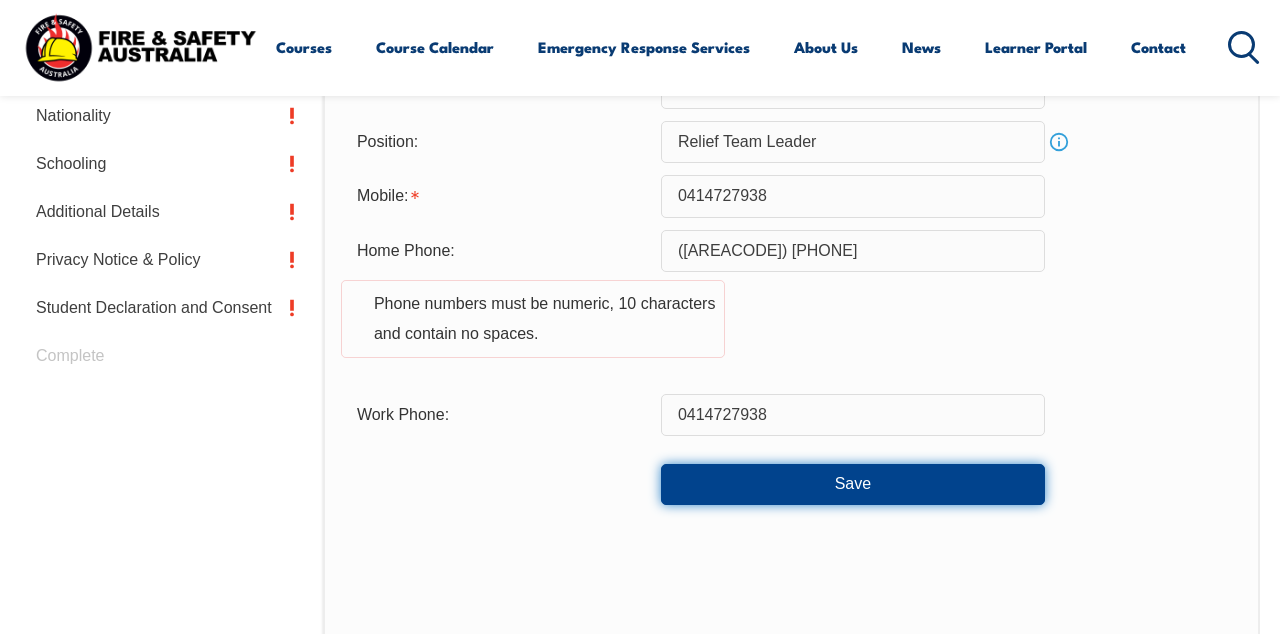 click on "Save" at bounding box center (853, 484) 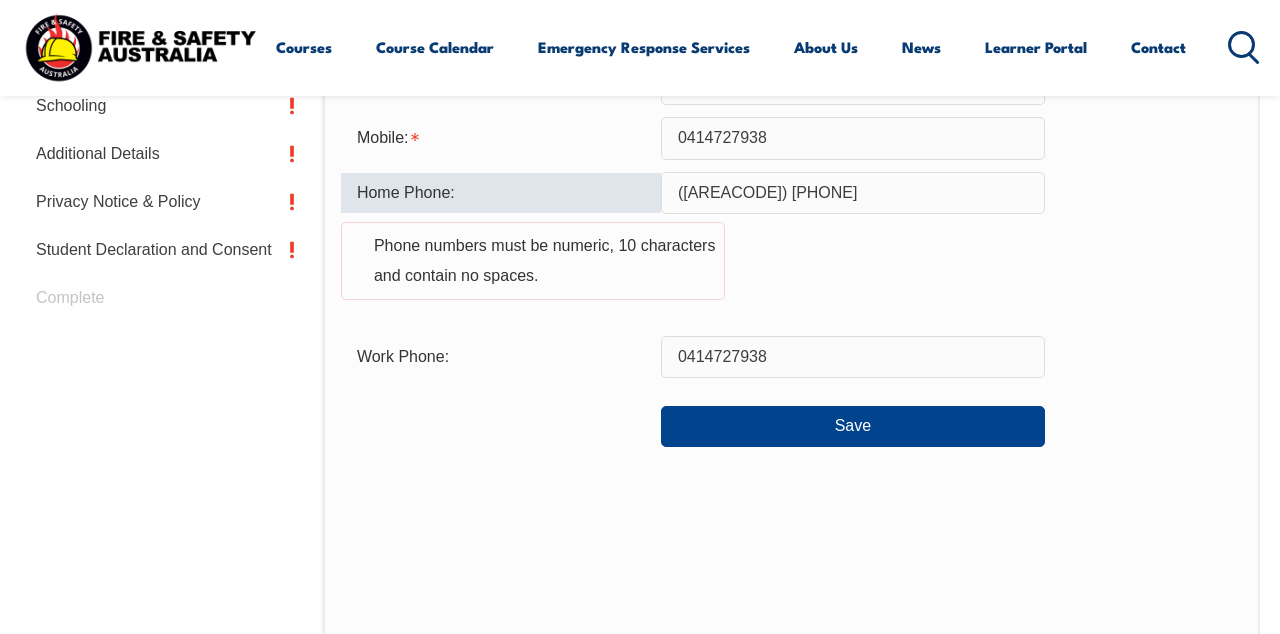 scroll, scrollTop: 856, scrollLeft: 0, axis: vertical 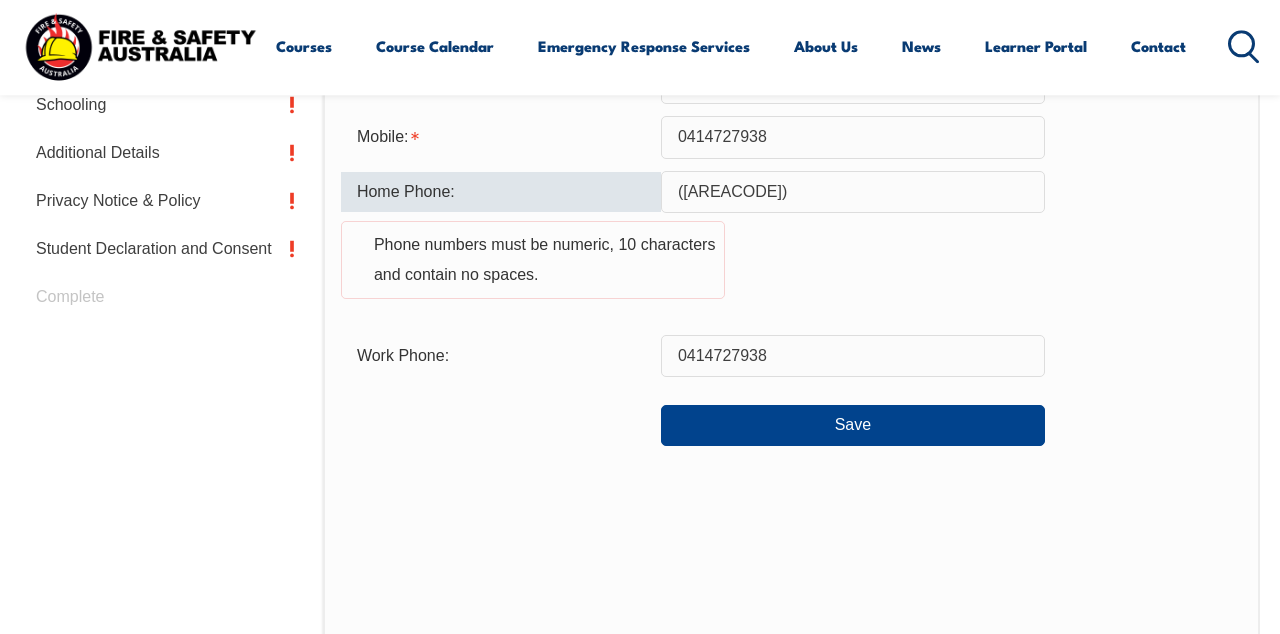 type on "([AREACODE])" 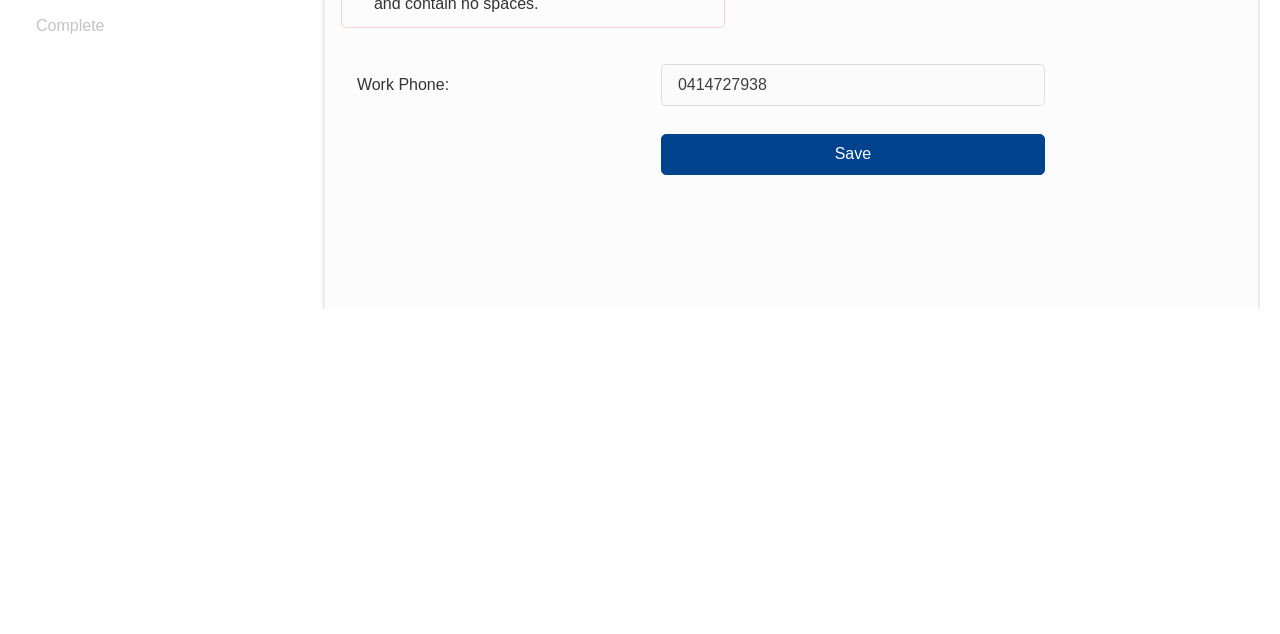 scroll, scrollTop: 812, scrollLeft: 0, axis: vertical 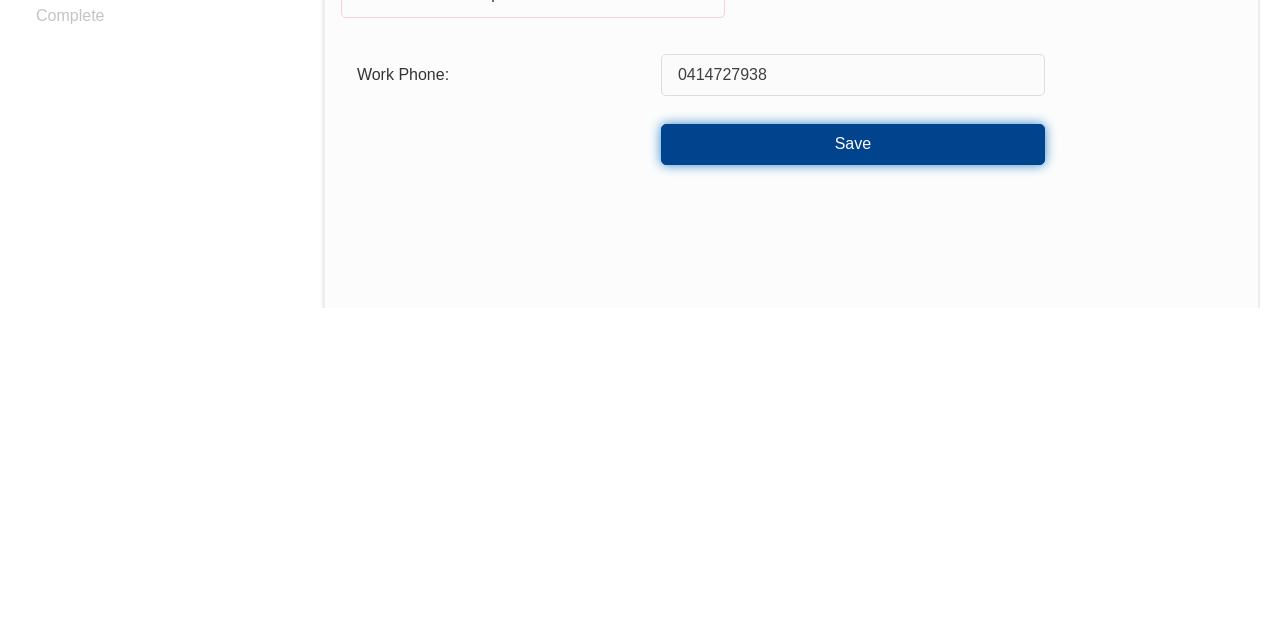 click on "Save" at bounding box center [853, 470] 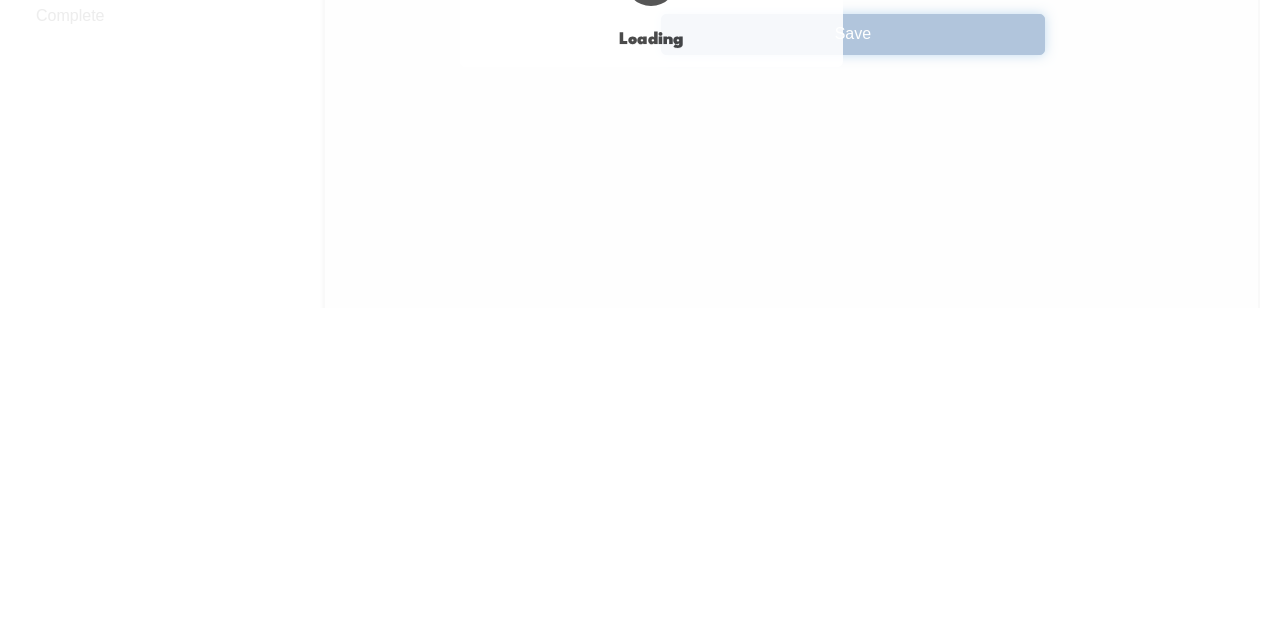 scroll, scrollTop: 812, scrollLeft: 0, axis: vertical 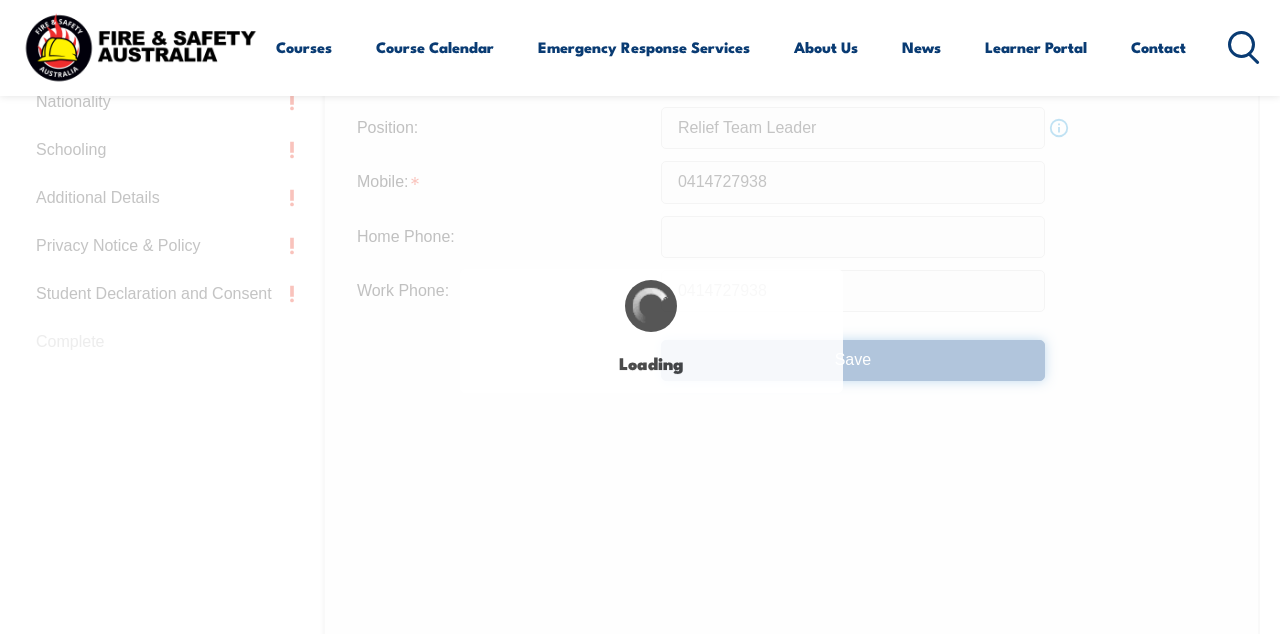 type on "([AREACODE]) [PHONE]" 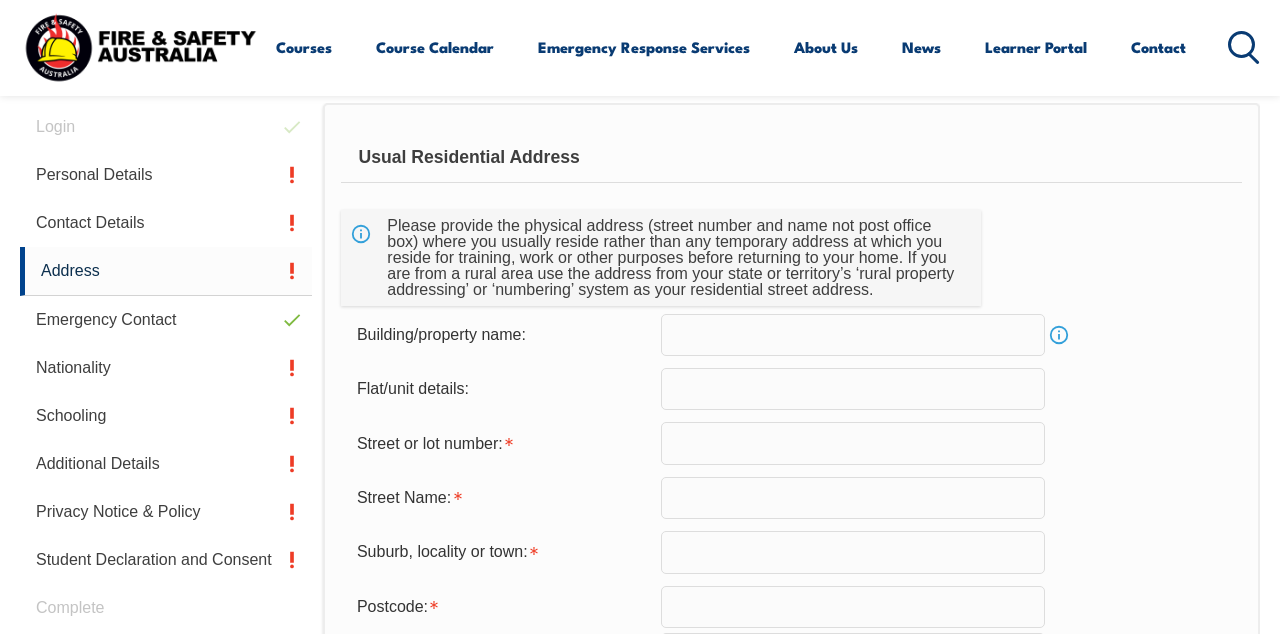 scroll, scrollTop: 558, scrollLeft: 0, axis: vertical 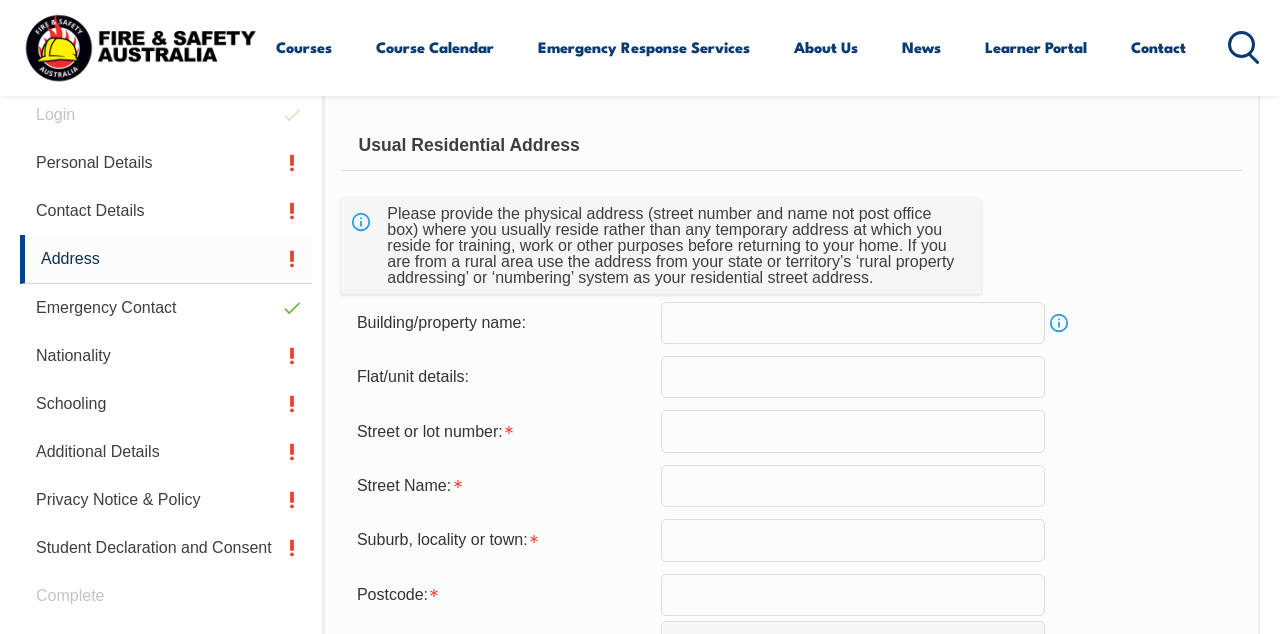 click on "Personal Details" at bounding box center (166, 163) 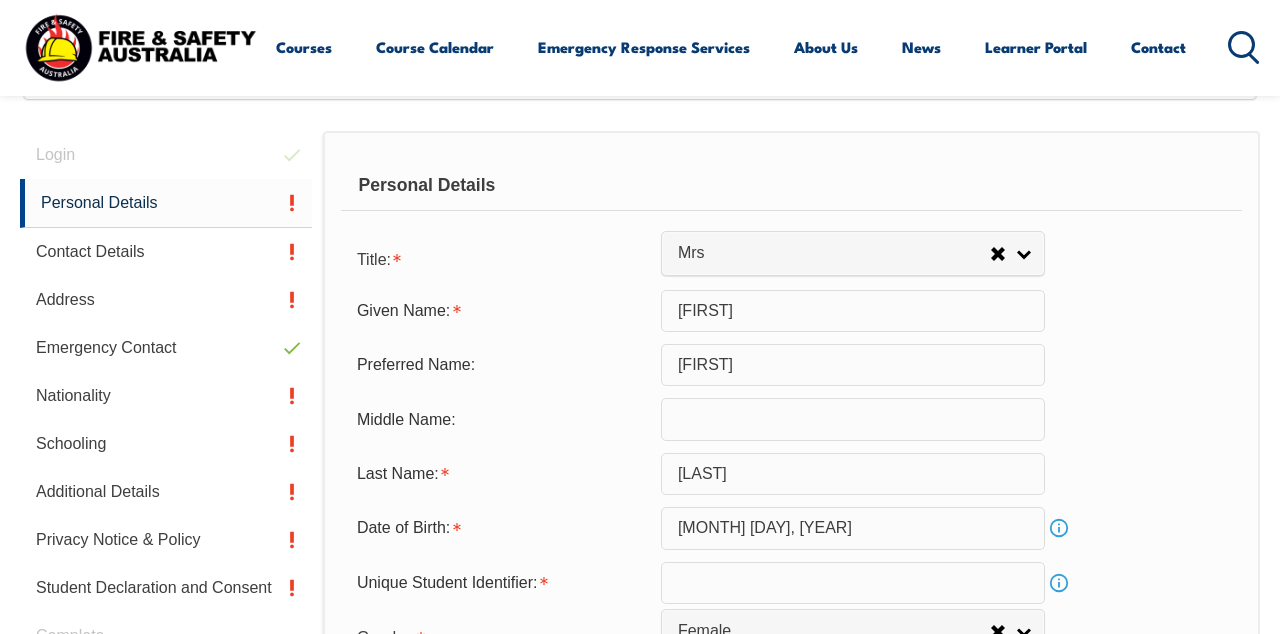 scroll, scrollTop: 484, scrollLeft: 0, axis: vertical 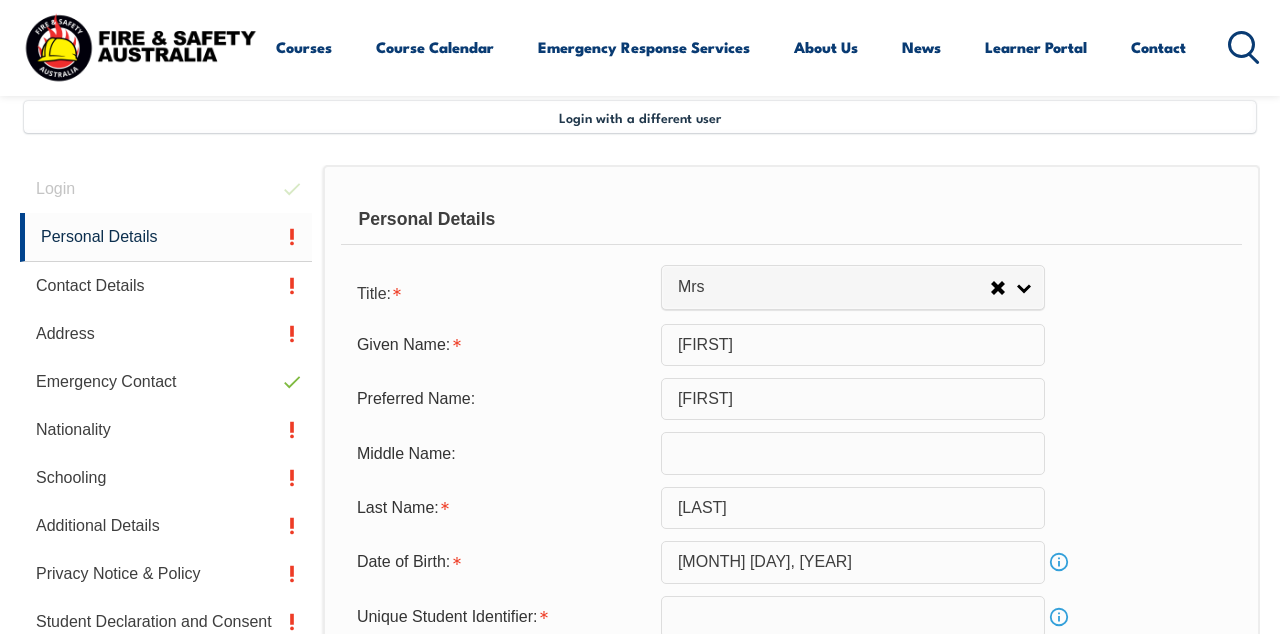 click on "Address" at bounding box center (166, 334) 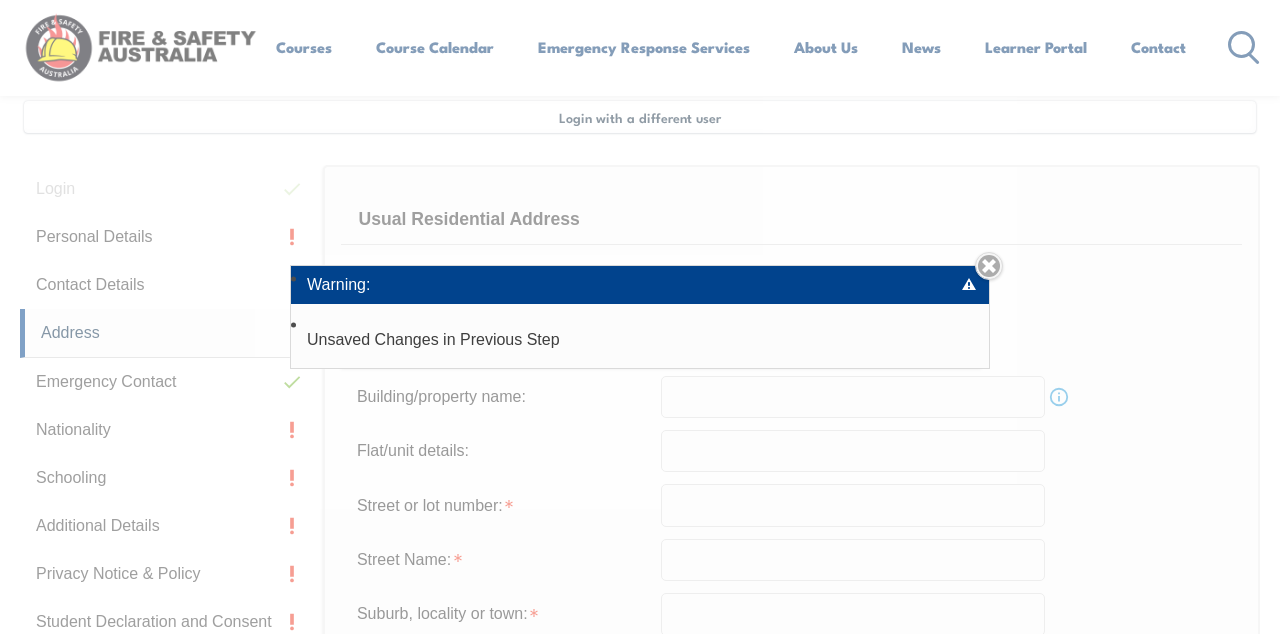 click on "Warning: Unsaved Changes in Previous Step Close" at bounding box center (640, 317) 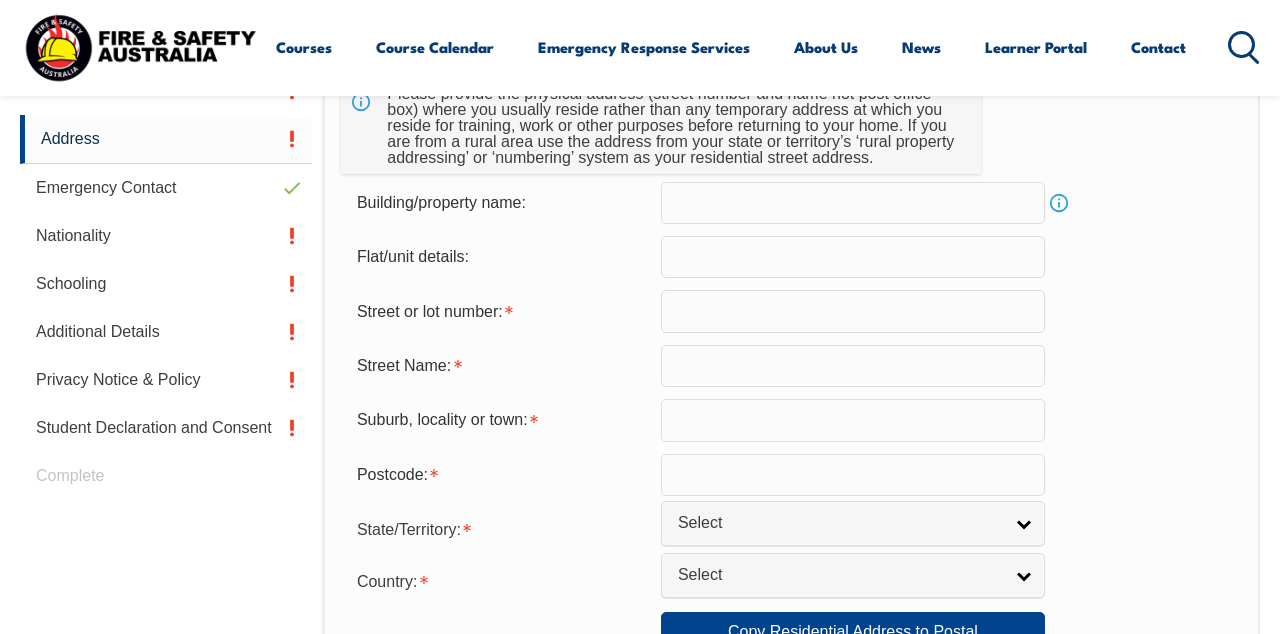 scroll, scrollTop: 679, scrollLeft: 0, axis: vertical 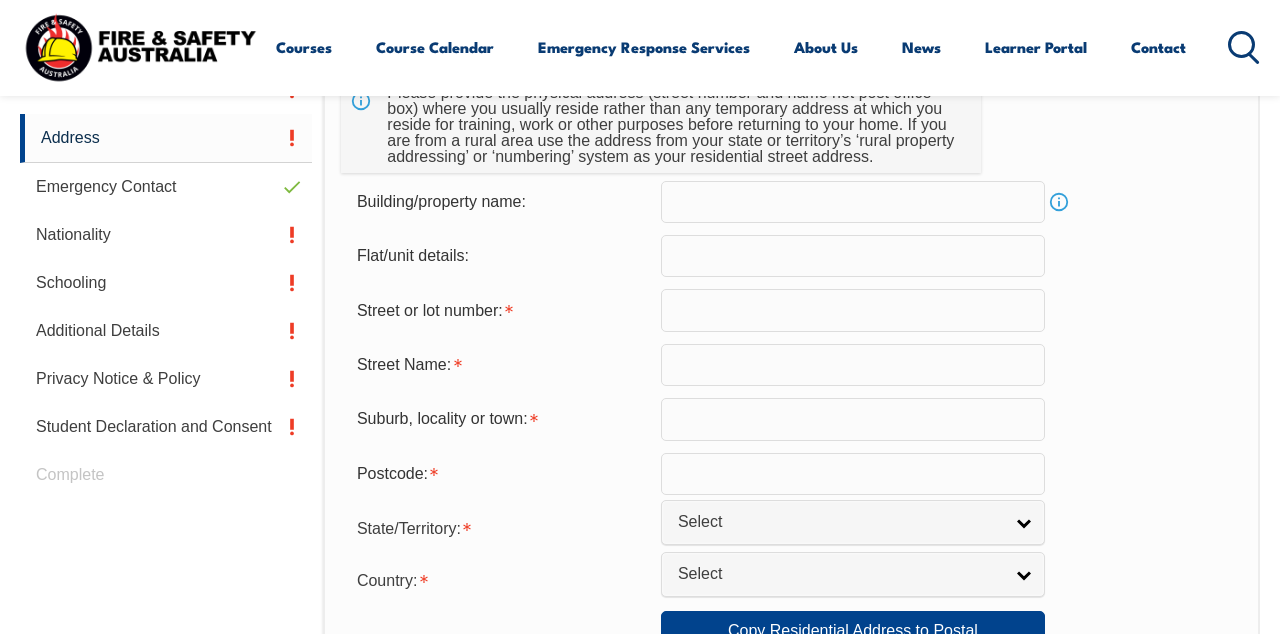 click at bounding box center [853, 310] 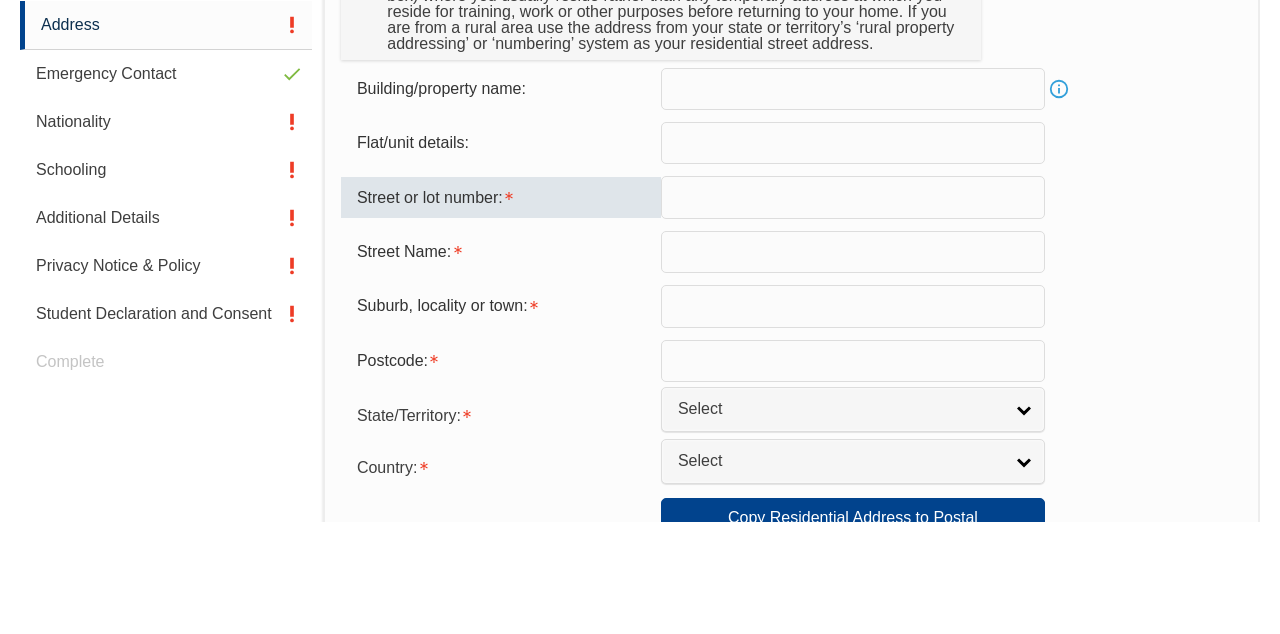 scroll, scrollTop: 679, scrollLeft: 0, axis: vertical 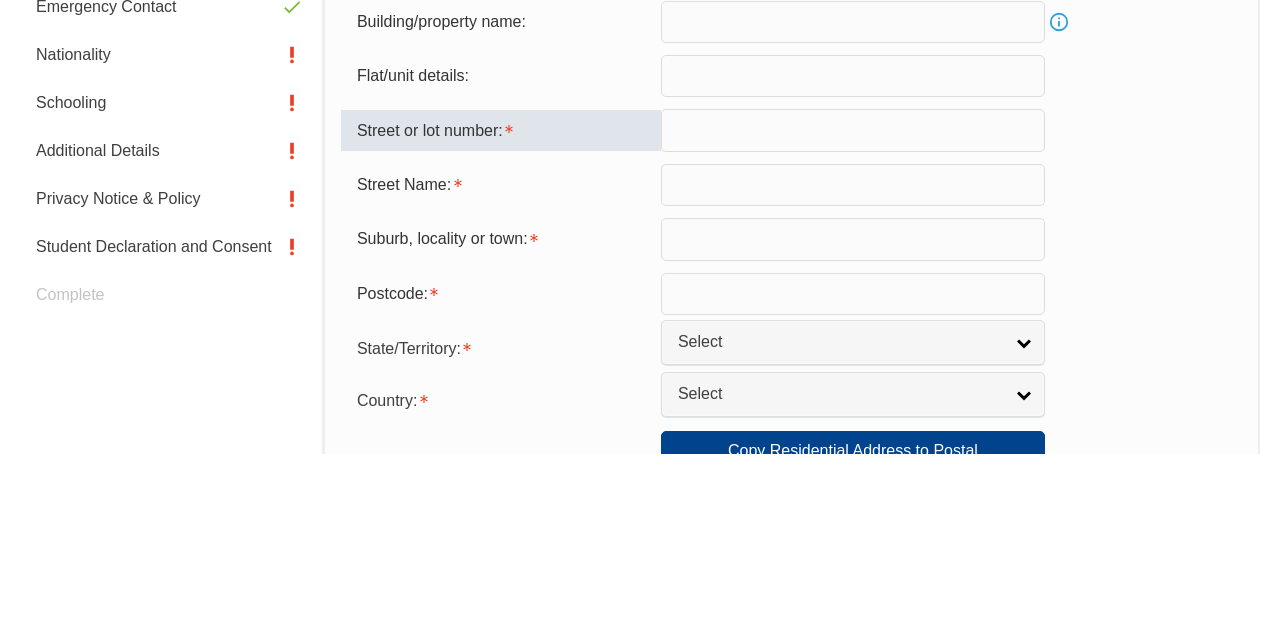 click at bounding box center (853, 310) 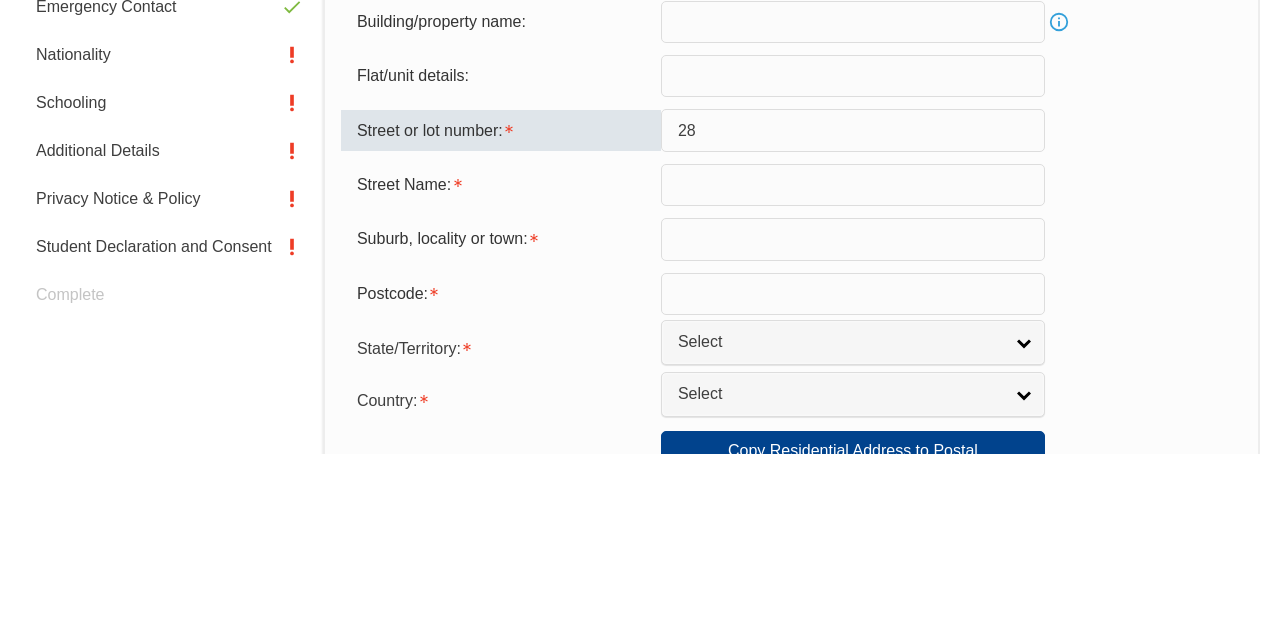 click at bounding box center [853, 365] 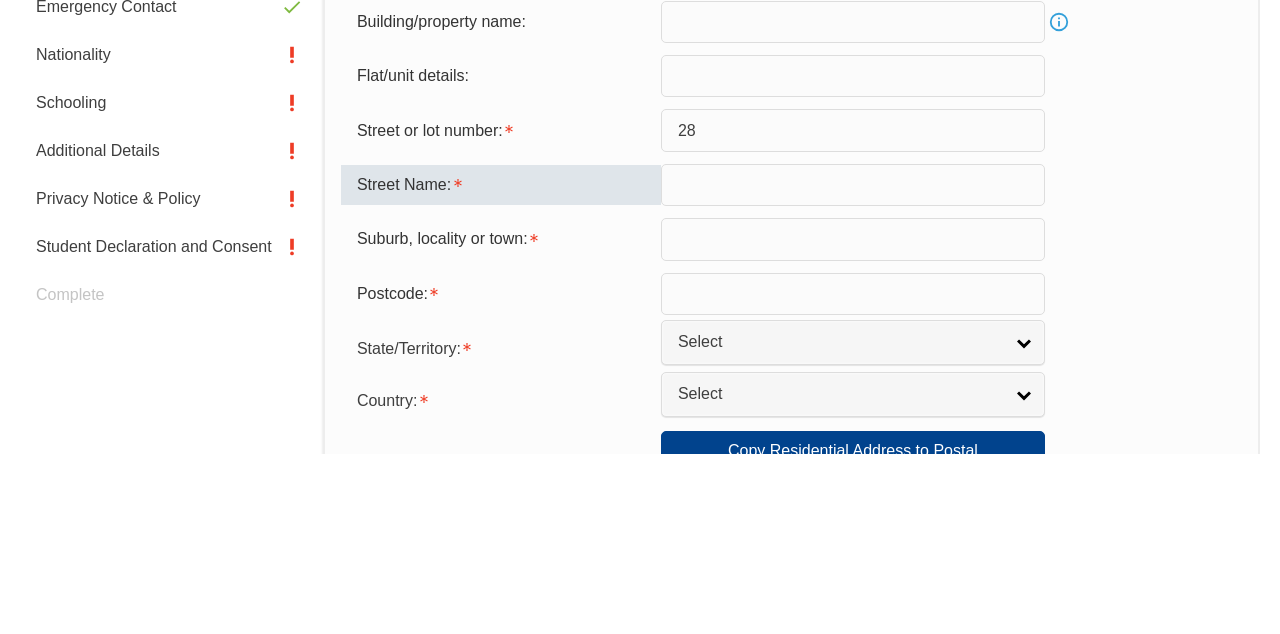 type on "[STREET]" 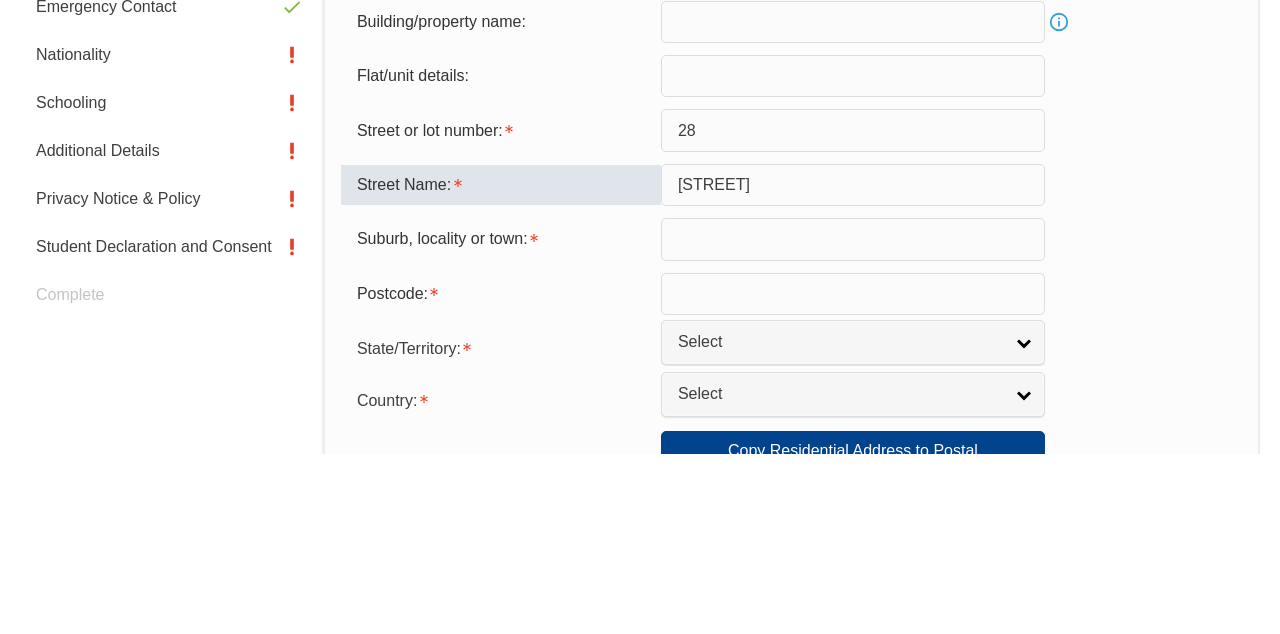 click at bounding box center (853, 419) 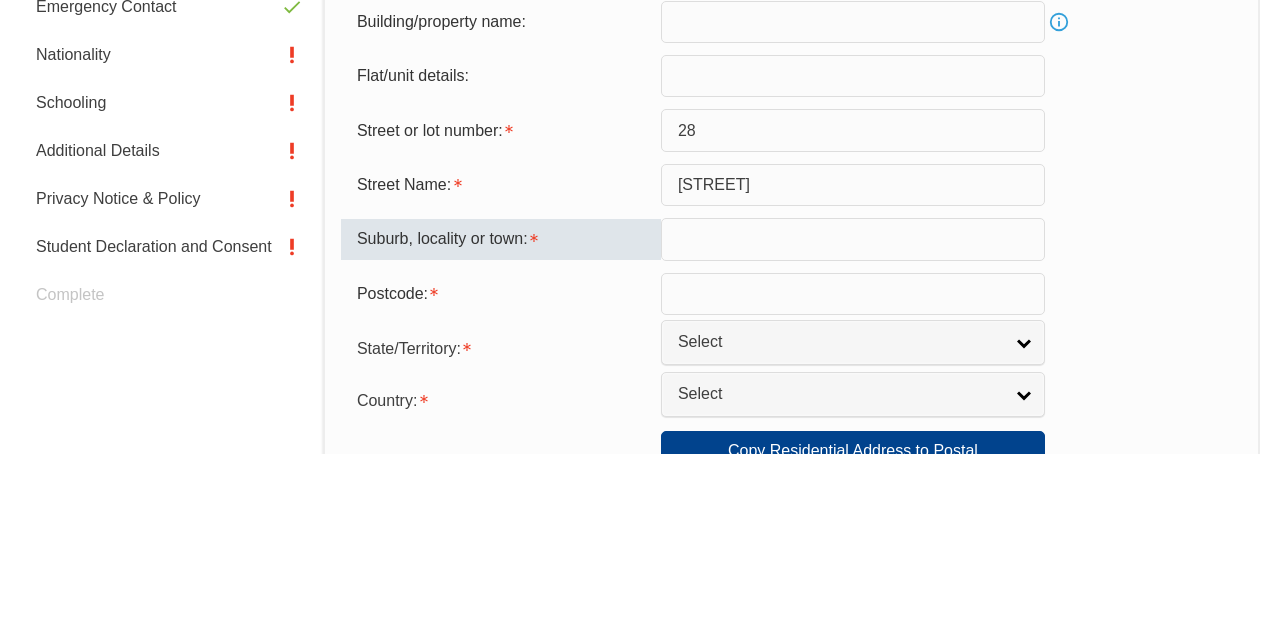 type on "[STREET]" 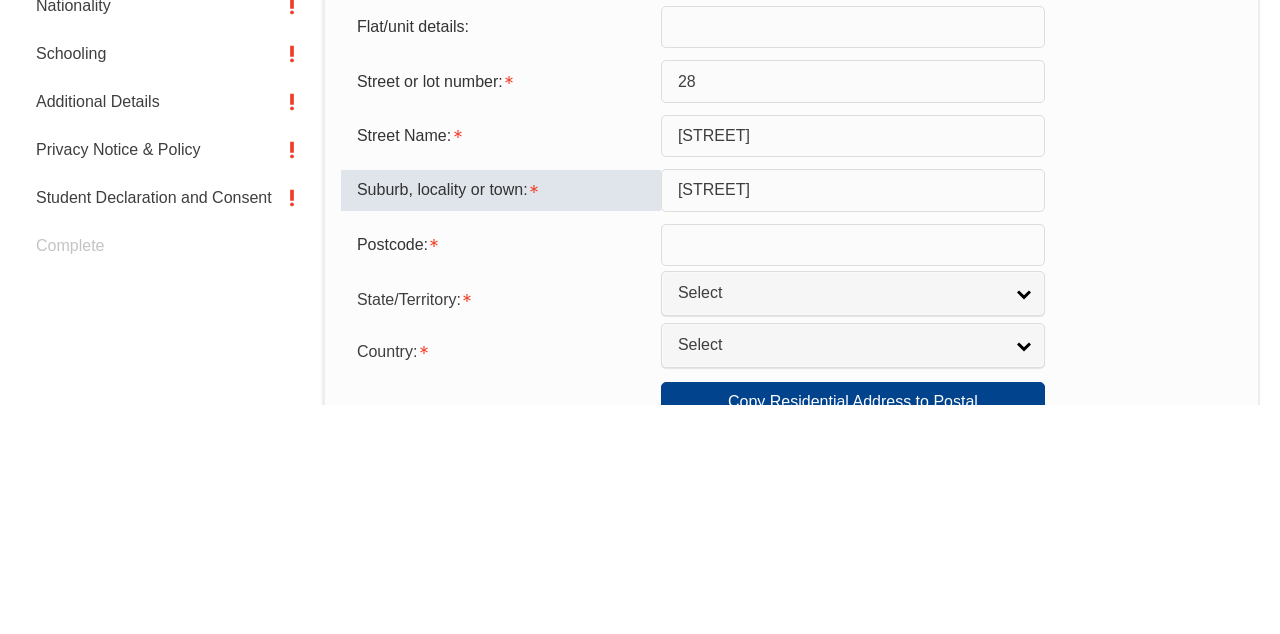 scroll, scrollTop: 679, scrollLeft: 0, axis: vertical 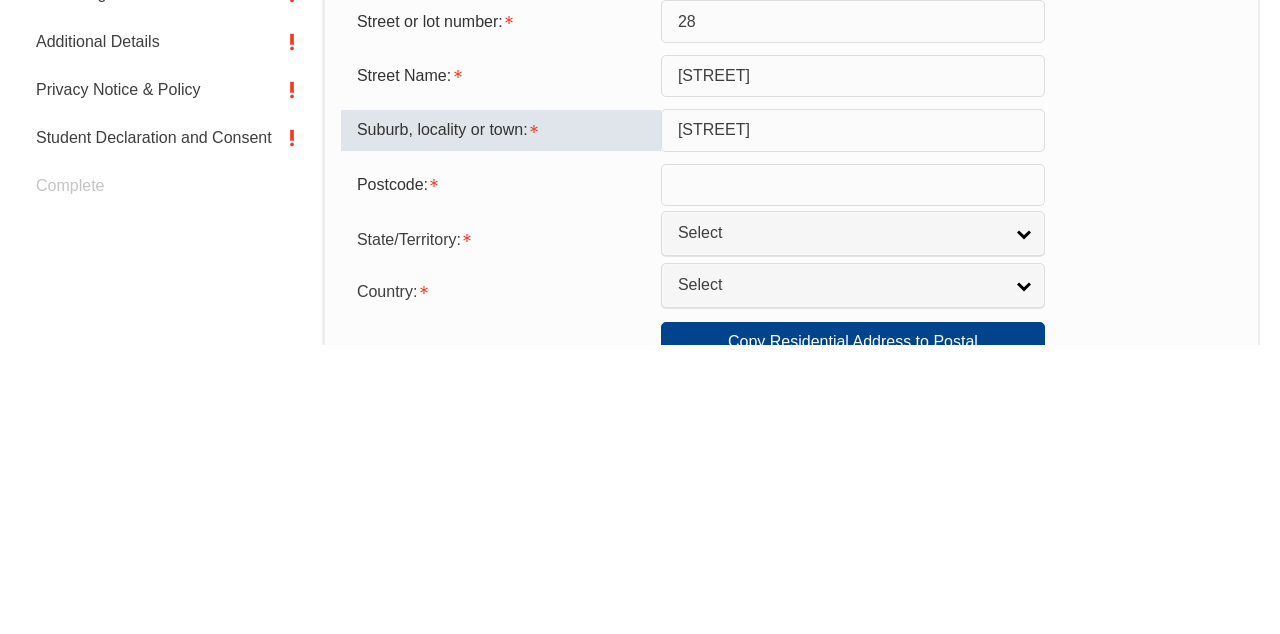 click at bounding box center (853, 474) 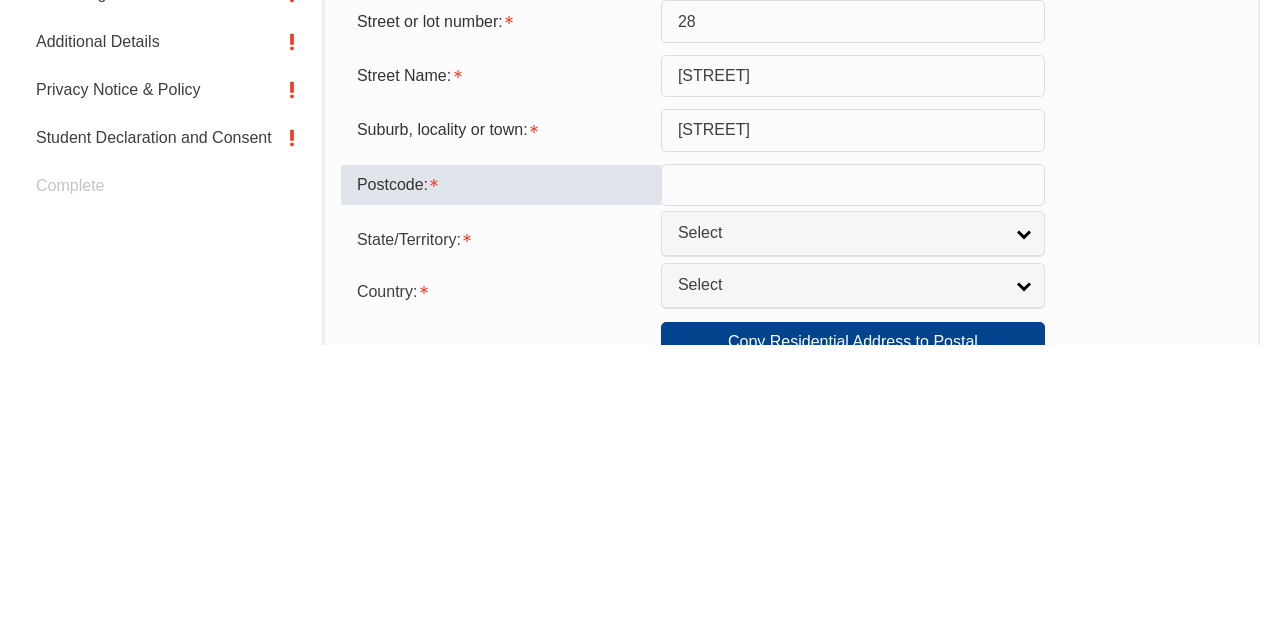 type on "5501" 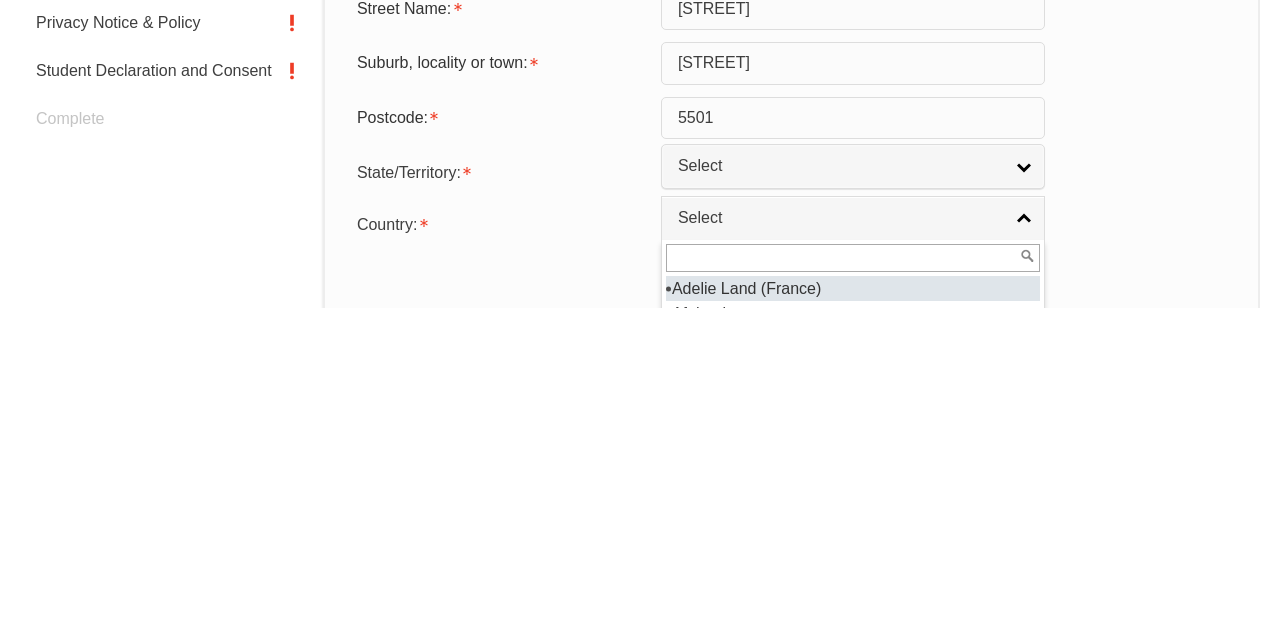 scroll, scrollTop: 836, scrollLeft: 0, axis: vertical 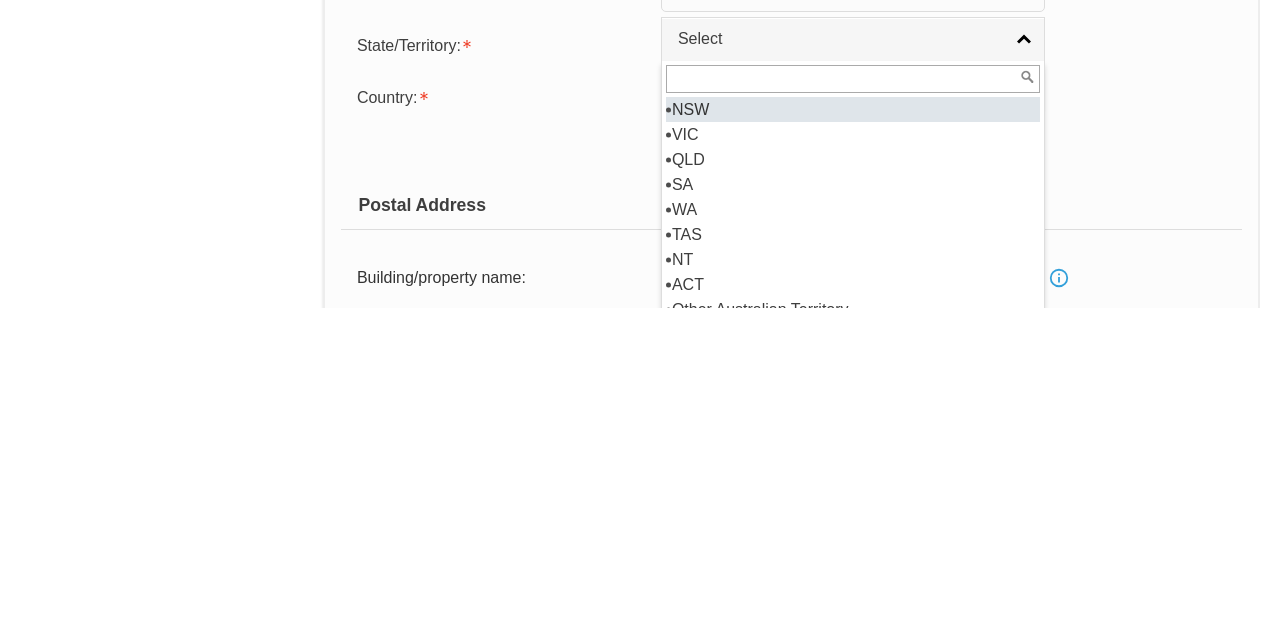 select on "SA" 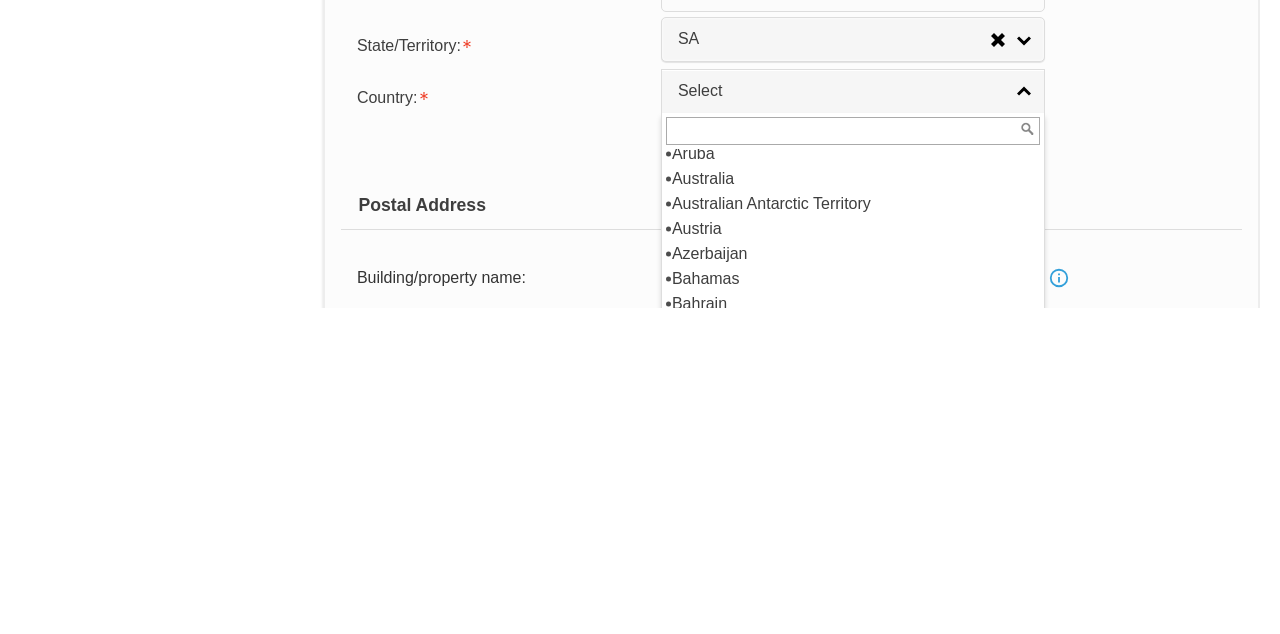 scroll, scrollTop: 308, scrollLeft: 0, axis: vertical 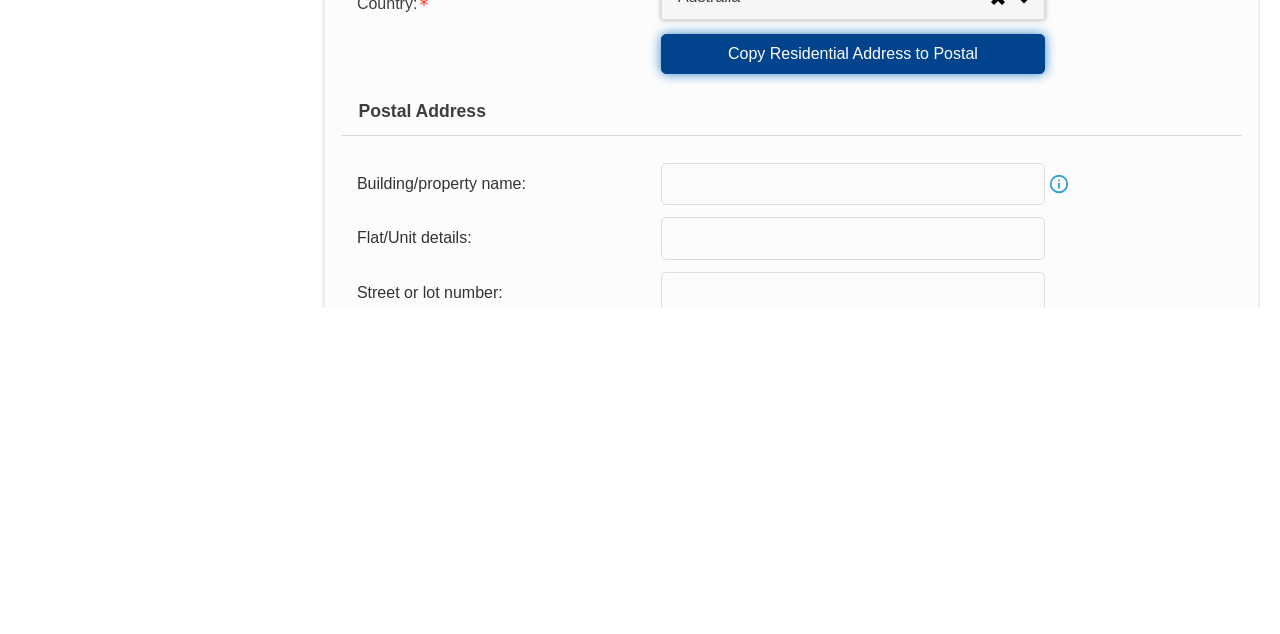 click on "Copy Residential Address to Postal" at bounding box center (853, 380) 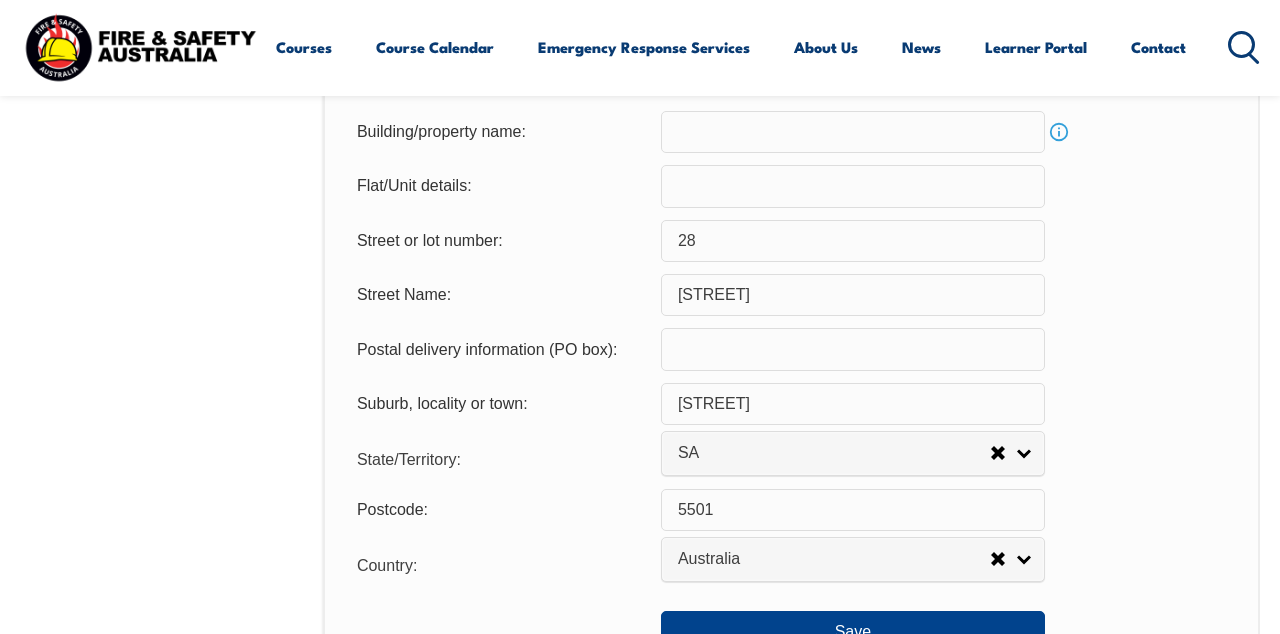 scroll, scrollTop: 1309, scrollLeft: 0, axis: vertical 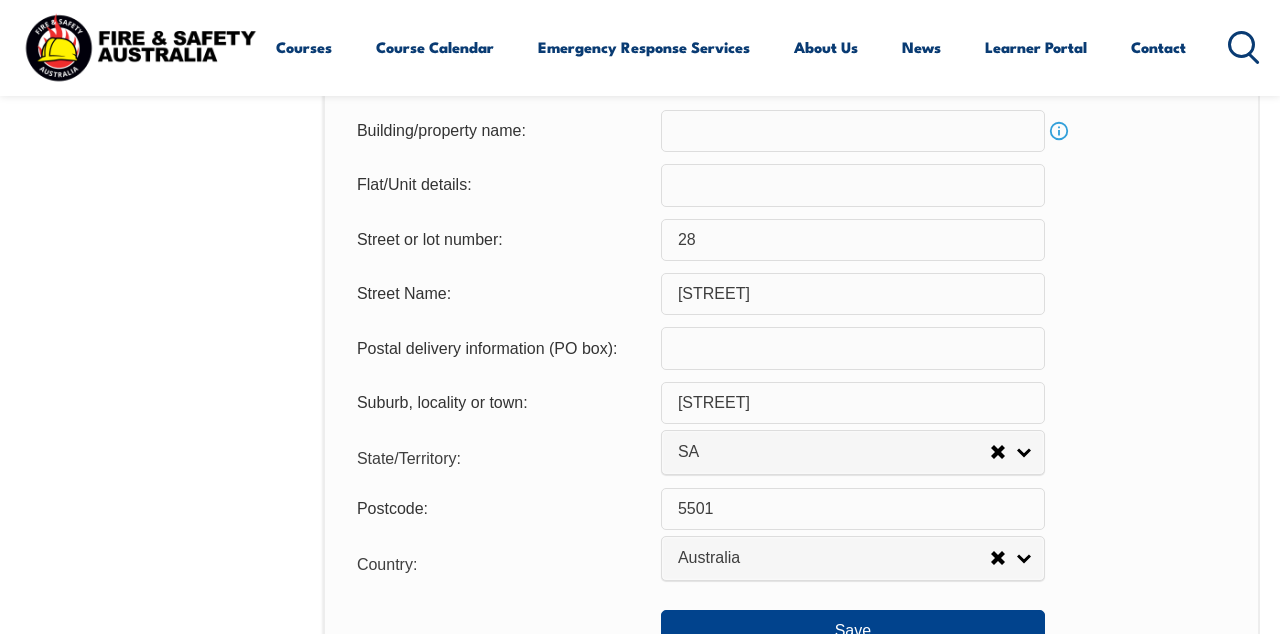 click at bounding box center [853, 348] 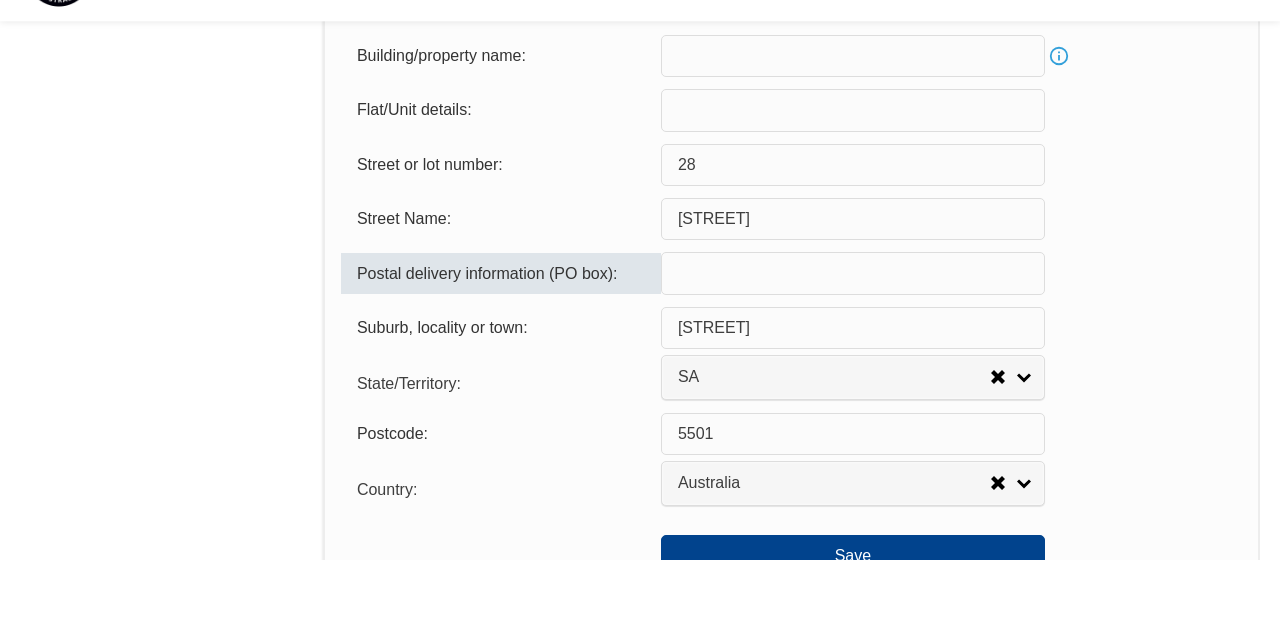 scroll, scrollTop: 1309, scrollLeft: 0, axis: vertical 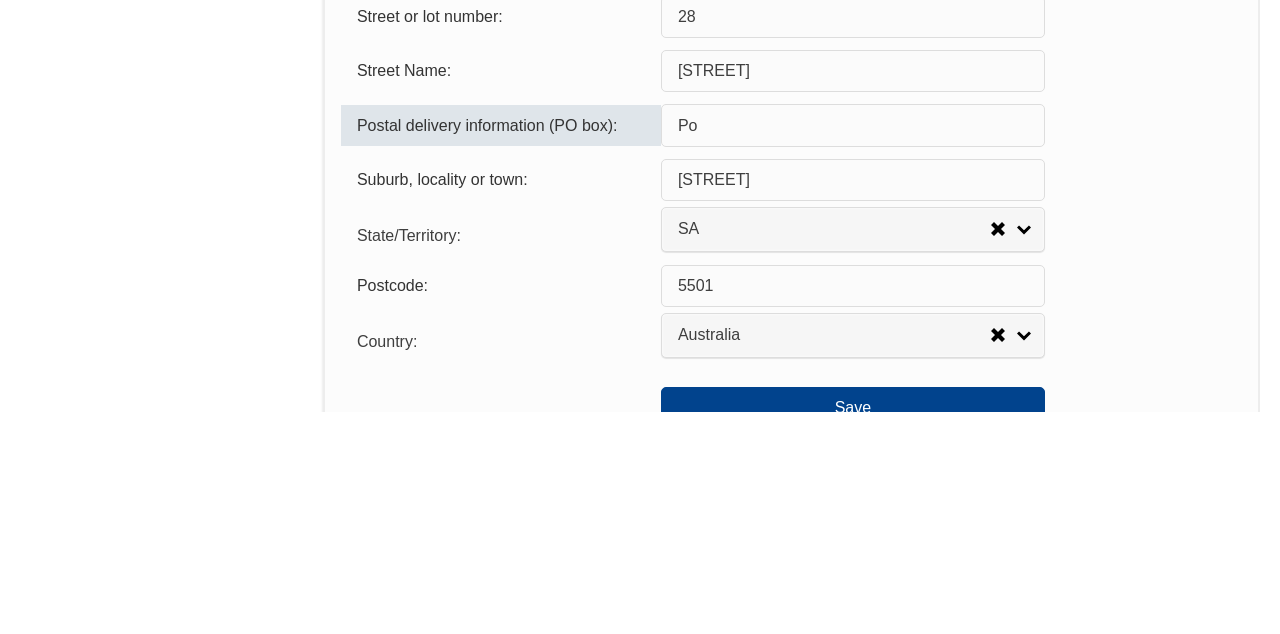 type on "Po B0x [NUMBER]" 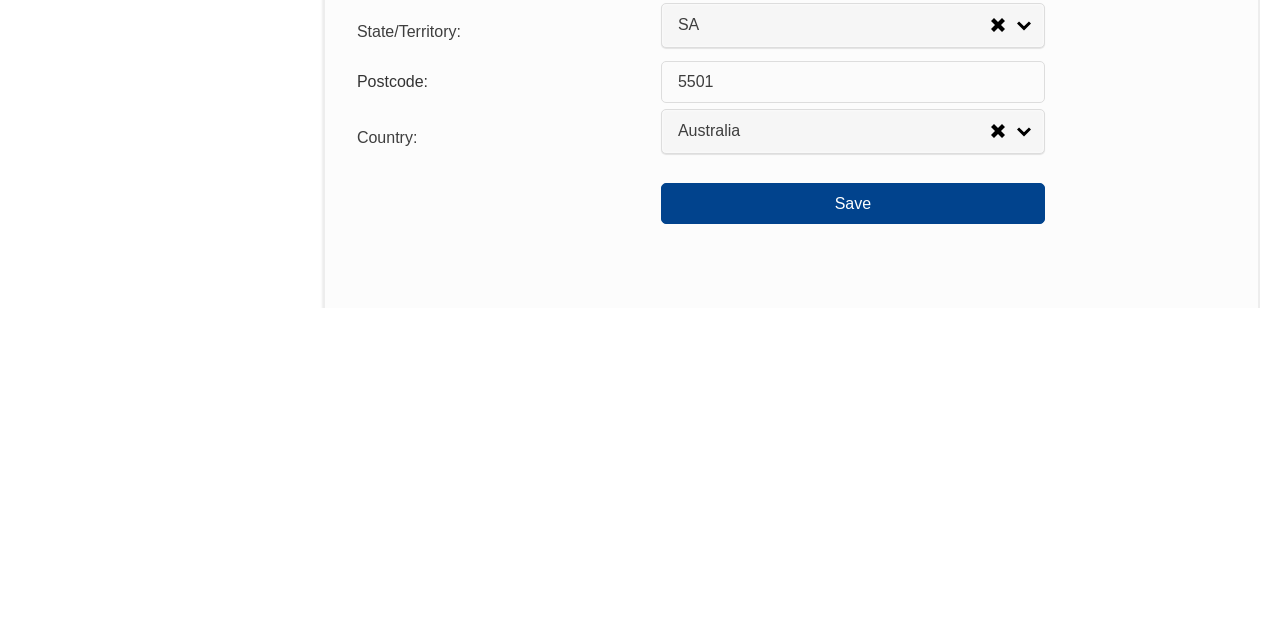 scroll, scrollTop: 1412, scrollLeft: 0, axis: vertical 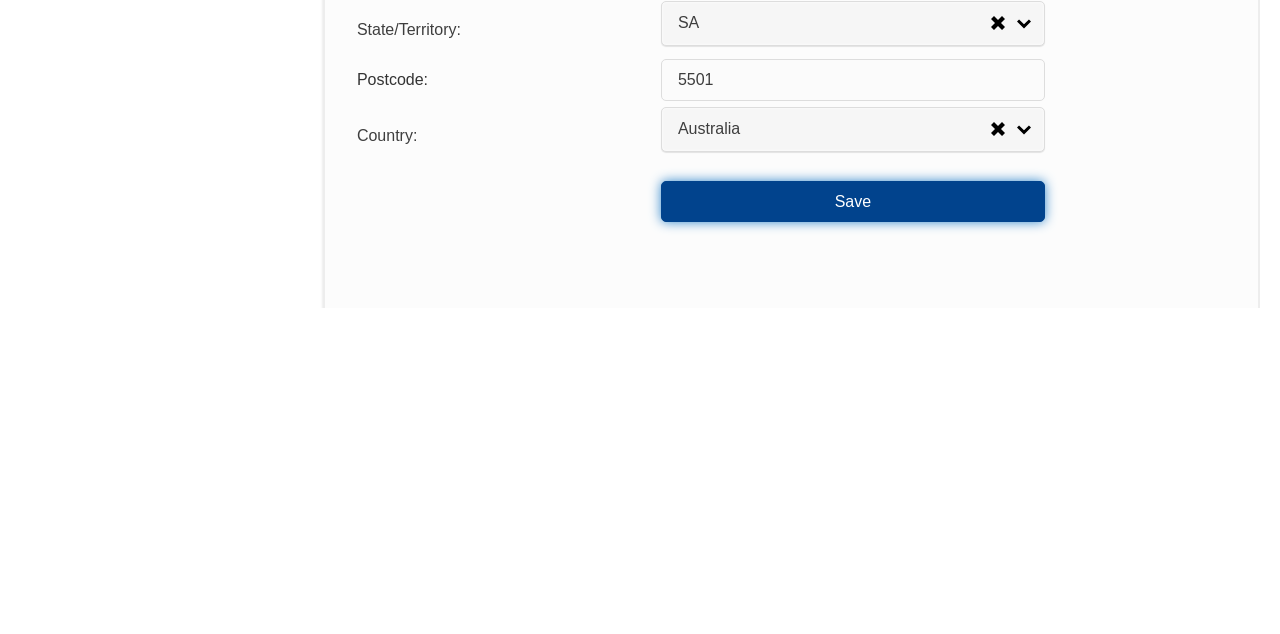 click on "Save" at bounding box center [853, 527] 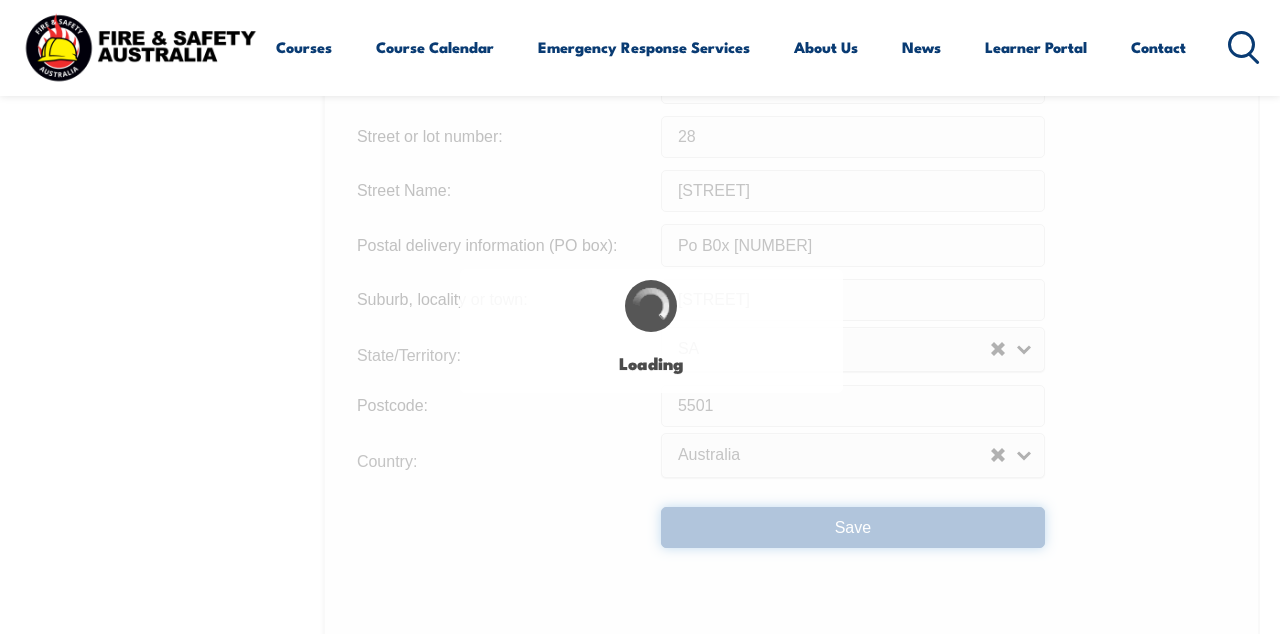 type on "28" 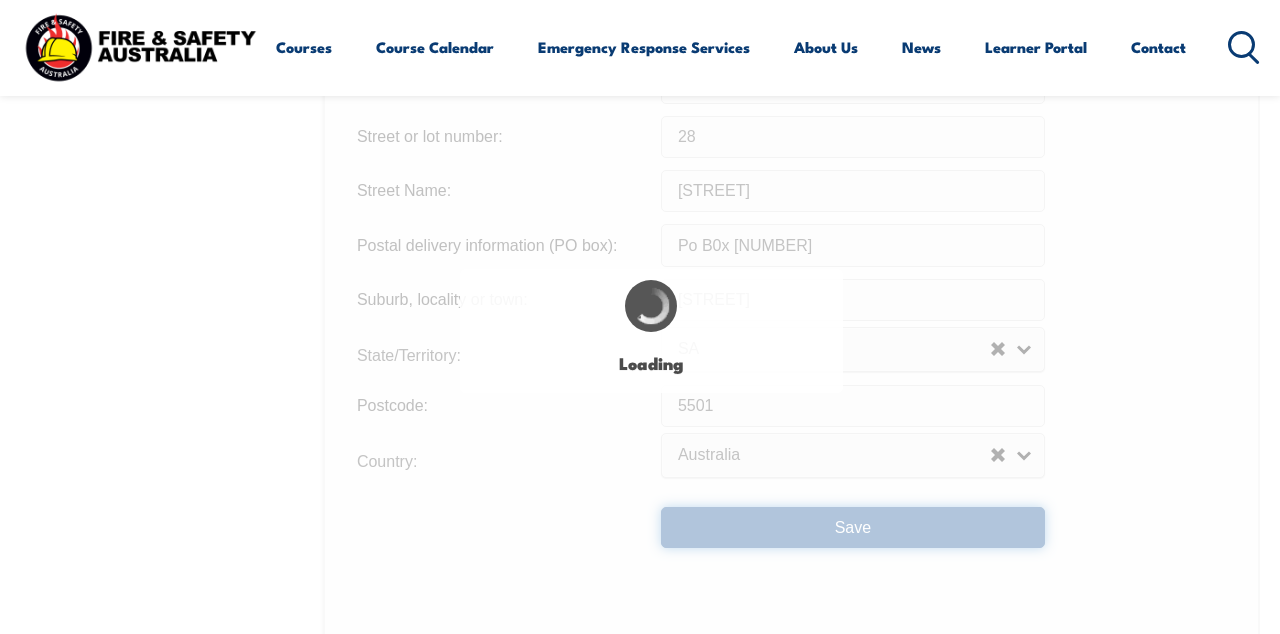type on "28" 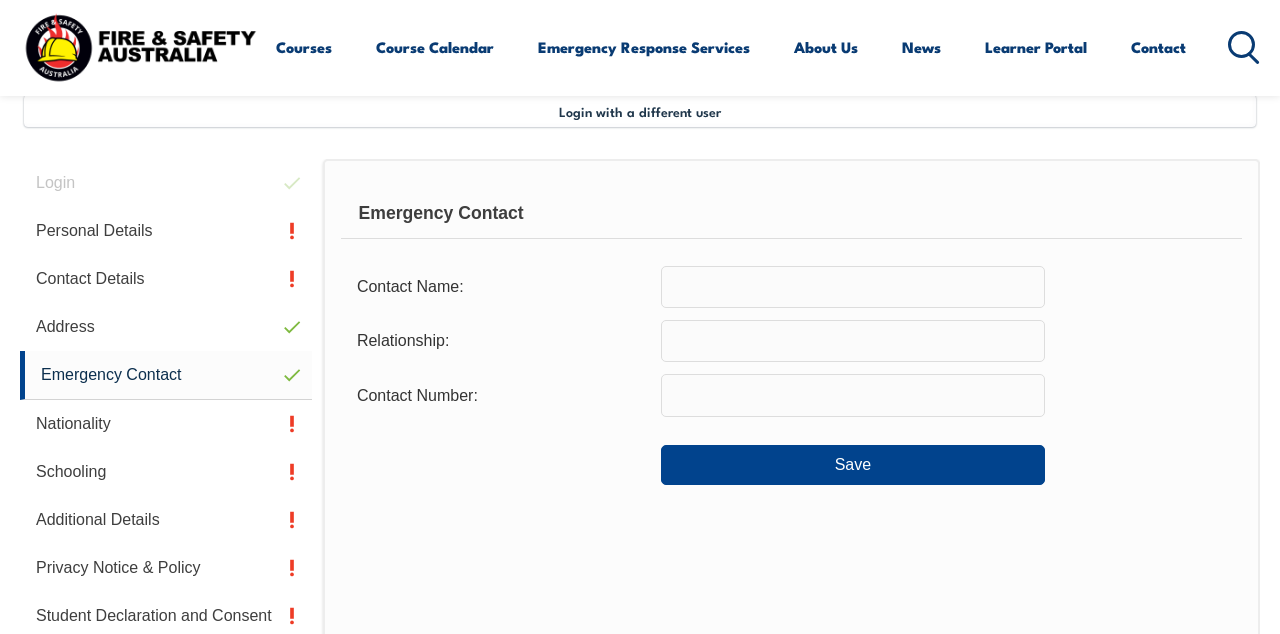 scroll, scrollTop: 484, scrollLeft: 0, axis: vertical 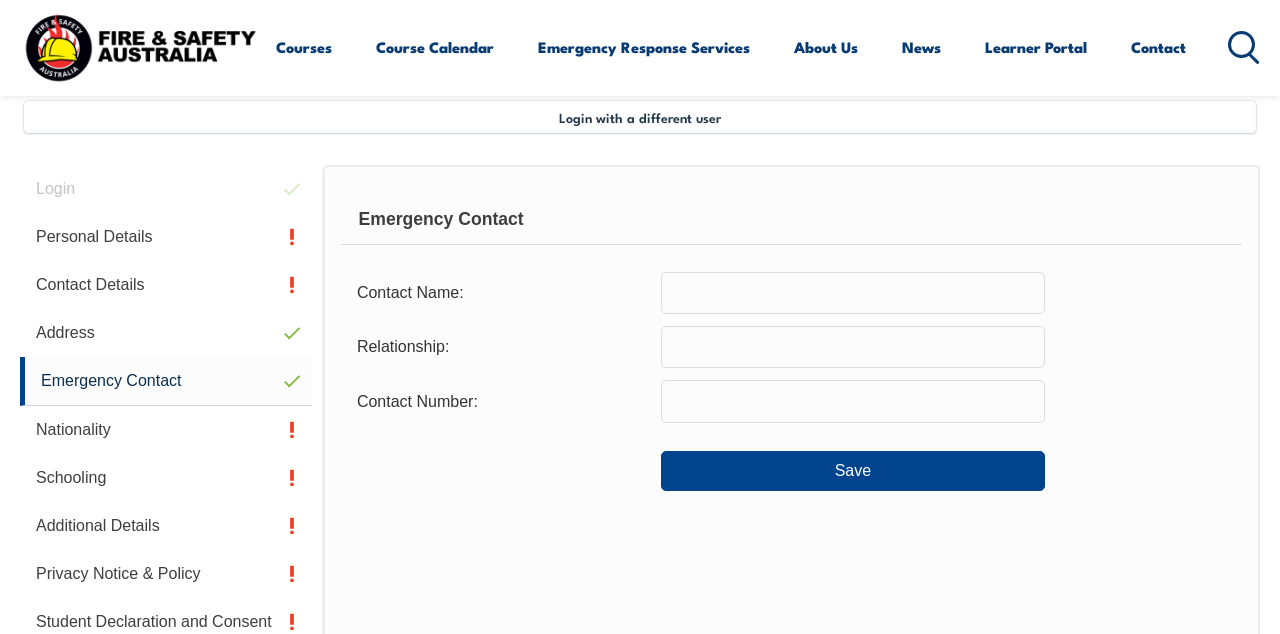 click at bounding box center [853, 293] 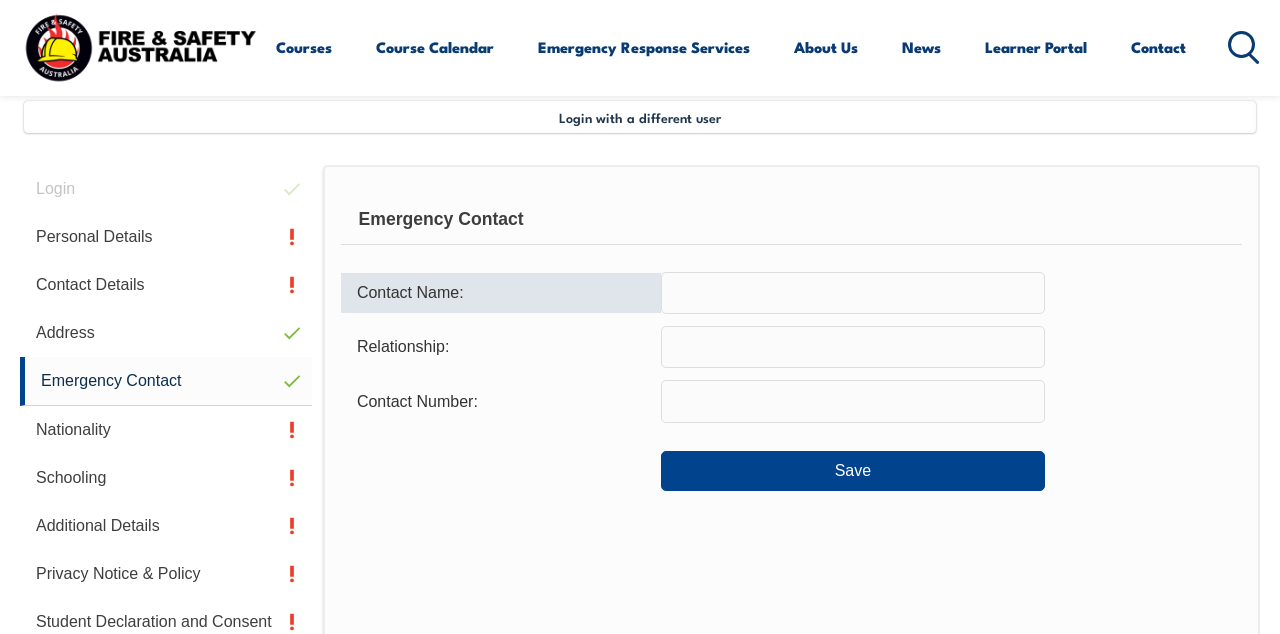 type on "Ben" 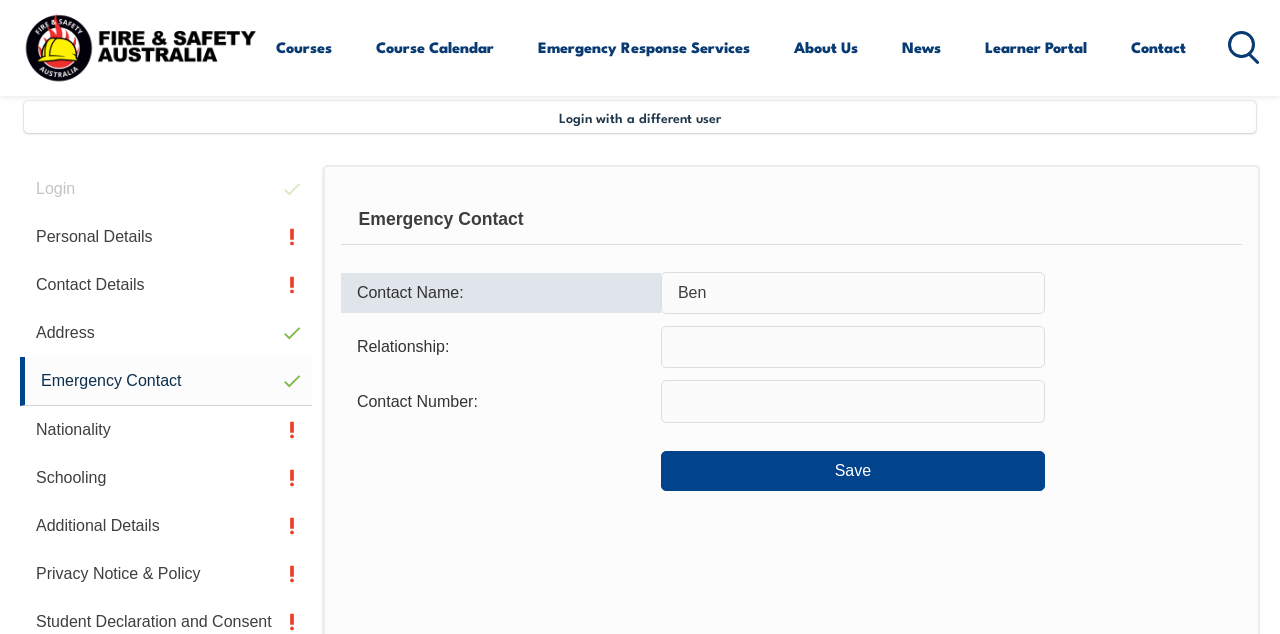 click at bounding box center [853, 347] 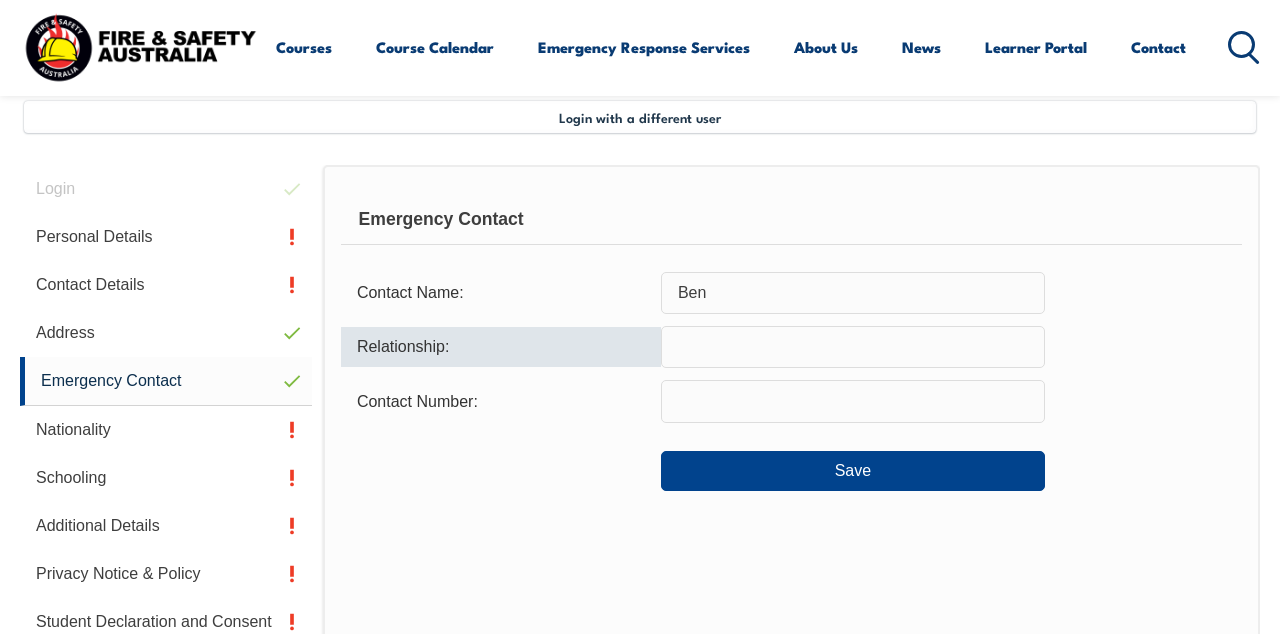 type on "Husband" 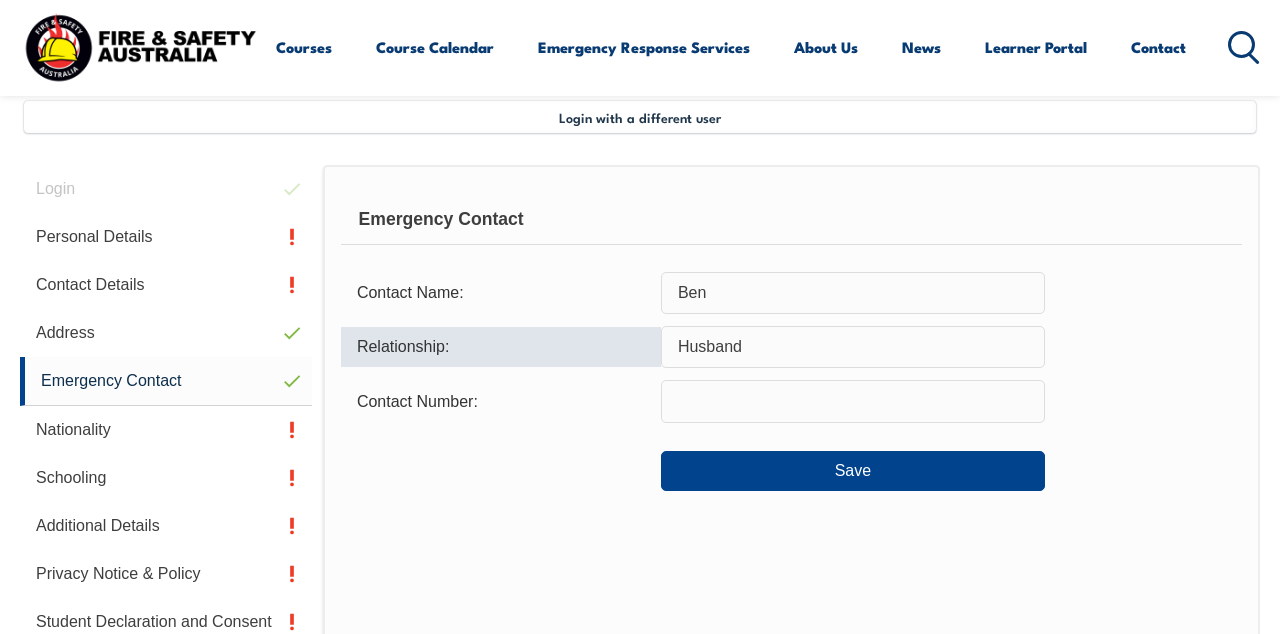 click on "Ben" at bounding box center (853, 293) 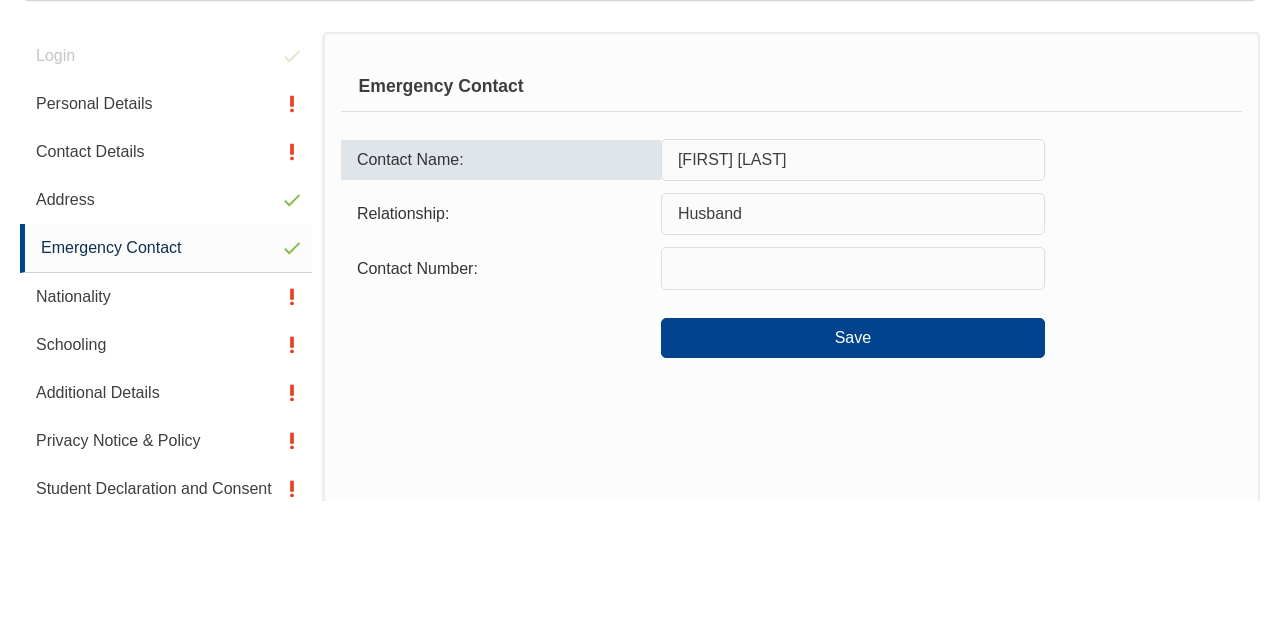 scroll, scrollTop: 484, scrollLeft: 0, axis: vertical 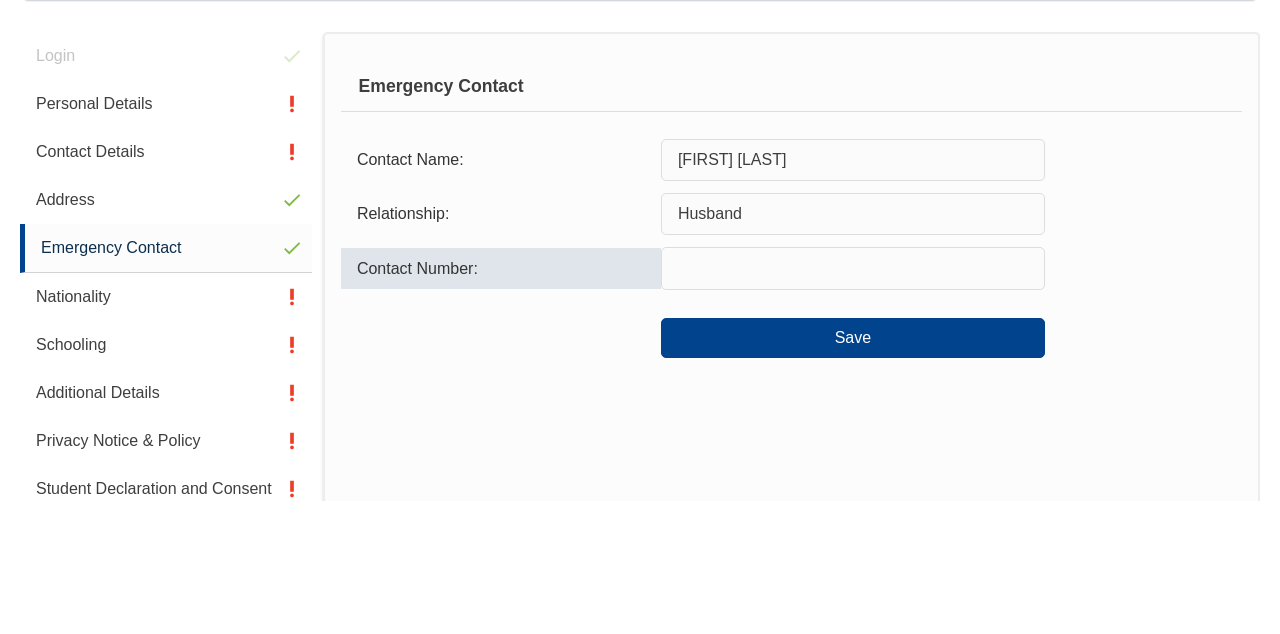 type on "0414727938" 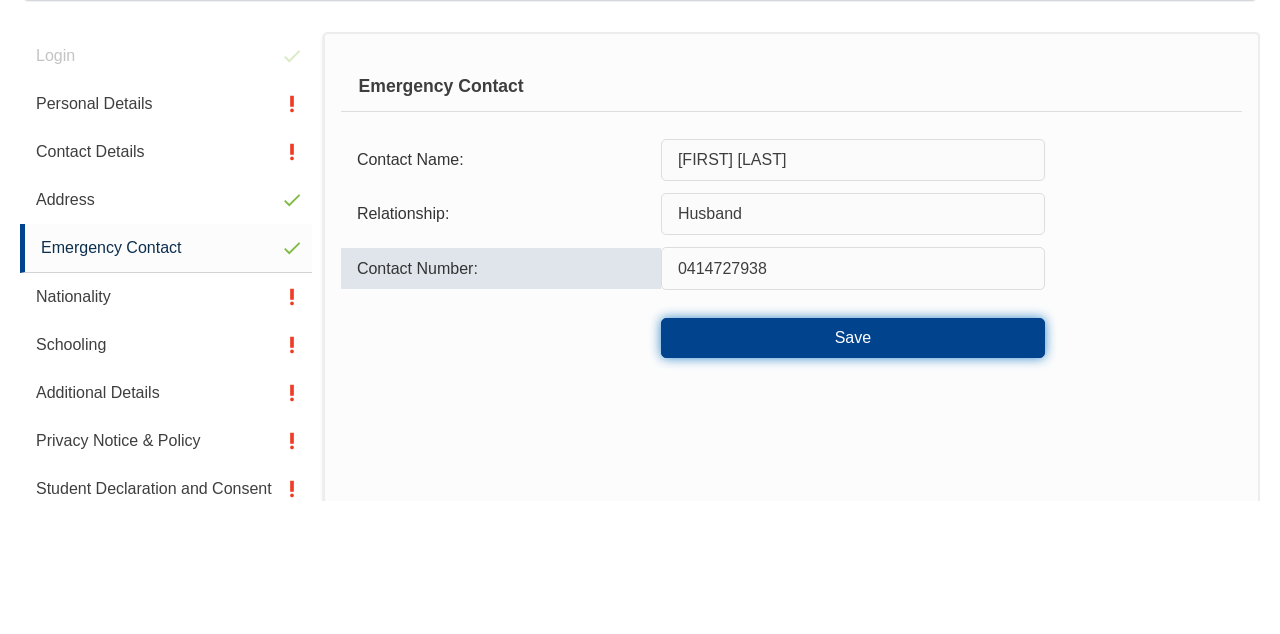 click on "Save" at bounding box center [853, 471] 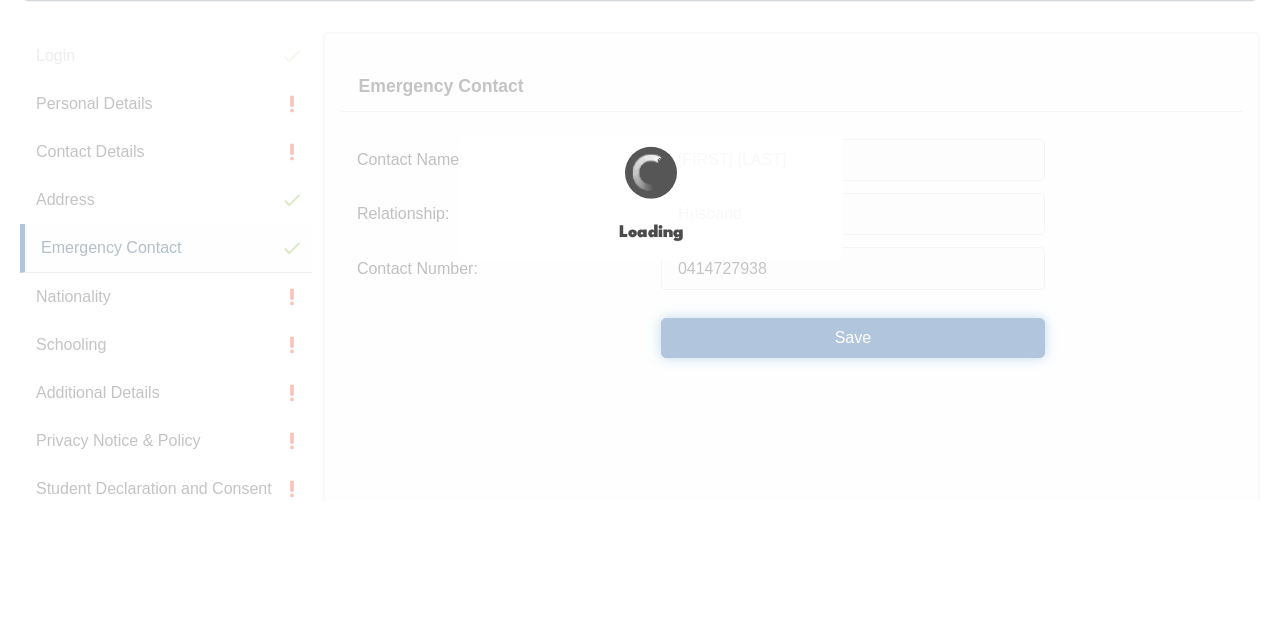 scroll, scrollTop: 484, scrollLeft: 0, axis: vertical 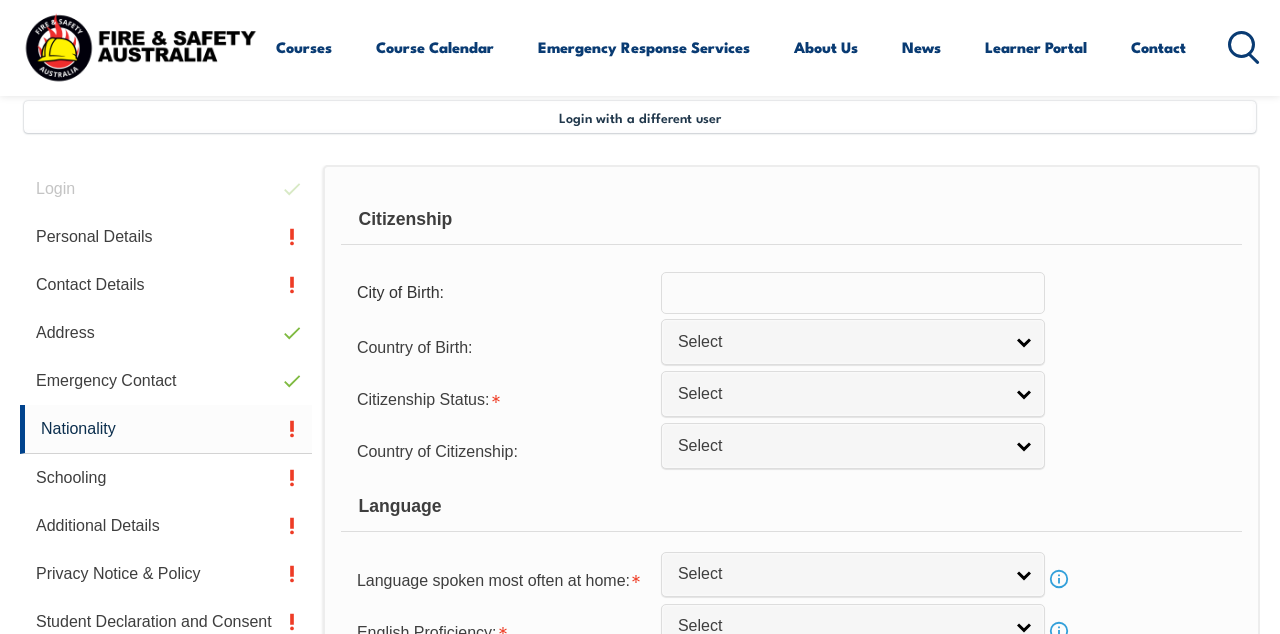 click on "Contact Details" at bounding box center (166, 285) 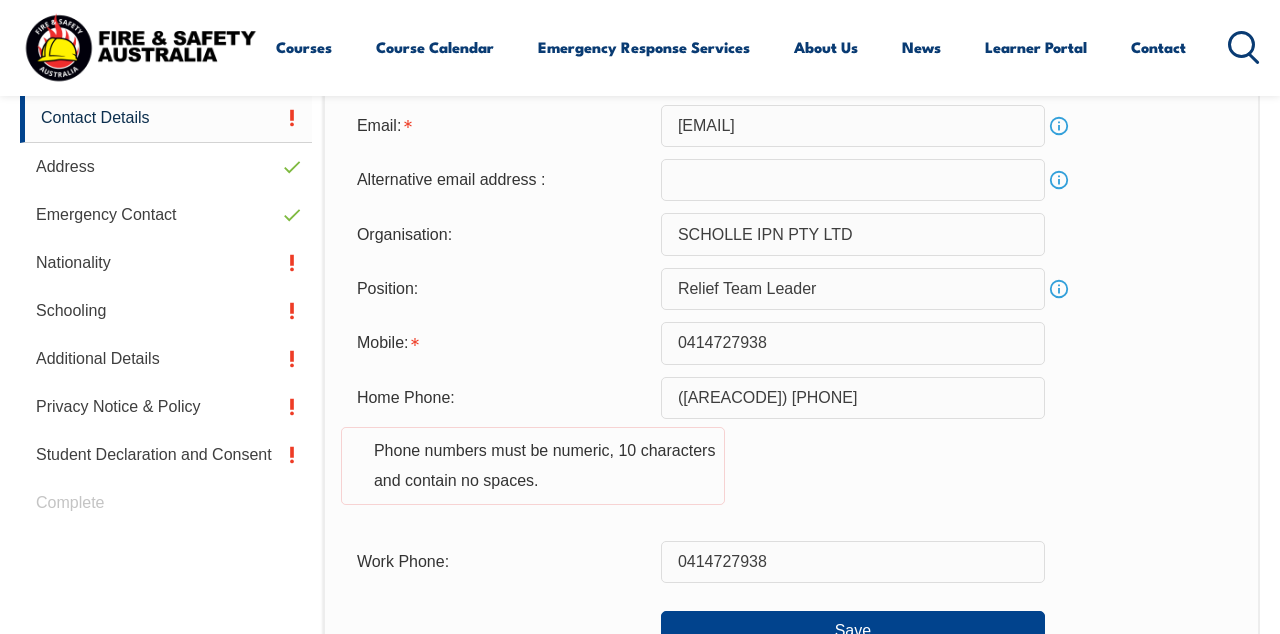scroll, scrollTop: 652, scrollLeft: 0, axis: vertical 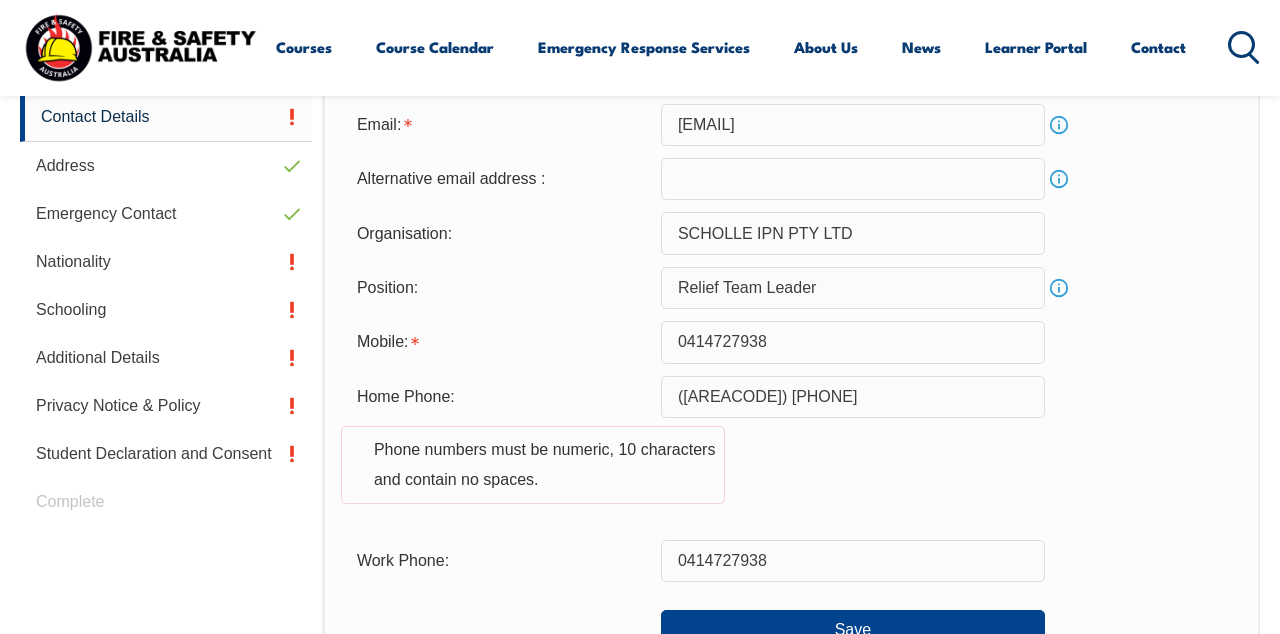 click on "([AREACODE]) [PHONE]" at bounding box center [853, 397] 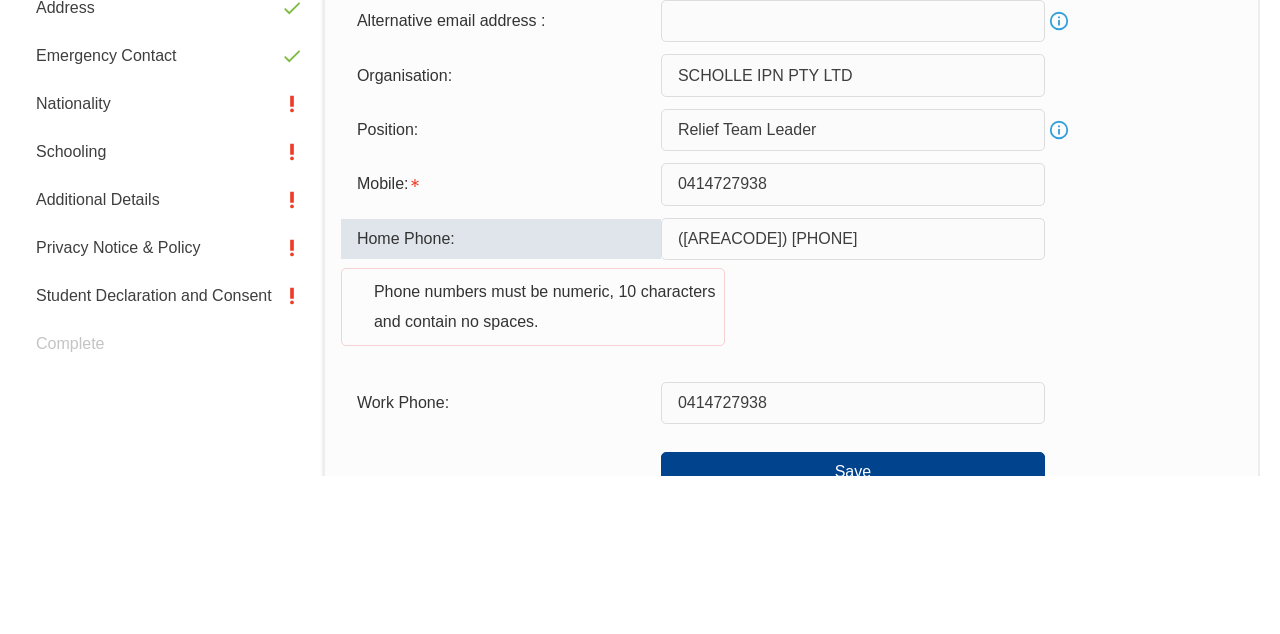 scroll, scrollTop: 651, scrollLeft: 0, axis: vertical 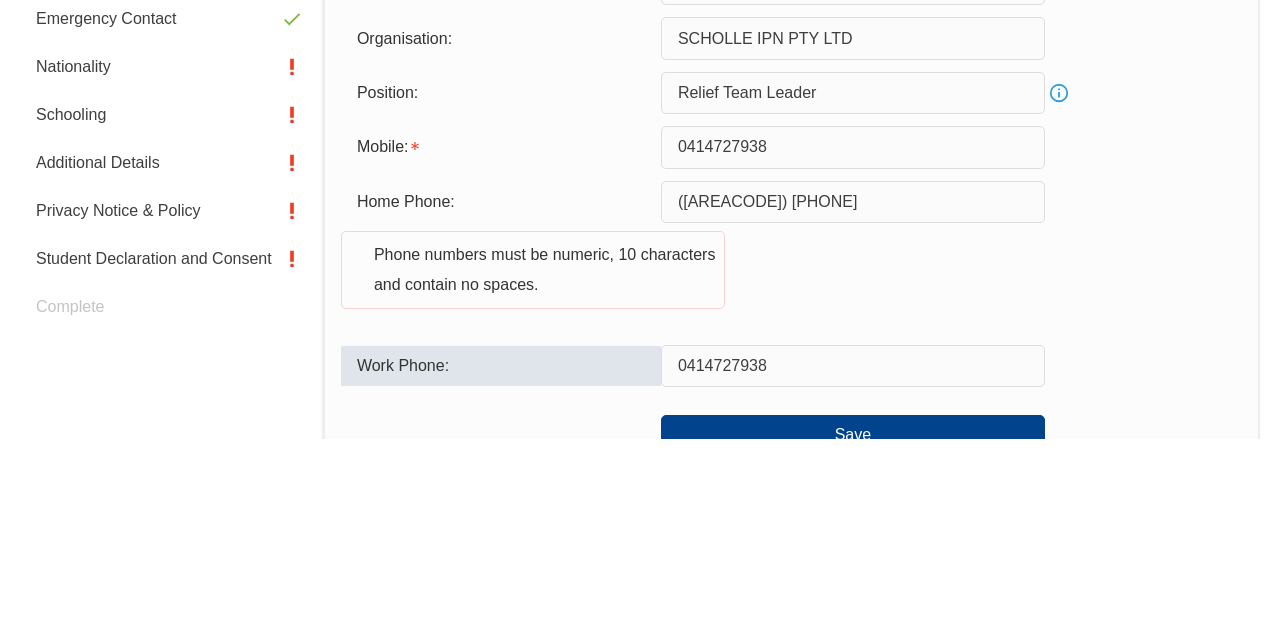 click on "([AREACODE]) [PHONE]" at bounding box center [853, 397] 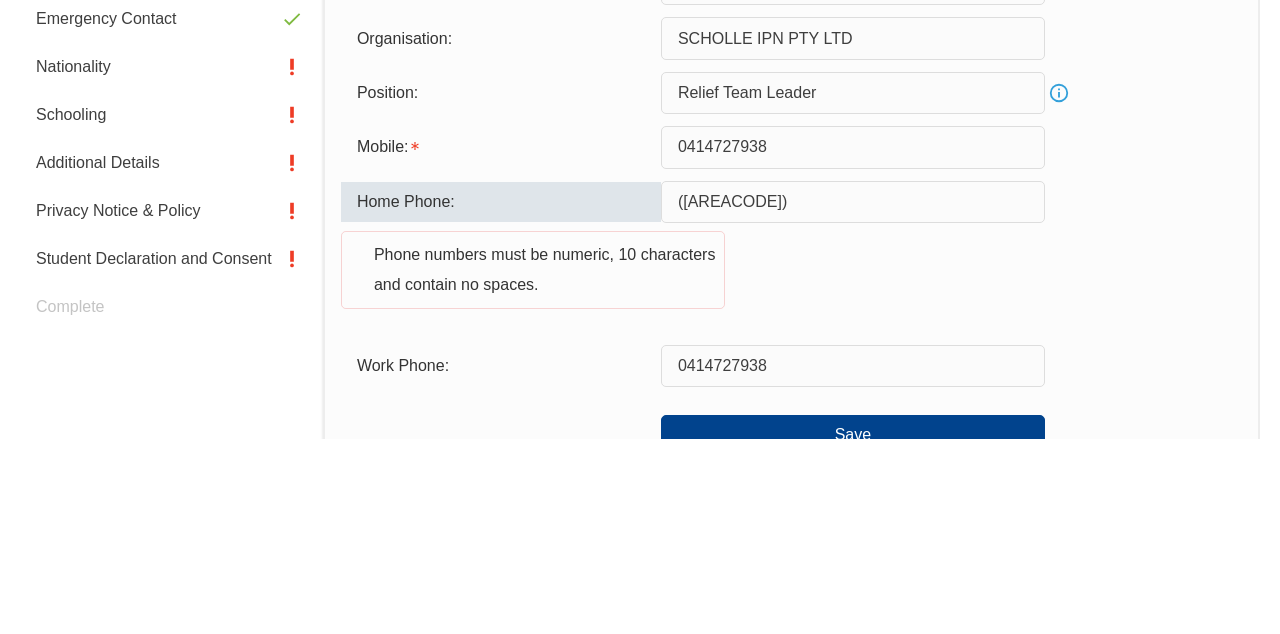 type on "([AREACODE])" 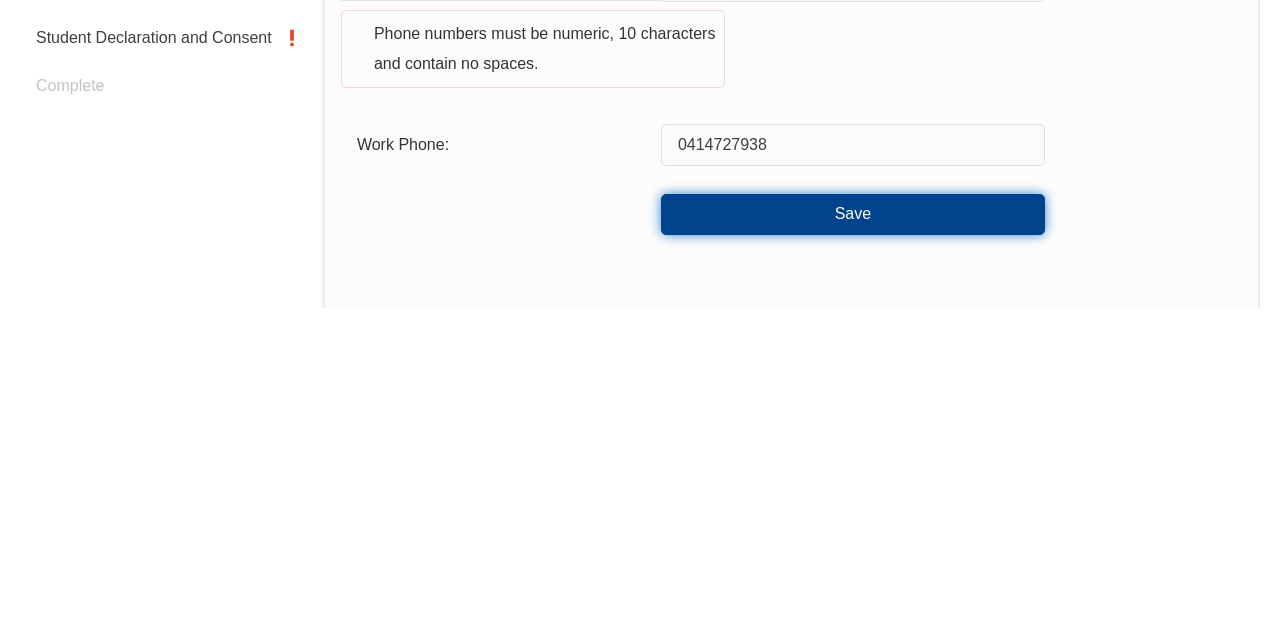 click on "Save" at bounding box center (853, 540) 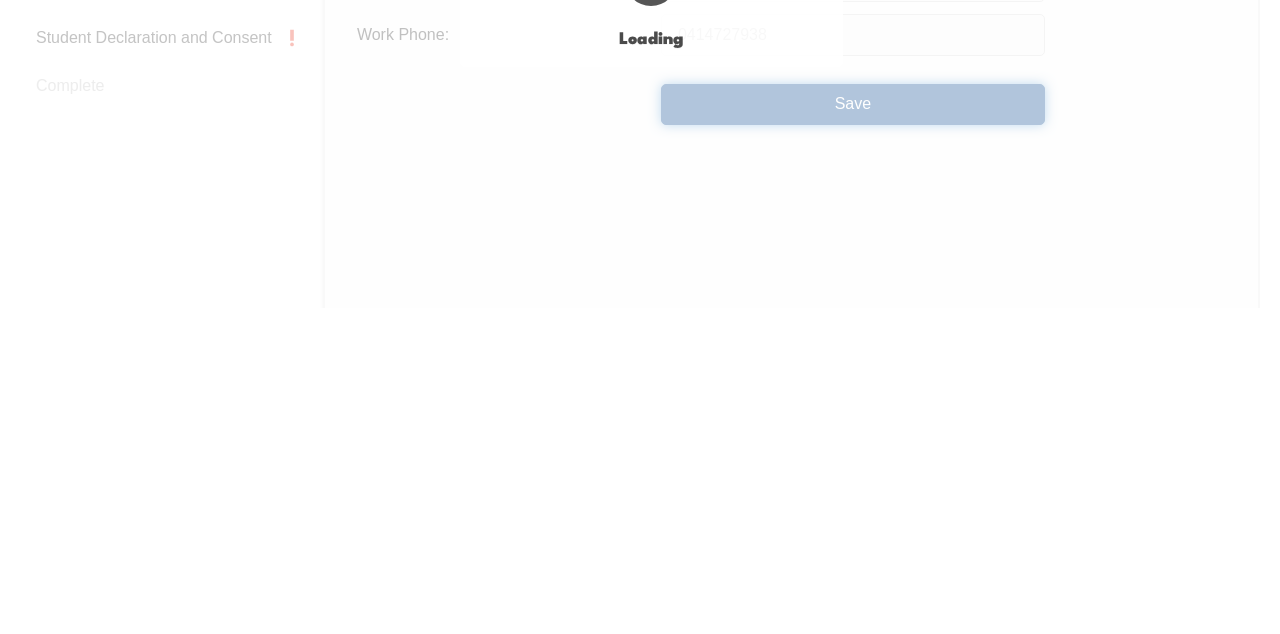 scroll, scrollTop: 742, scrollLeft: 0, axis: vertical 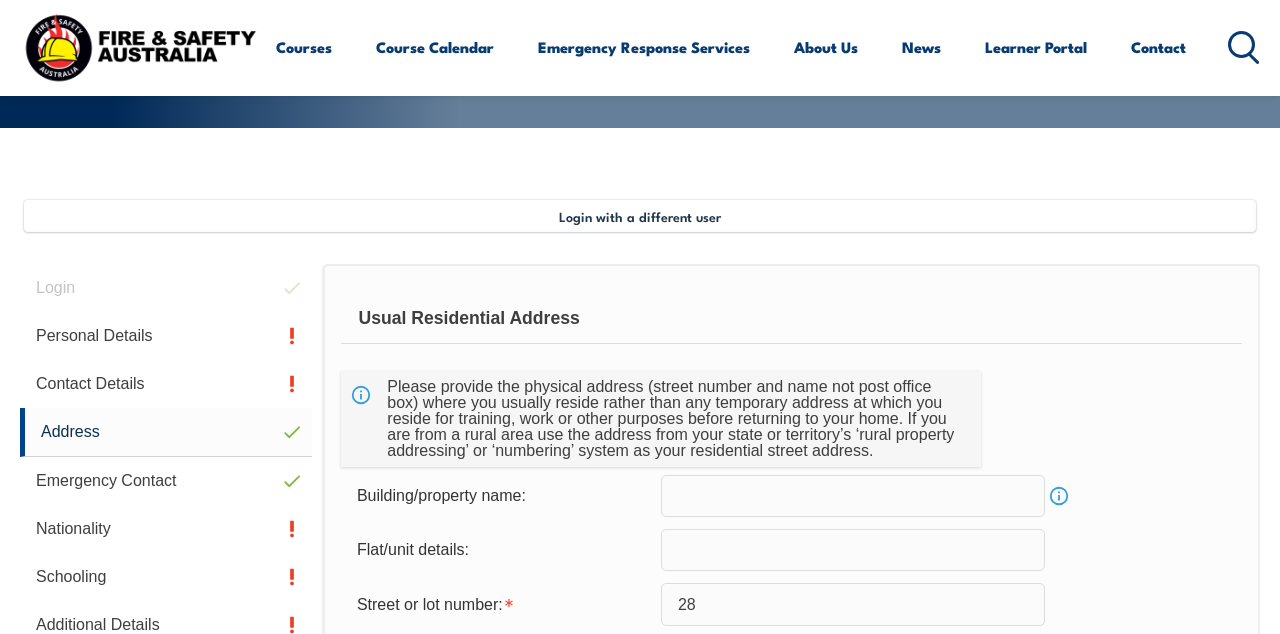 click on "Contact Details" at bounding box center [166, 384] 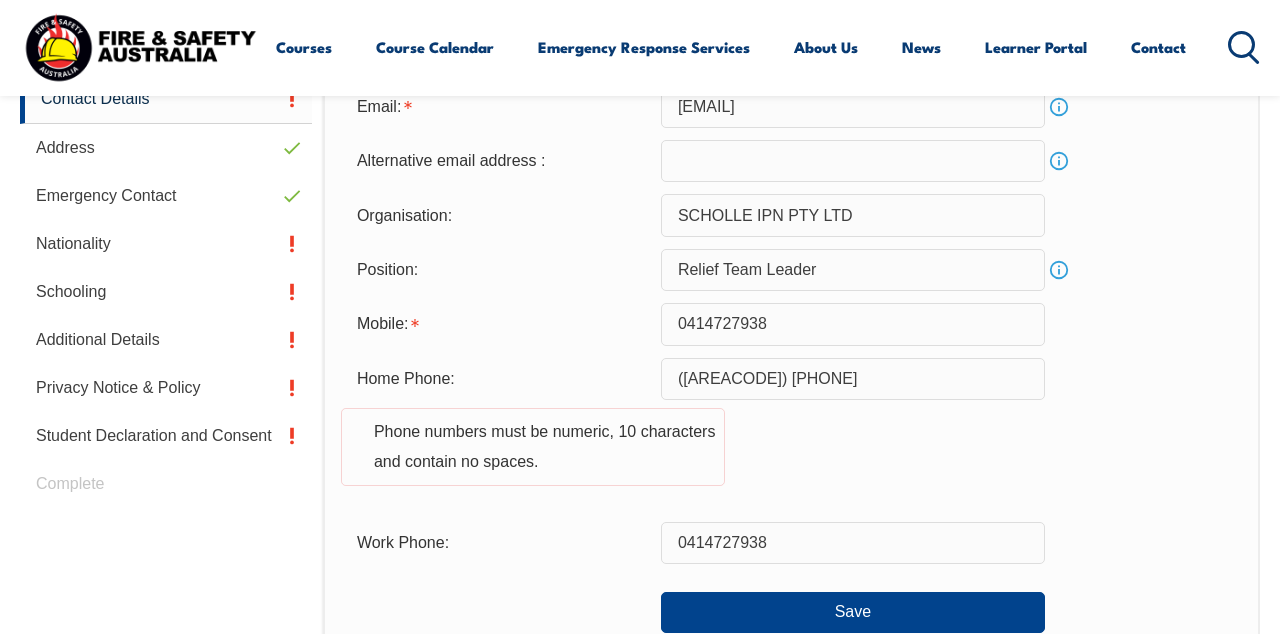 scroll, scrollTop: 671, scrollLeft: 0, axis: vertical 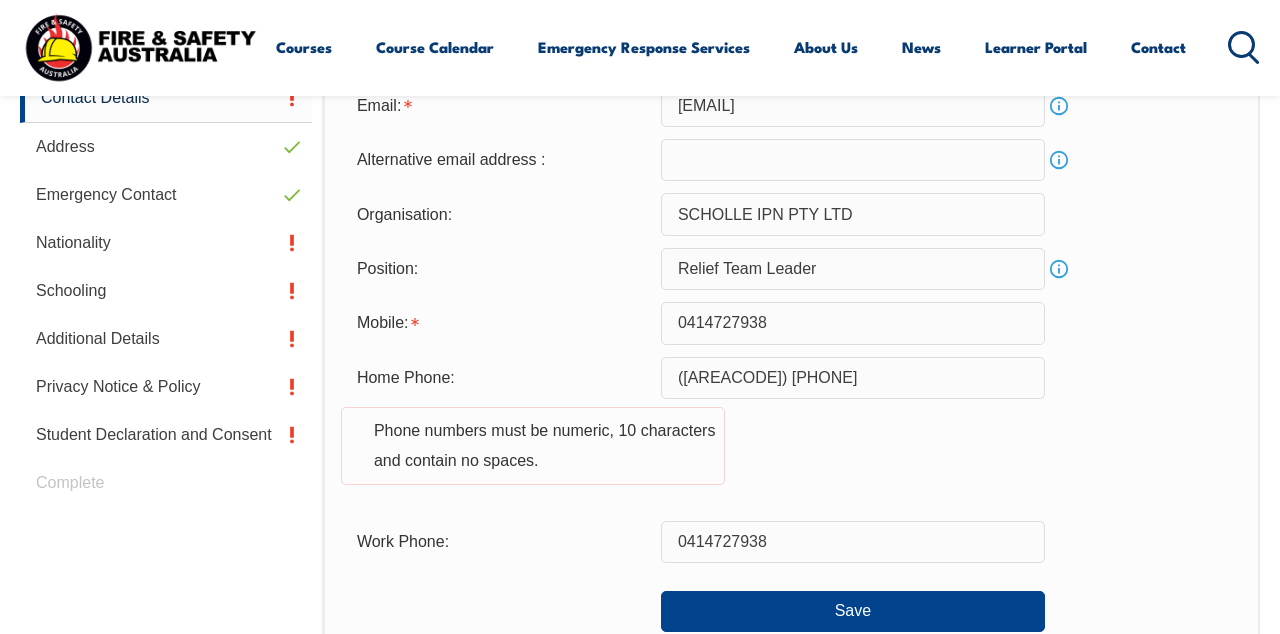 click on "([AREACODE]) [PHONE]" at bounding box center [853, 378] 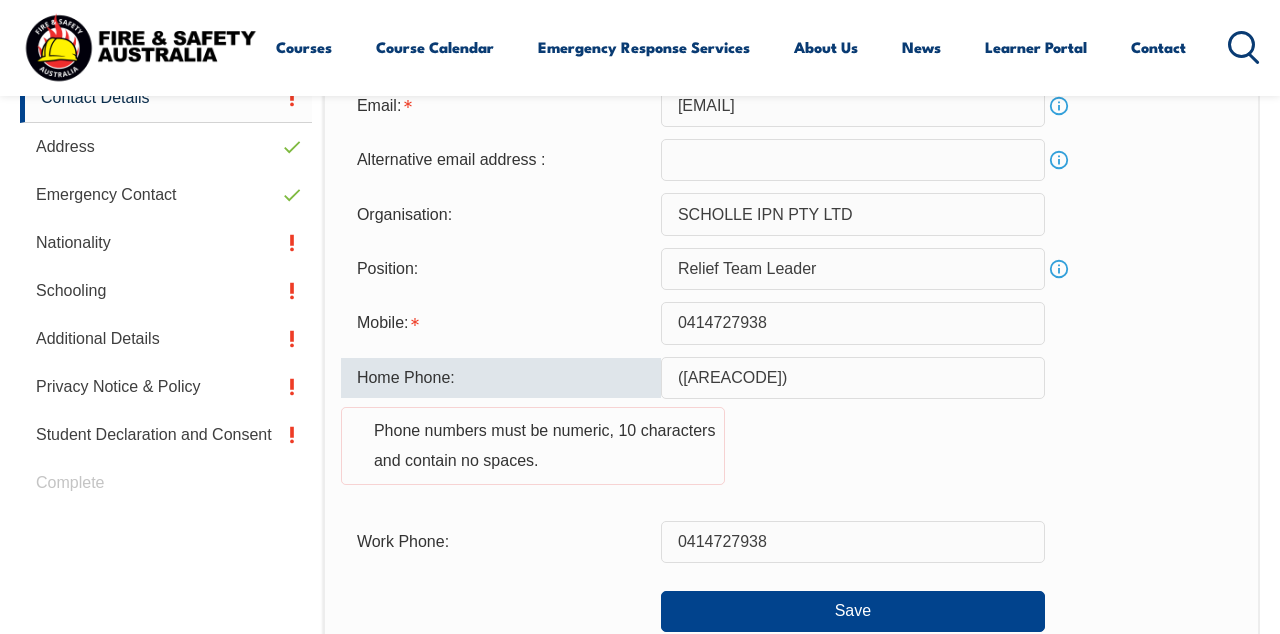 type on "([AREACODE])" 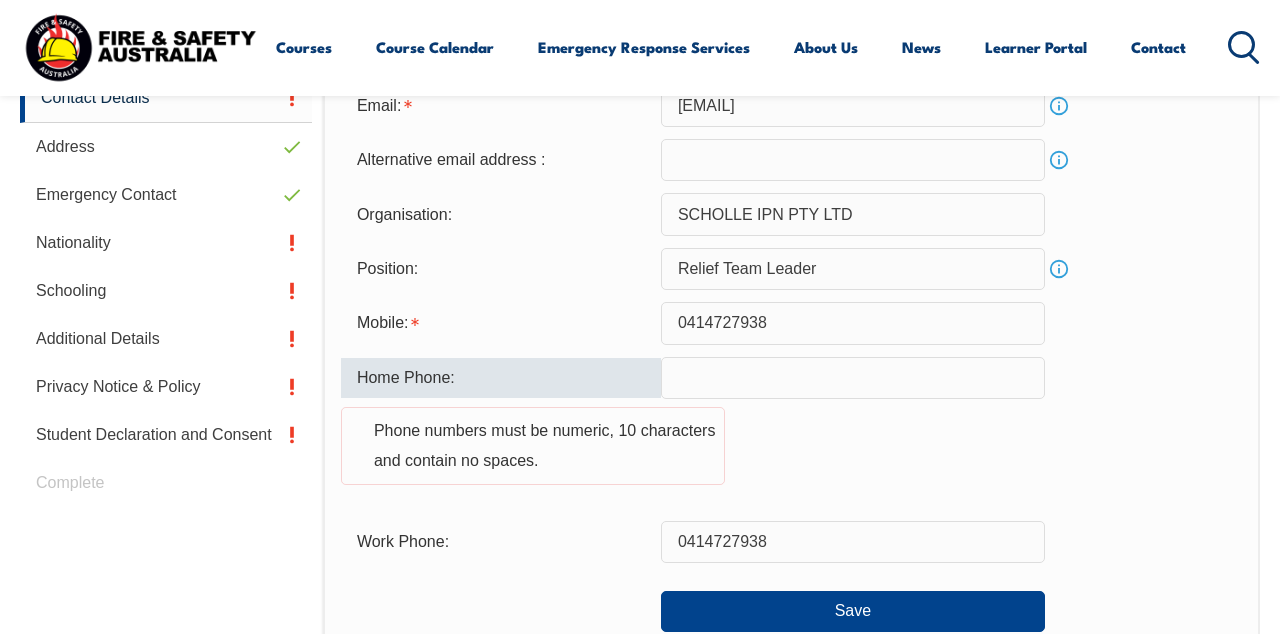 click on "Position: Relief Team Leader Info" at bounding box center [791, 269] 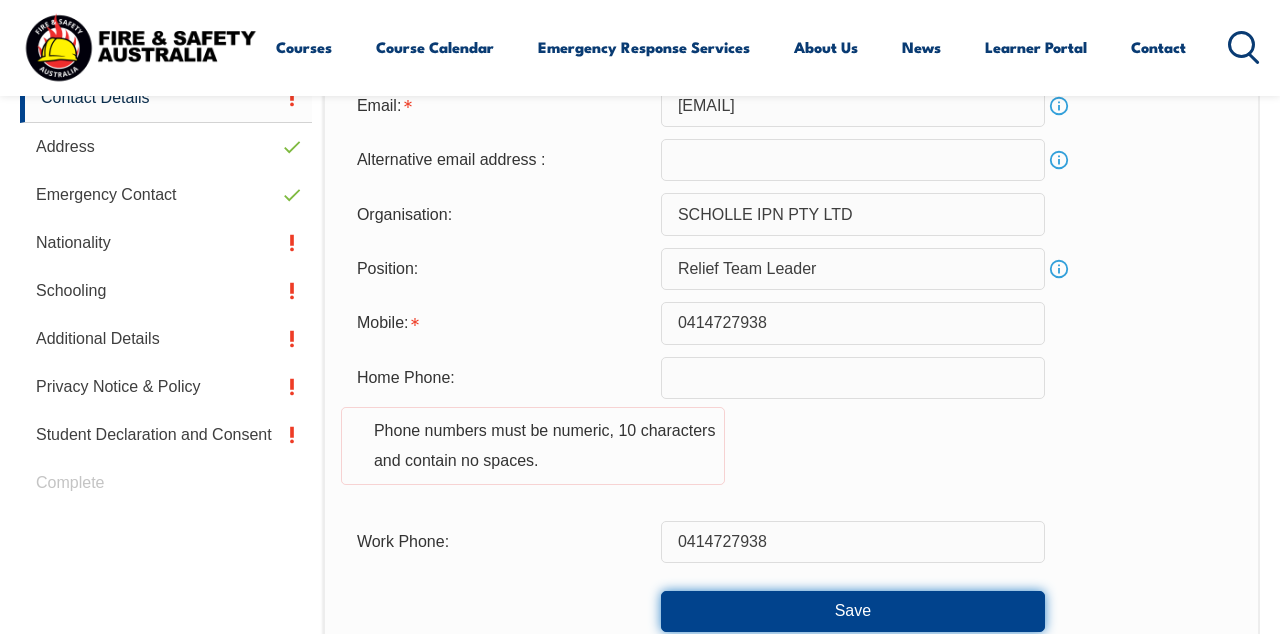 click on "Save" at bounding box center (853, 611) 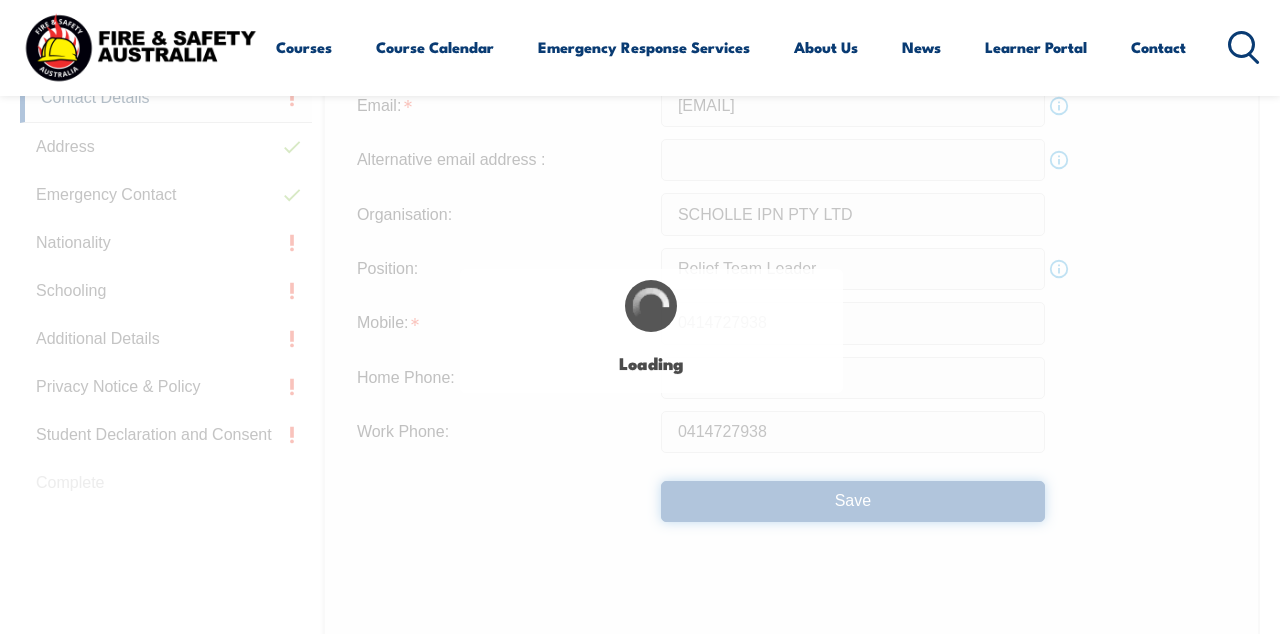 type on "([AREACODE]) [PHONE]" 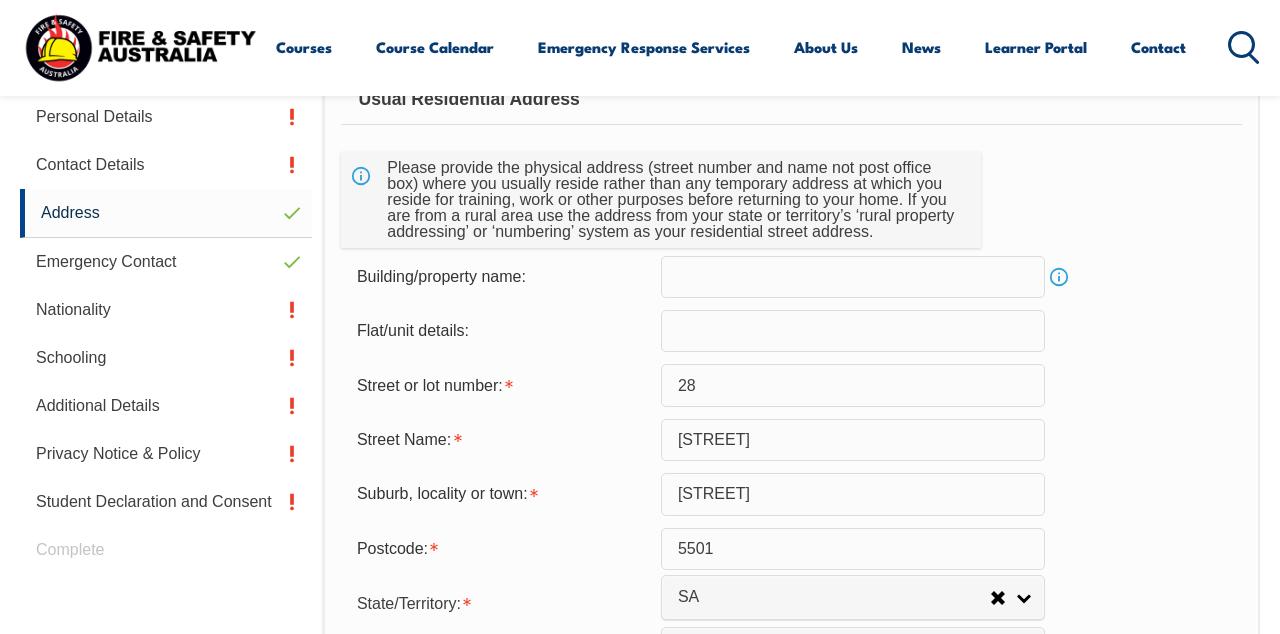 scroll, scrollTop: 484, scrollLeft: 0, axis: vertical 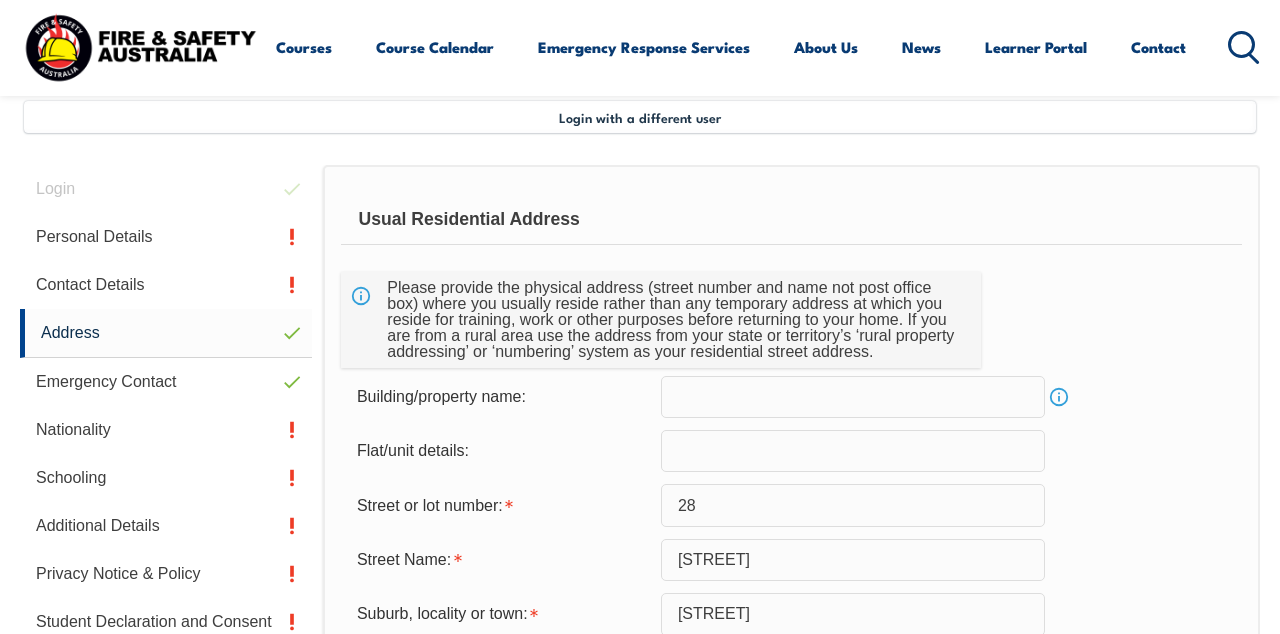 click on "Personal Details" at bounding box center [166, 237] 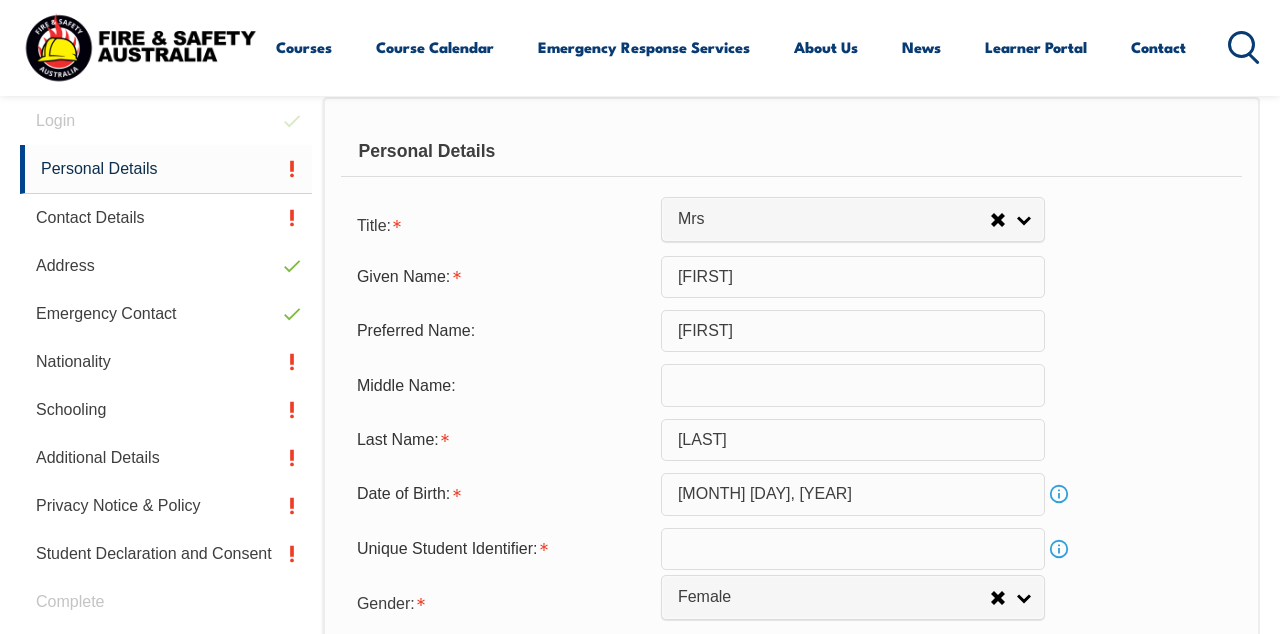 scroll, scrollTop: 551, scrollLeft: 0, axis: vertical 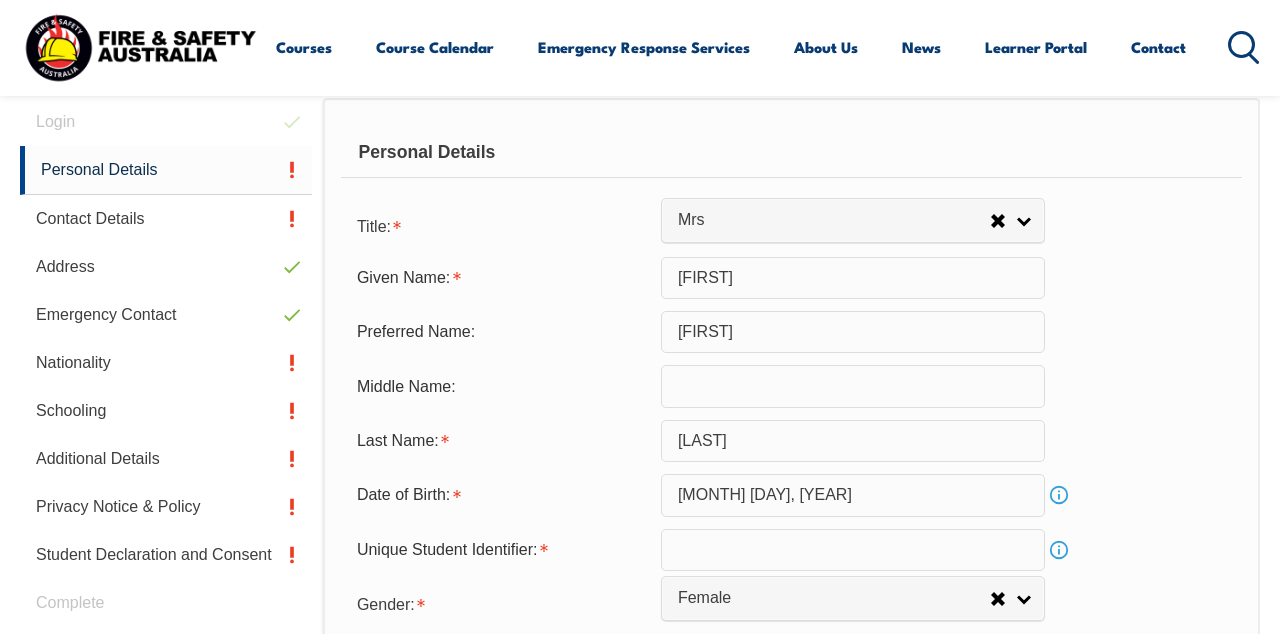 click on "Nationality" at bounding box center [166, 363] 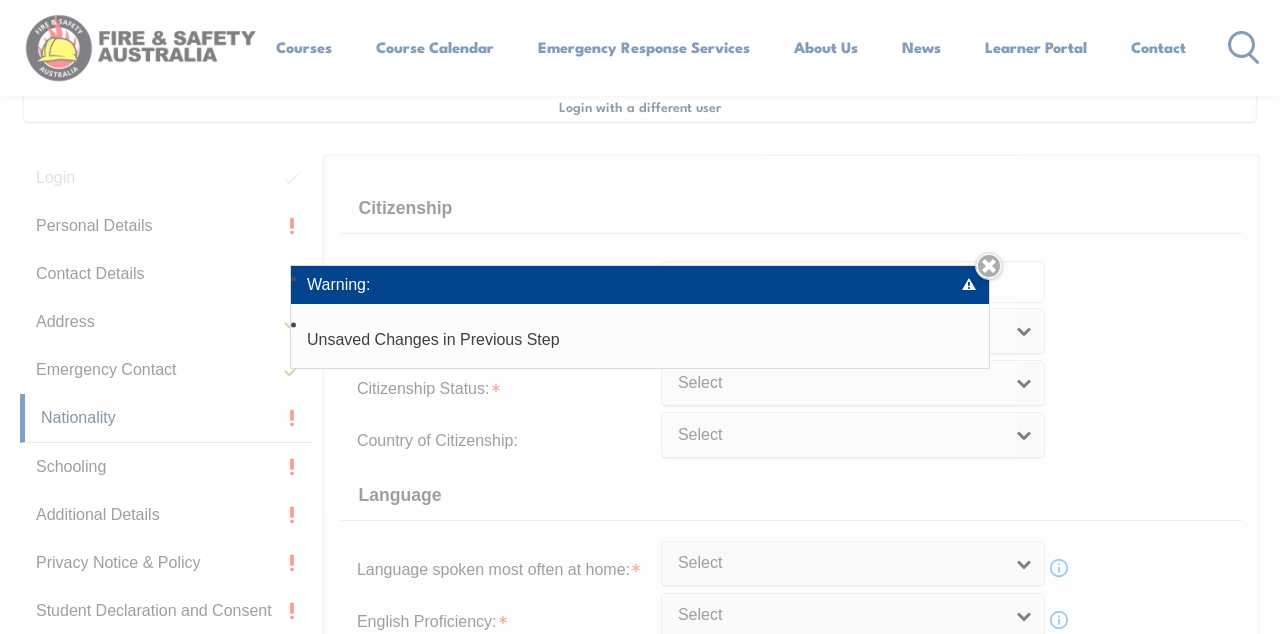 scroll, scrollTop: 484, scrollLeft: 0, axis: vertical 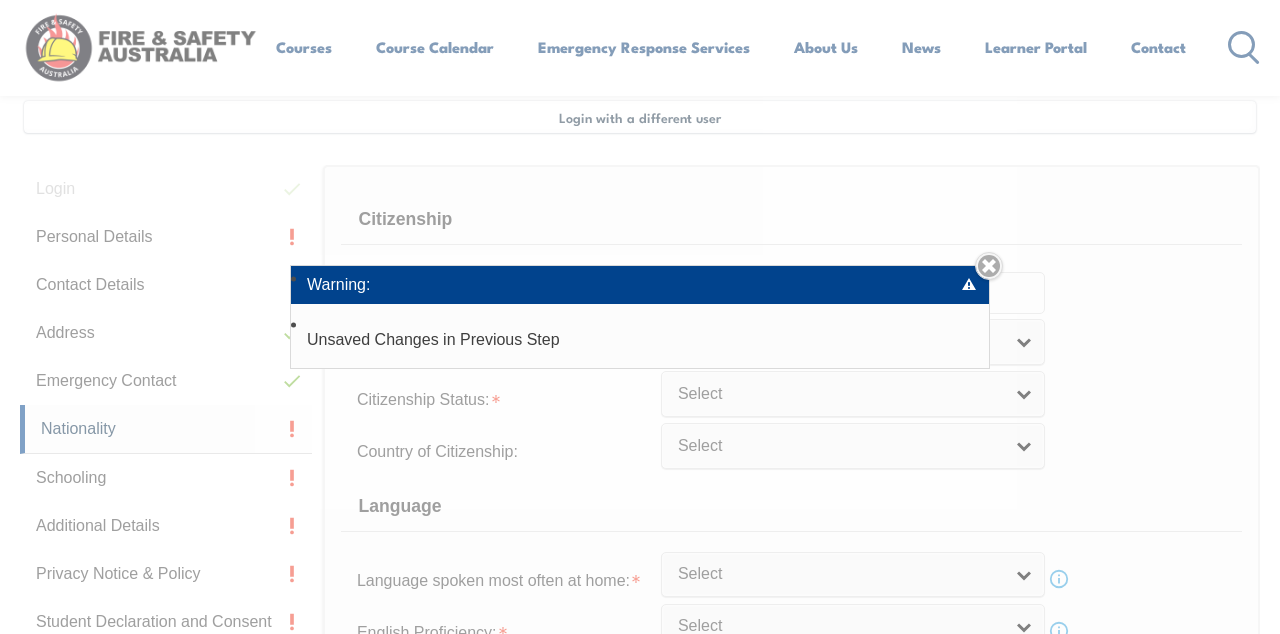 click on "Close" at bounding box center [989, 266] 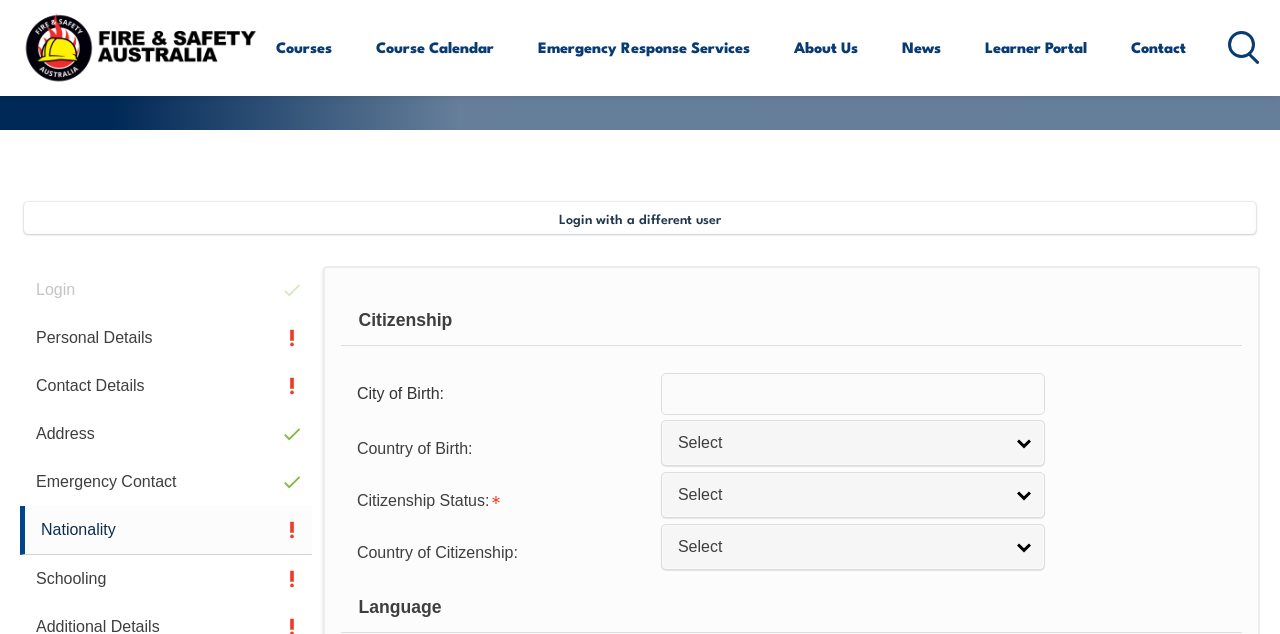 click at bounding box center (853, 394) 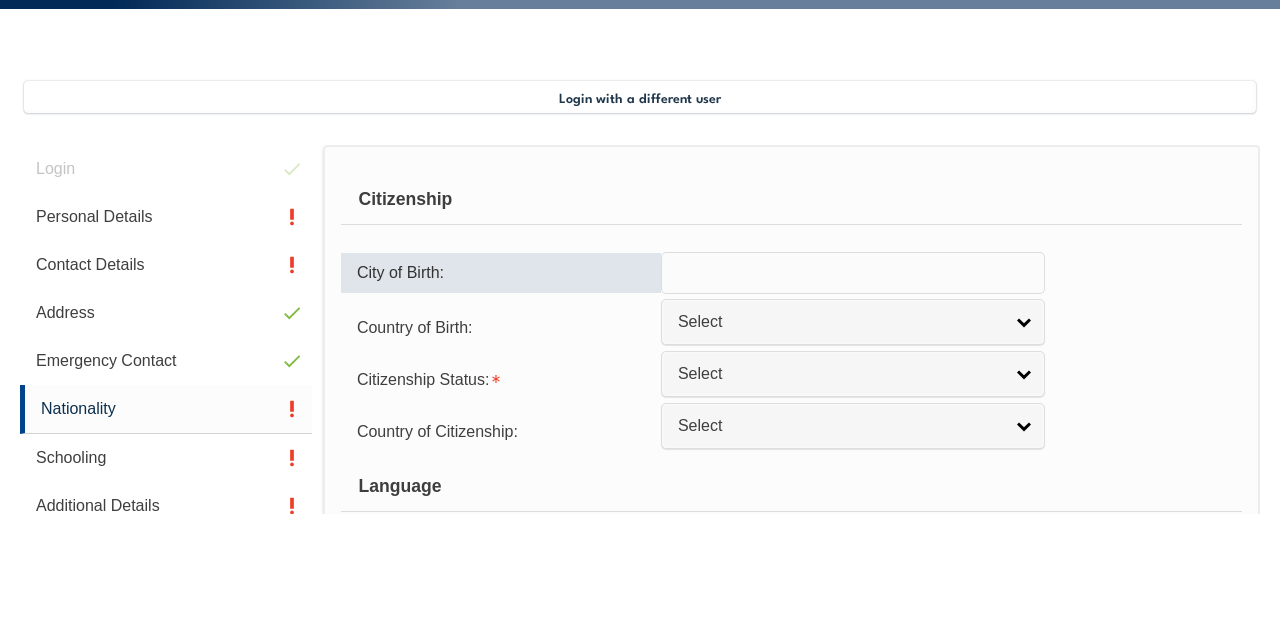 scroll, scrollTop: 383, scrollLeft: 0, axis: vertical 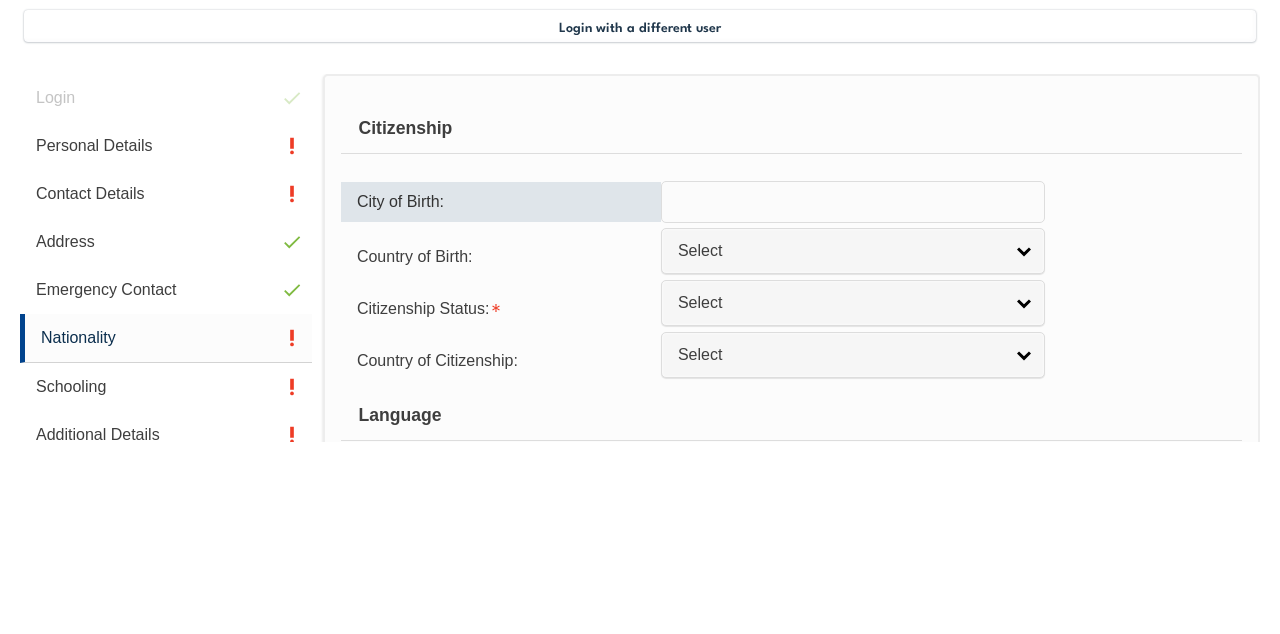 click at bounding box center [853, 394] 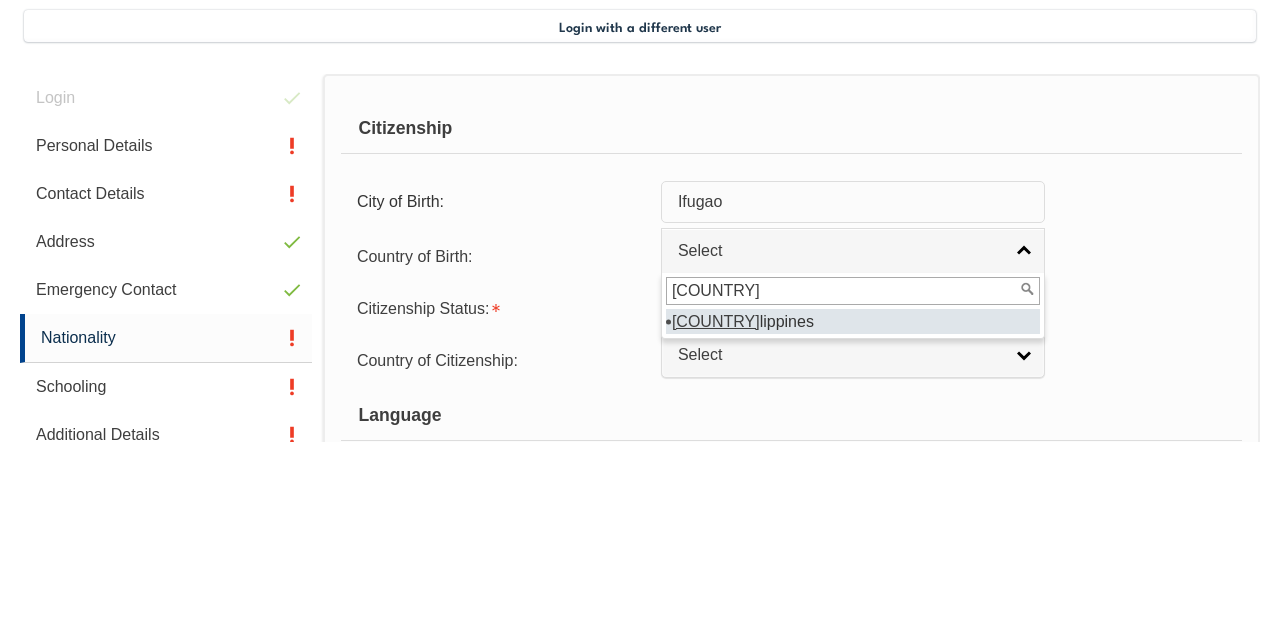 type on "[COUNTRY]" 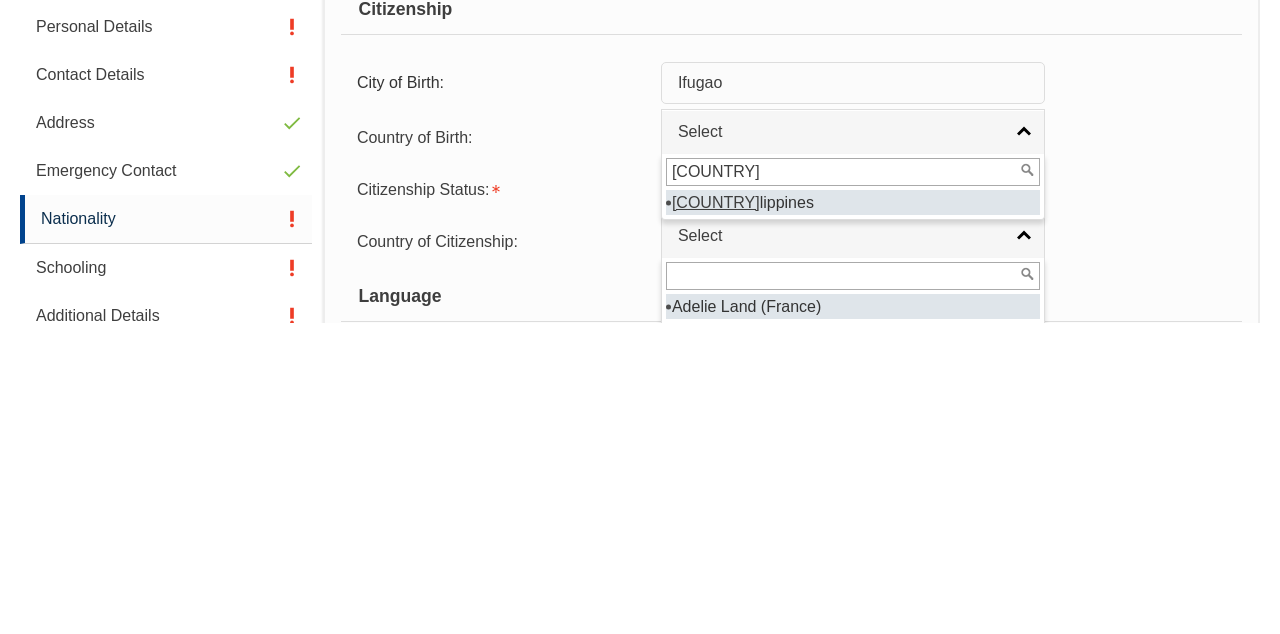scroll, scrollTop: 441, scrollLeft: 0, axis: vertical 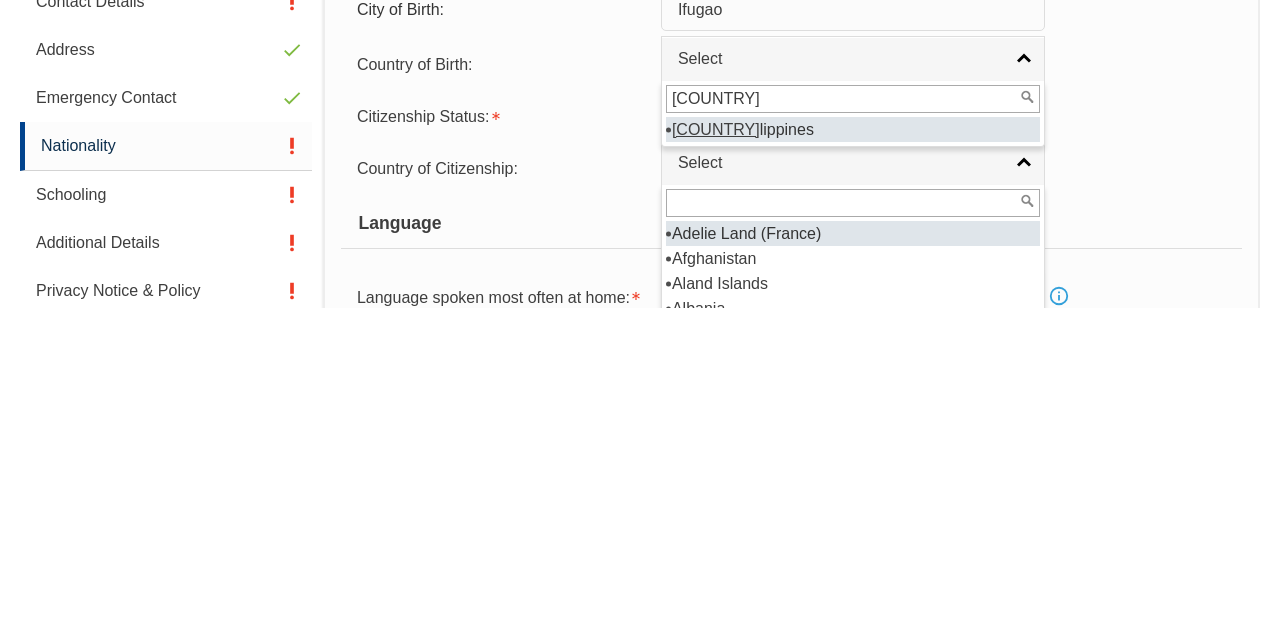 select on "5204" 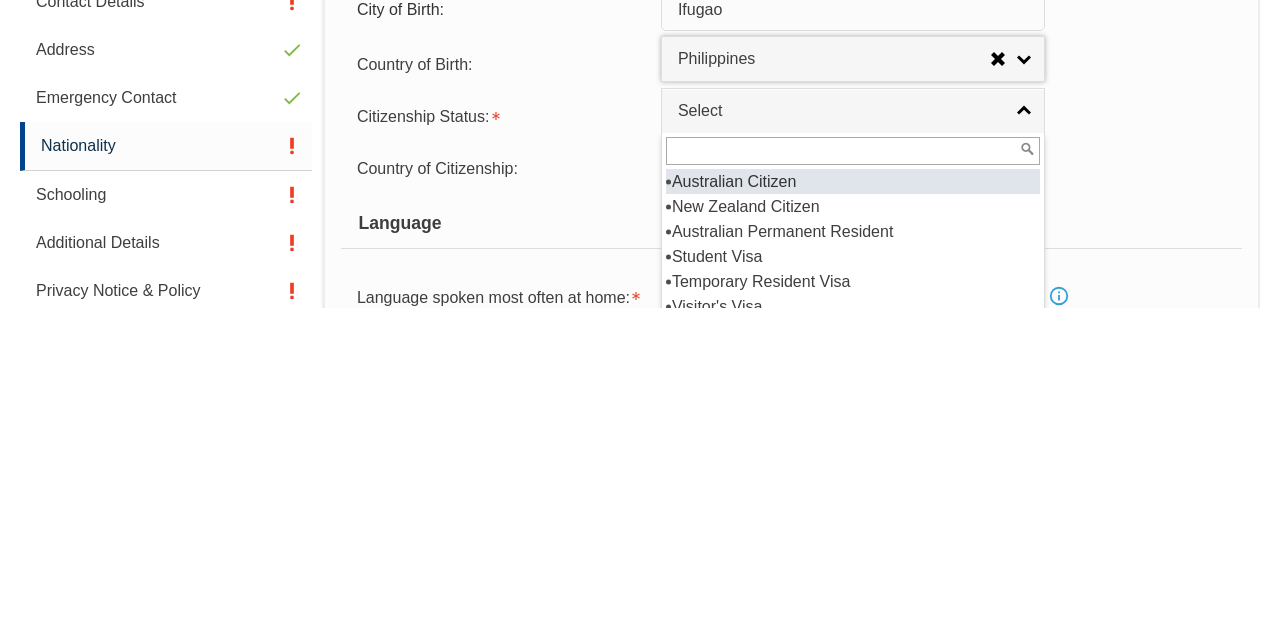 select on "1" 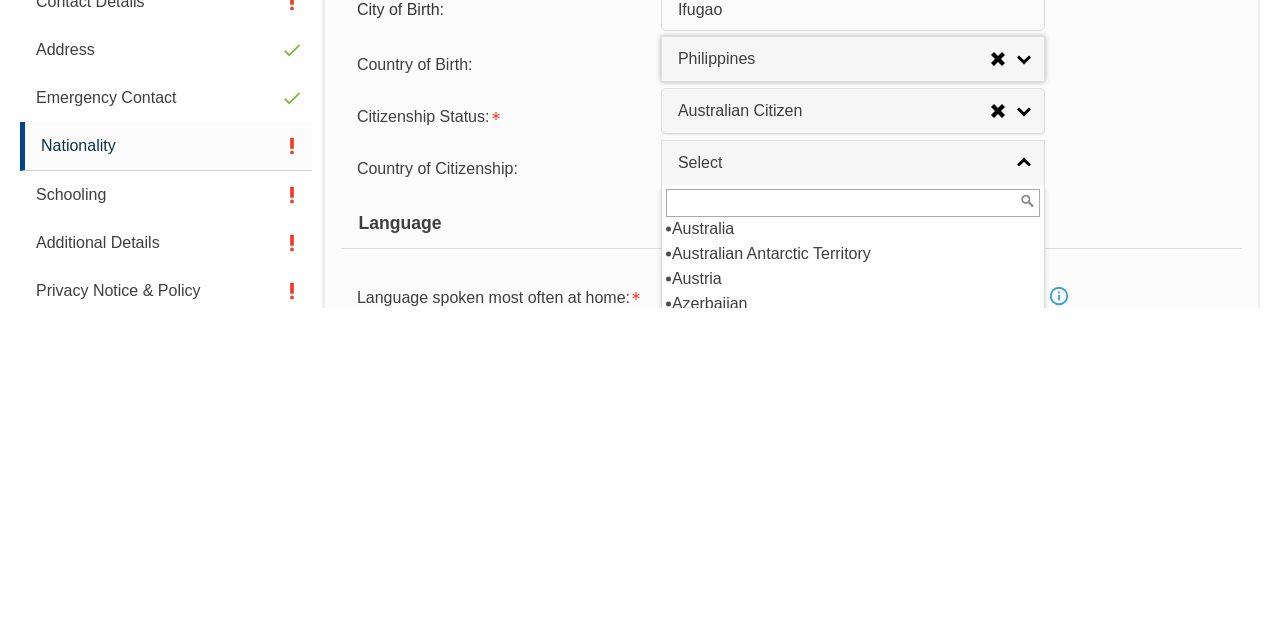 scroll, scrollTop: 327, scrollLeft: 0, axis: vertical 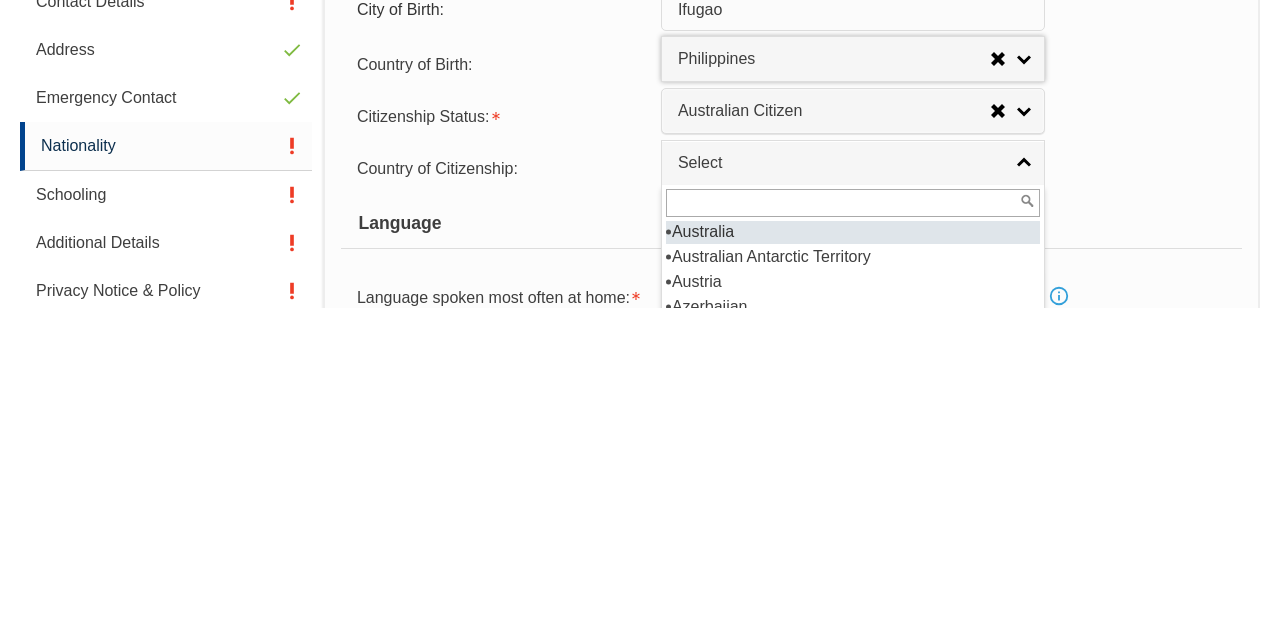 select on "1101" 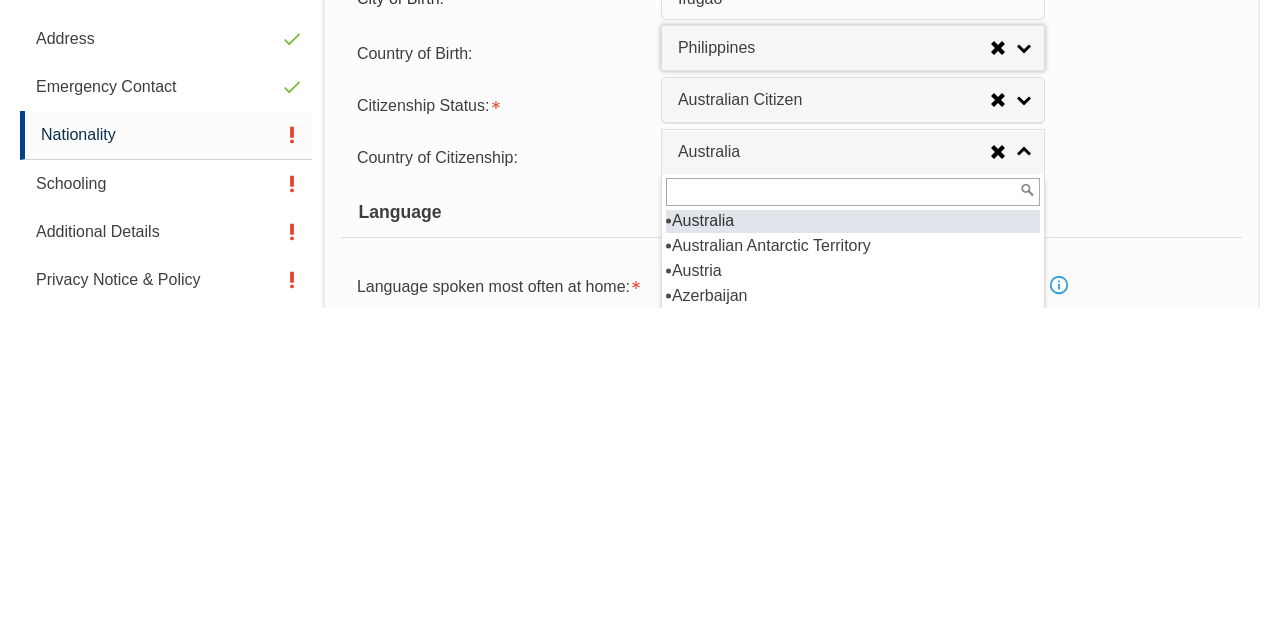 scroll, scrollTop: 454, scrollLeft: 0, axis: vertical 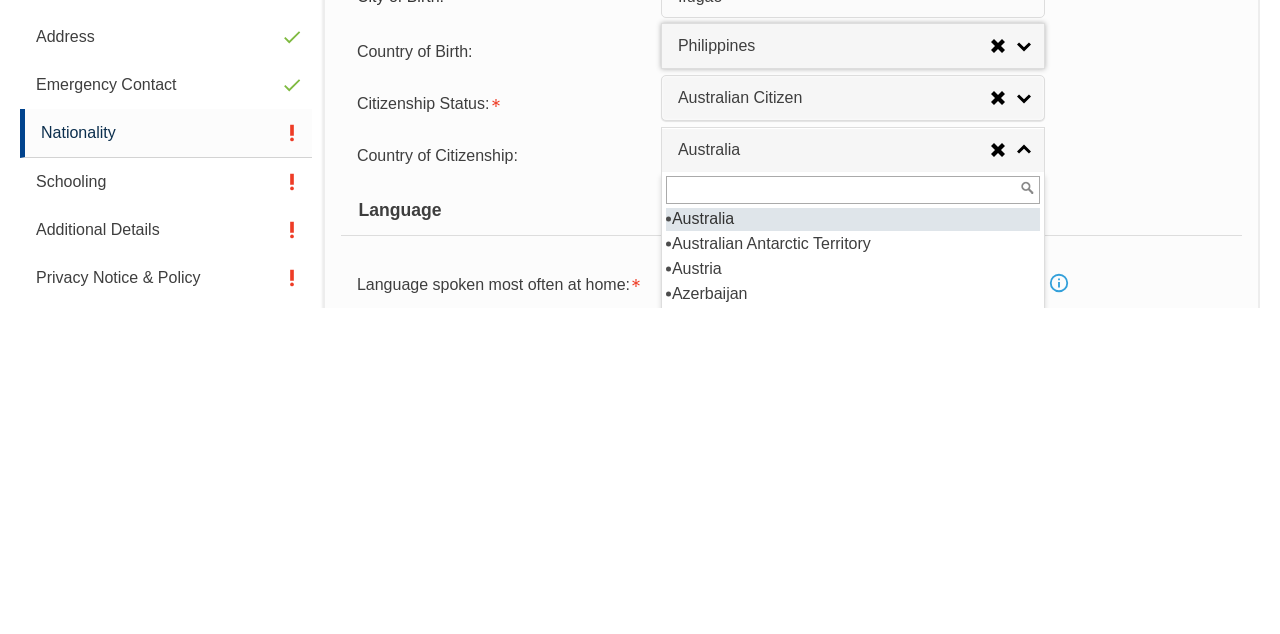 click on "Country of Citizenship: Adelie Land (France) Afghanistan Aland Islands Albania Algeria Andorra Angola Anguilla Antigua and Barbuda Argentina Argentinian Antarctic Territory Austria Azerbaijan Bahamas Bahrain Bangladesh Barbados Belarus Belgium Belize Benin Bermuda Bhutan Bolivia Bonaire, Sint Eustatius and Saba Bosnia and Herzegovina Botswana Brazil British Antarctic Territory Brunei Darussalam Bulgaria Burkina Faso Burundi Cambodia Cameroon Canada Cape Verde Cayman Islands Central African Republic Chad Chile Chilean Antarctic Territory China (excludes SARs and Taiwan) Colombia Comoros Congo, Democratic Republic of Congo, Republic of Cook Islands Costa Rica Cote d'Ivoire Croatia Cuba Curacao Cyprus Czechia Denmark Djibouti Dominica Dominican Republic Ecuador Egypt El Salvador England Equatorial Guinea Eritrea Estonia Eswatini Ethiopia Falkland Islands Faroe Islands Fiji Finland France French Guiana French Polynesia Gabon Gambia Georgia Germany Ghana Guam" at bounding box center [791, 480] 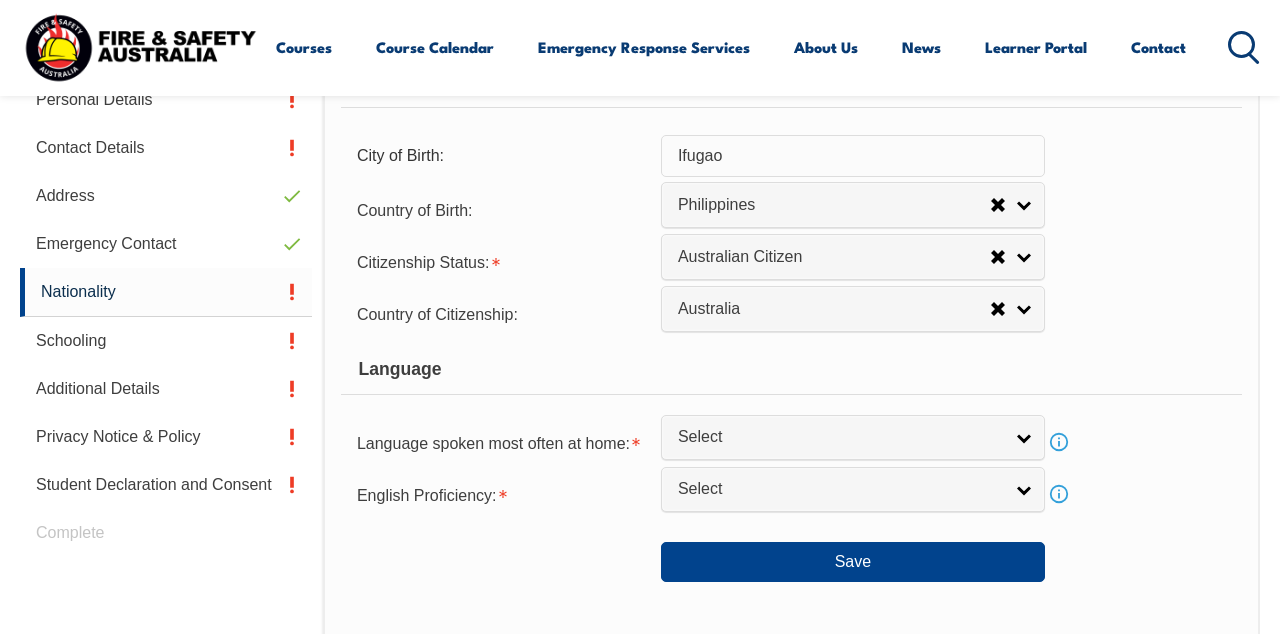 scroll, scrollTop: 622, scrollLeft: 0, axis: vertical 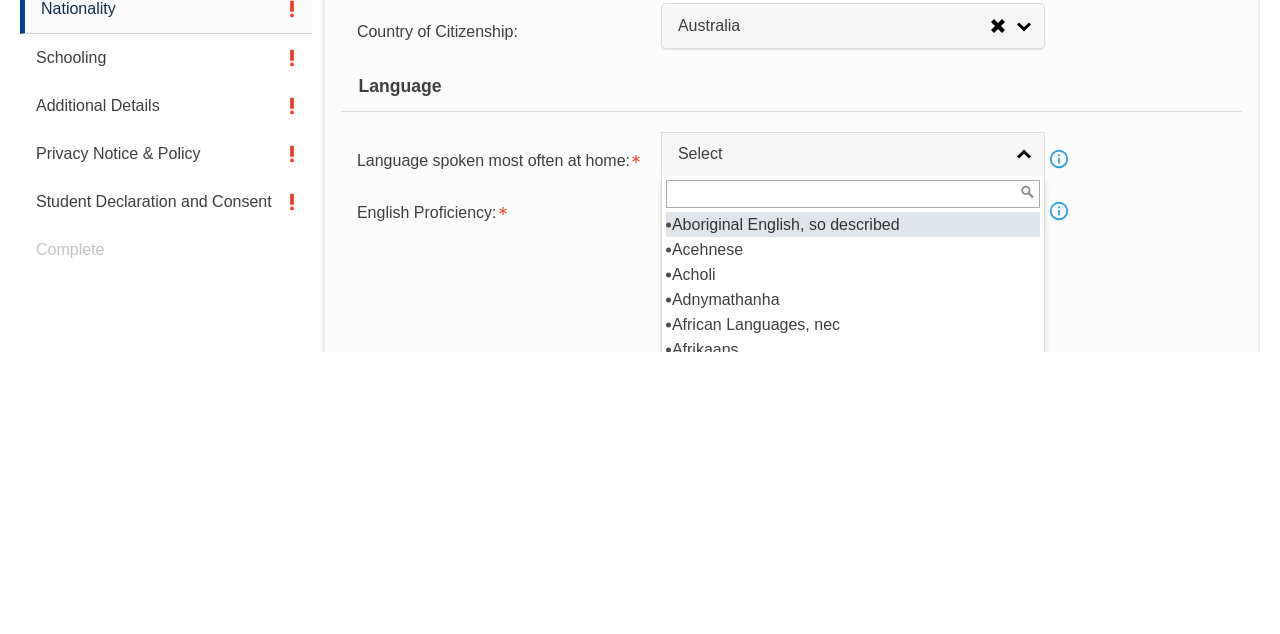 type on "E" 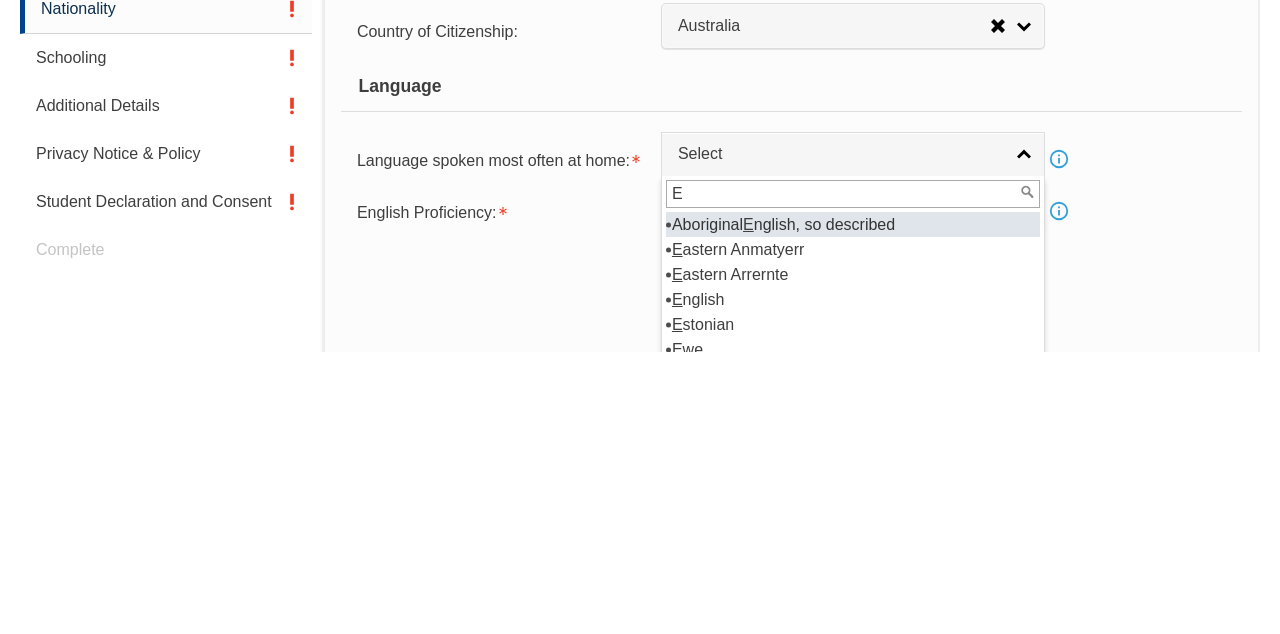 select on "1201" 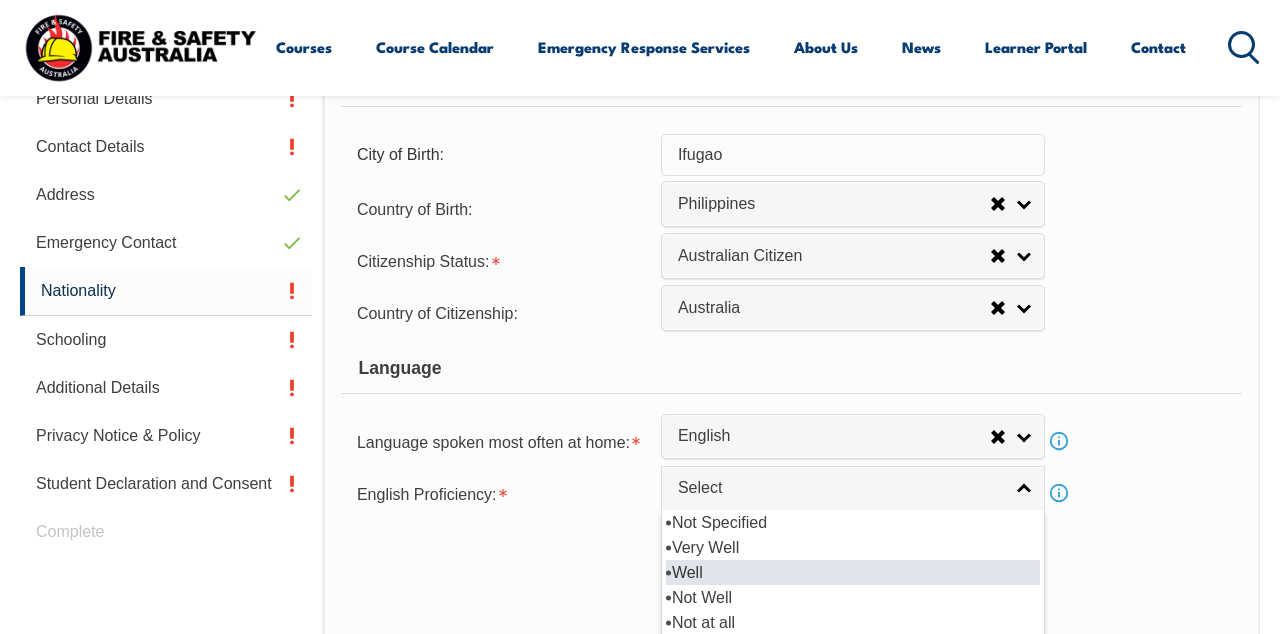 select on "2" 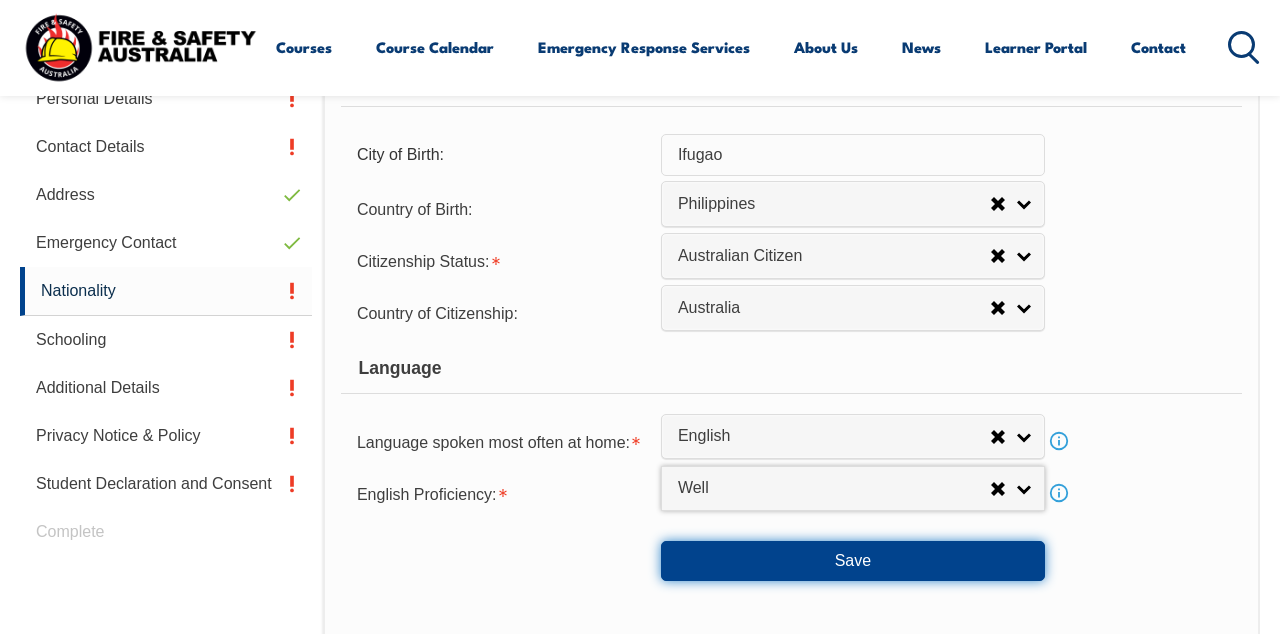 click on "Save" at bounding box center [853, 561] 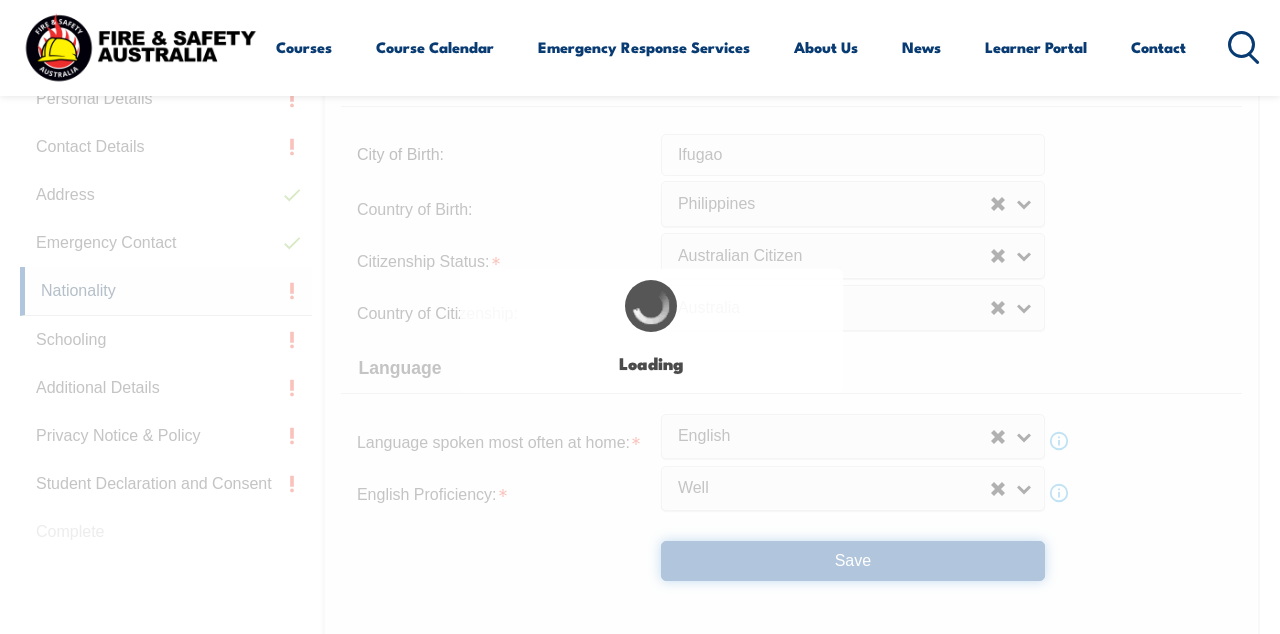 type on "Ifugao" 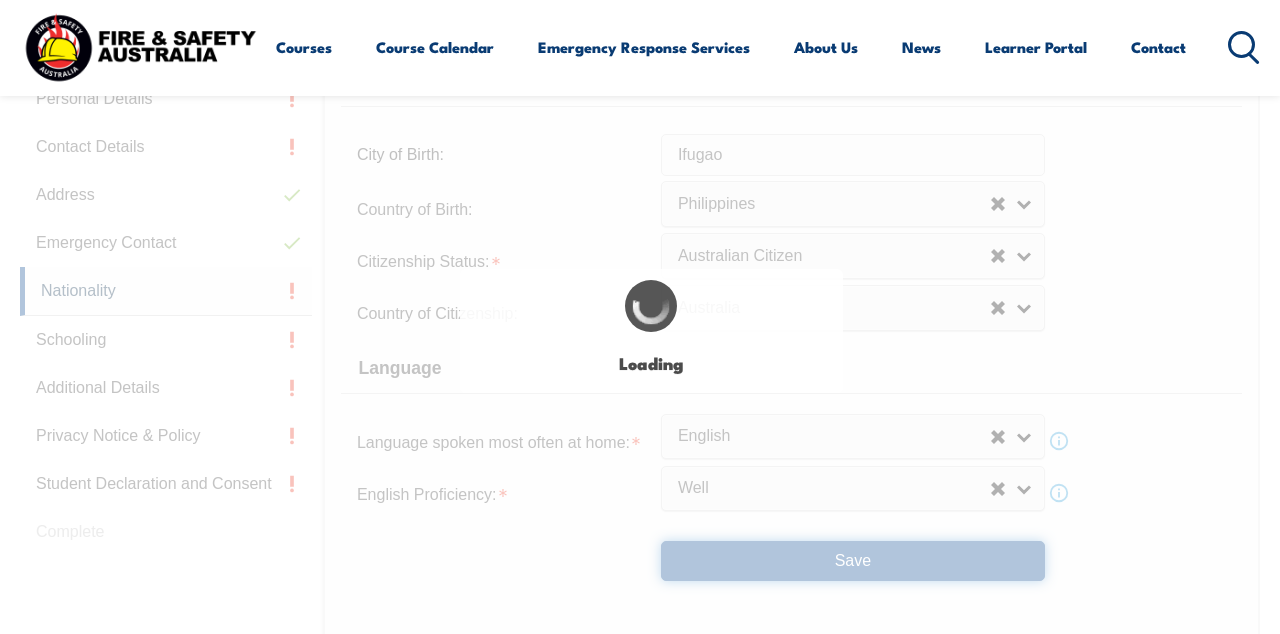 select on "false" 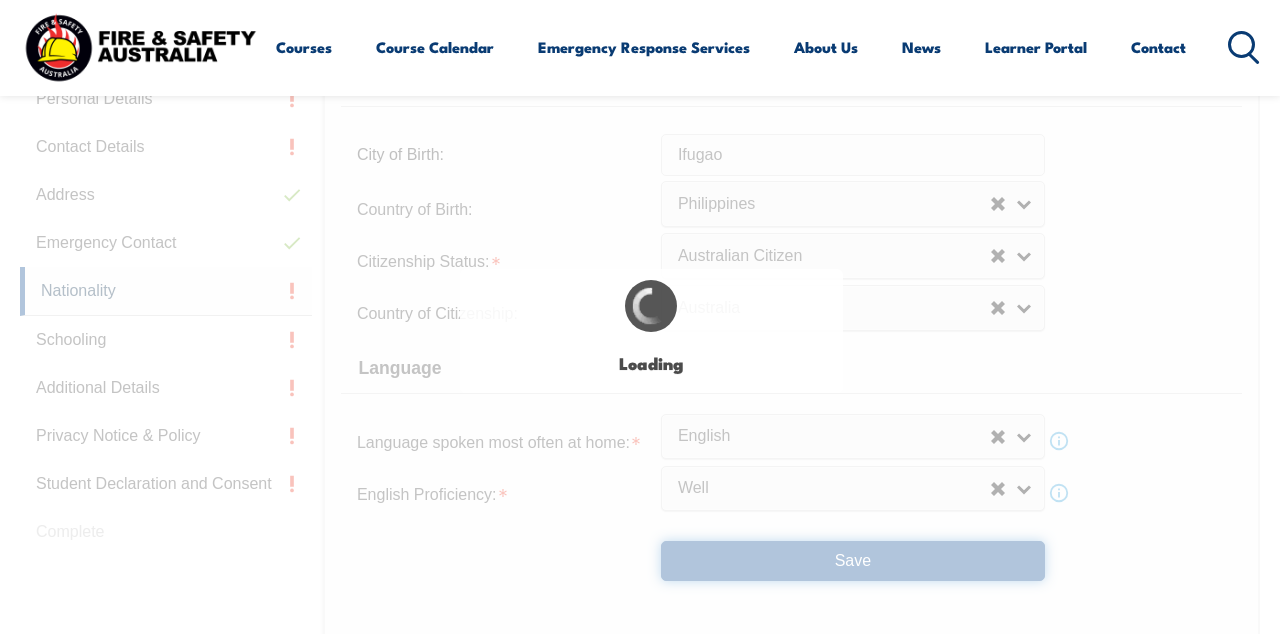scroll, scrollTop: 0, scrollLeft: 0, axis: both 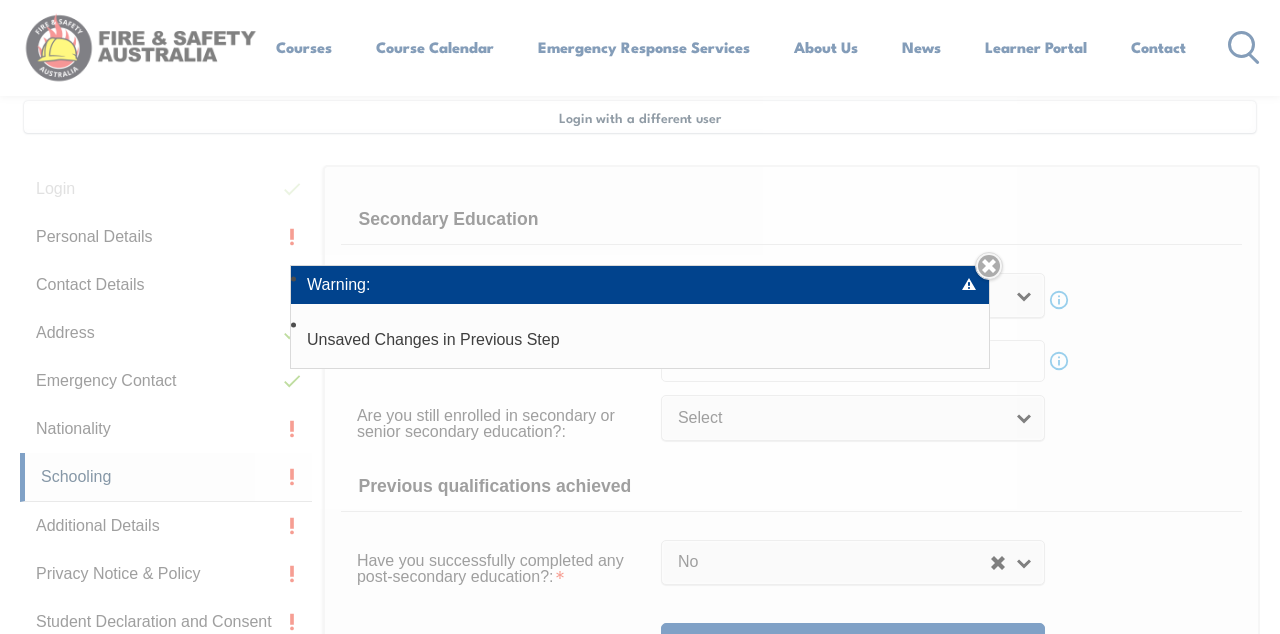 click on "Unsaved Changes in Previous Step" at bounding box center [640, 339] 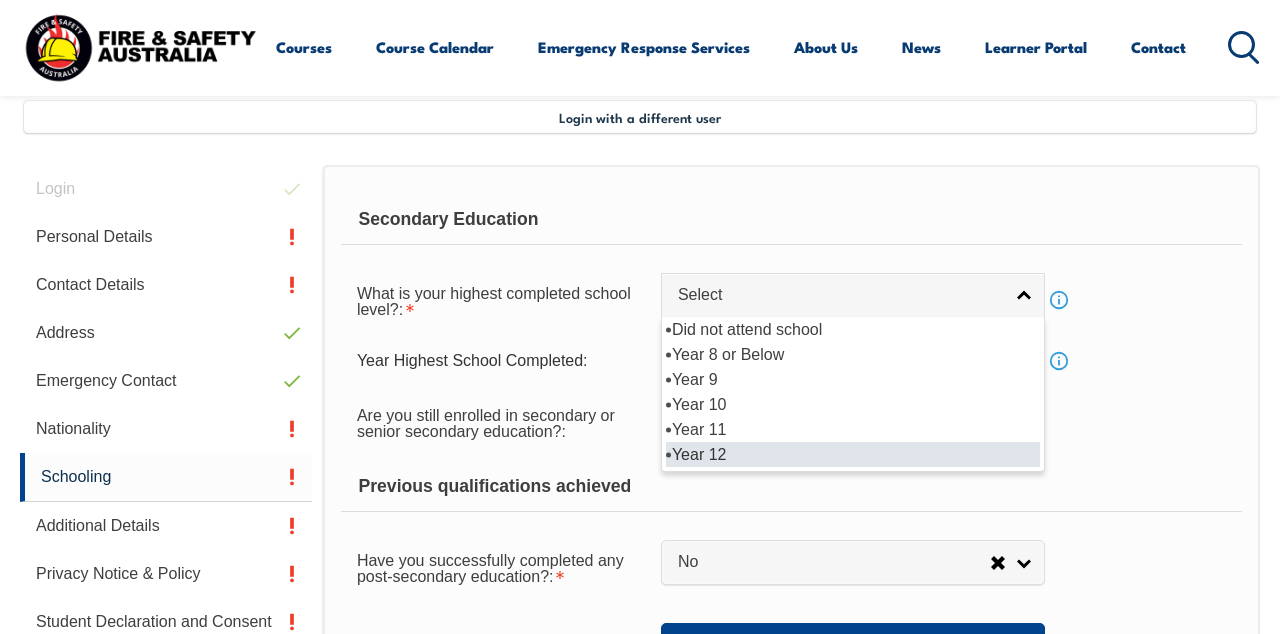 select on "12" 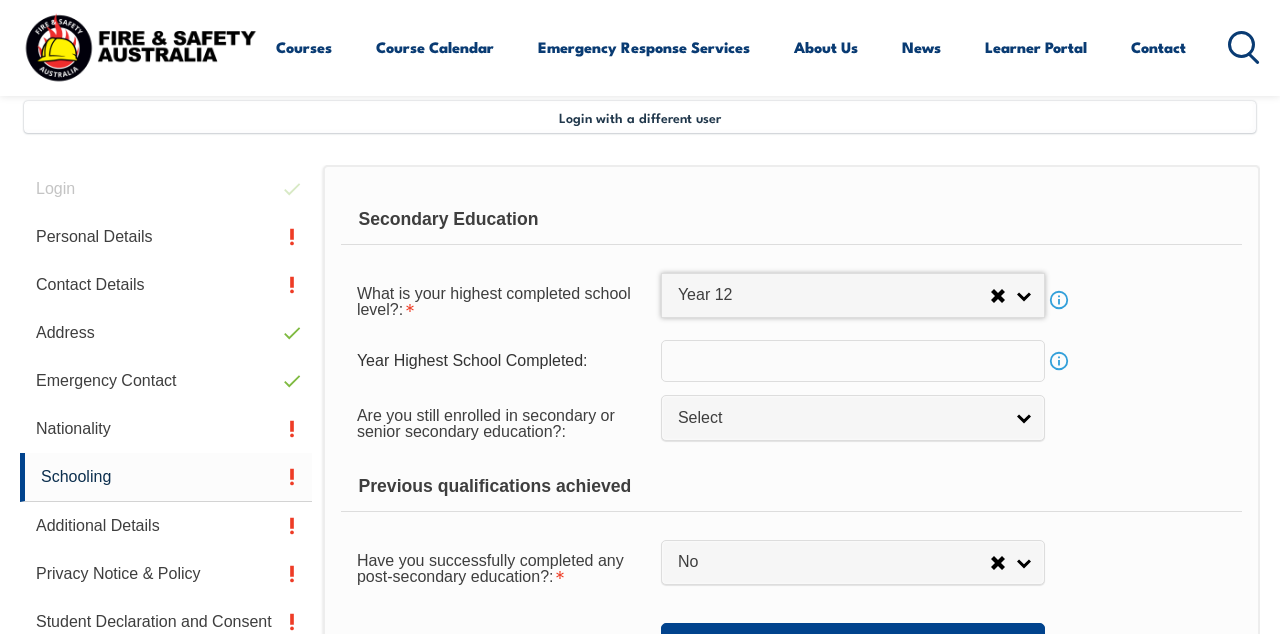 click at bounding box center (853, 361) 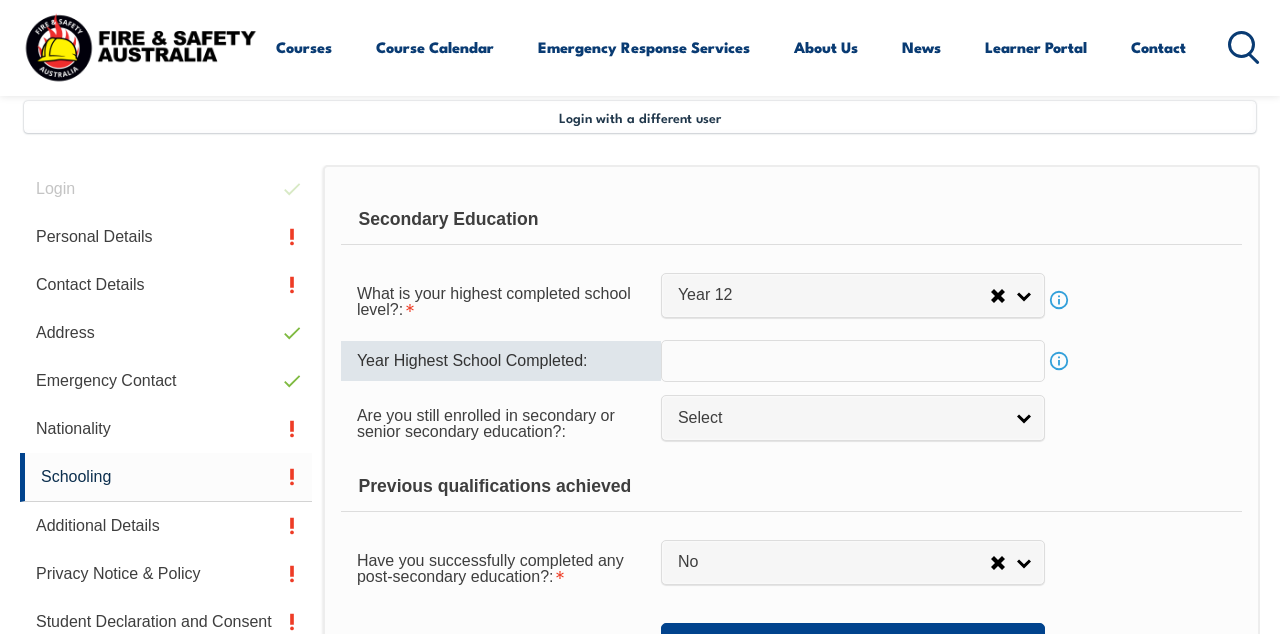 type on "2007" 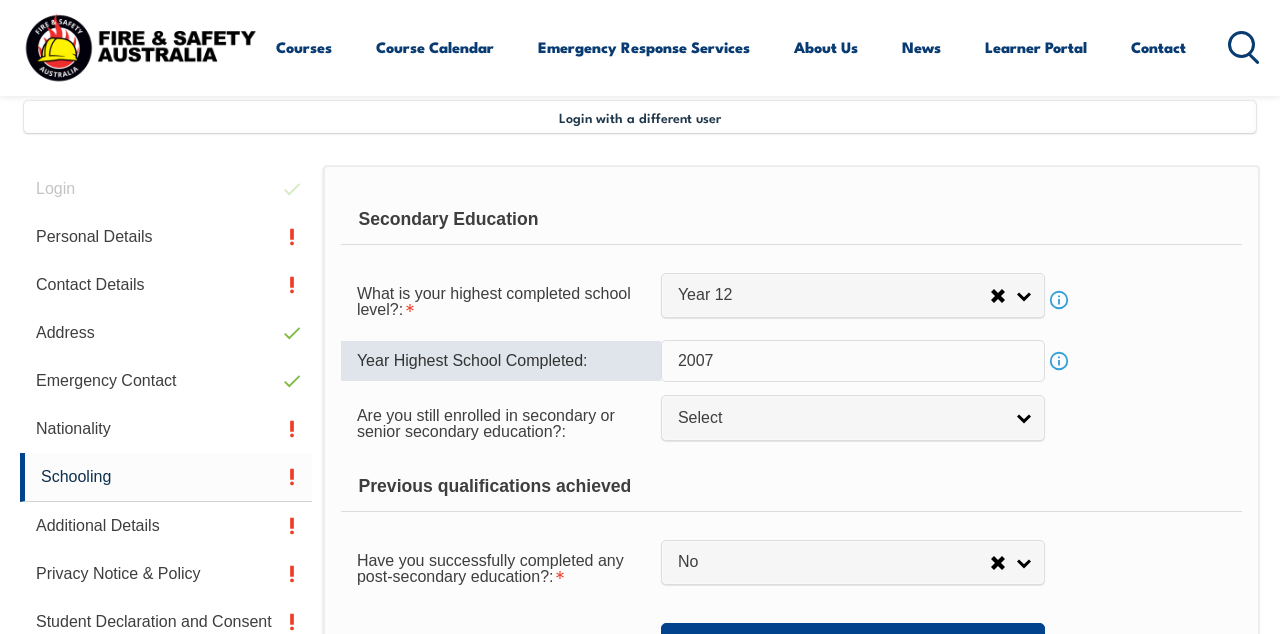 click on "Year Highest School Completed: [YEAR] Info" at bounding box center [791, 361] 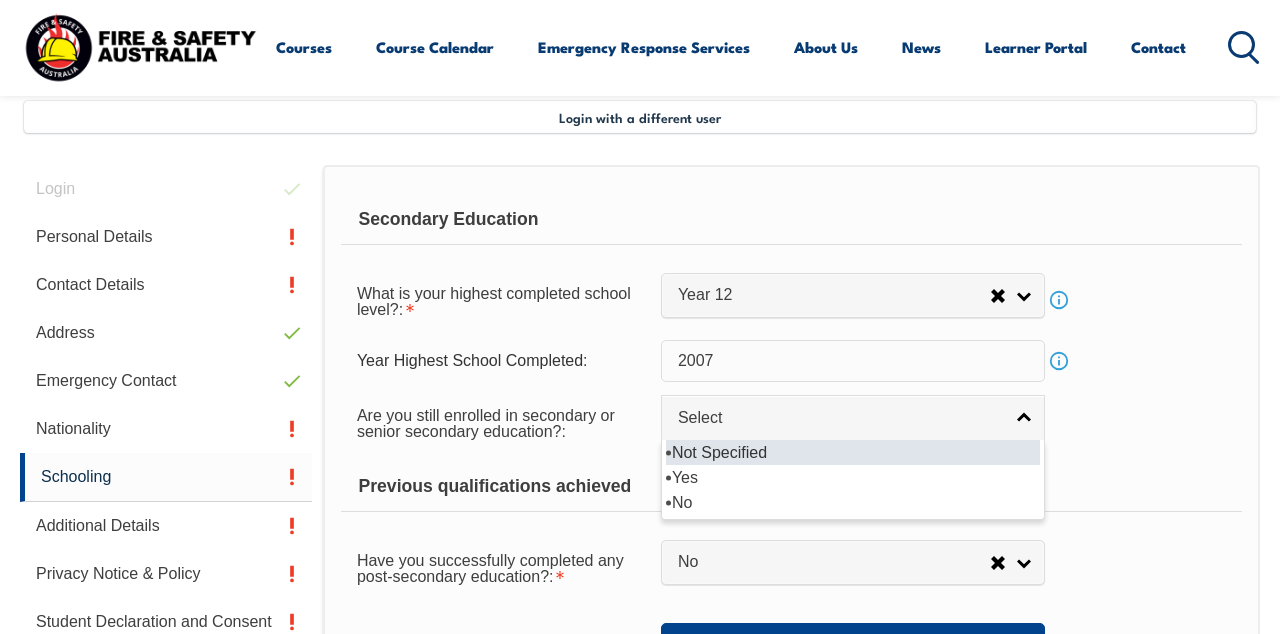 select on "false" 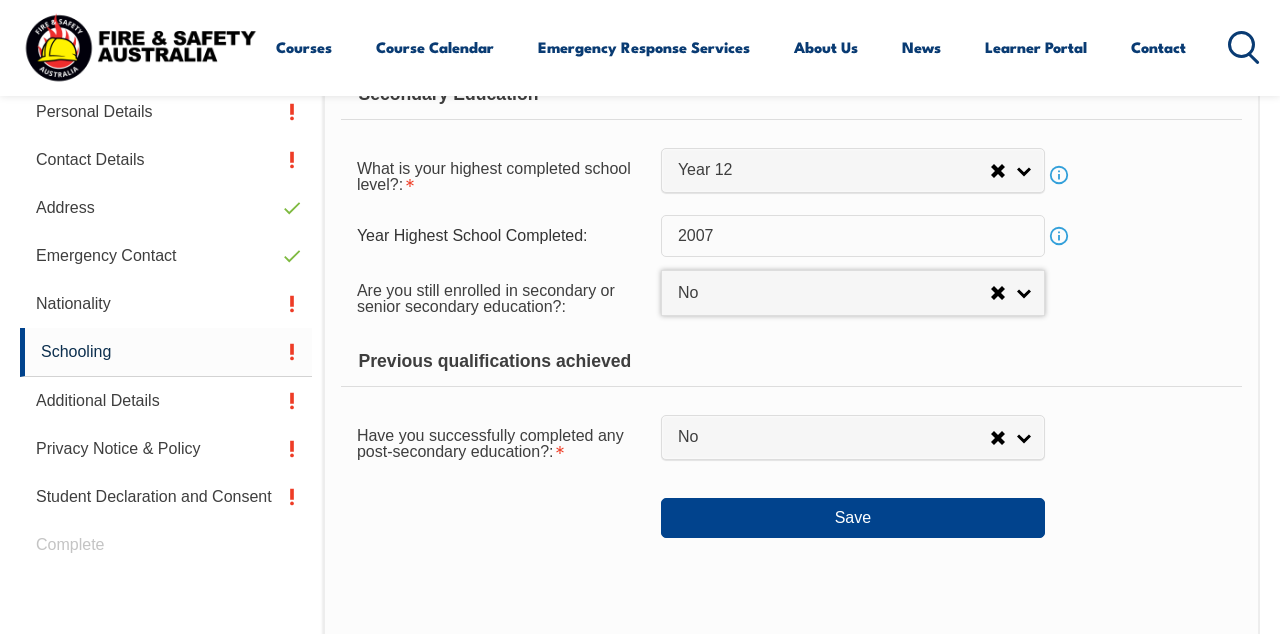 scroll, scrollTop: 624, scrollLeft: 0, axis: vertical 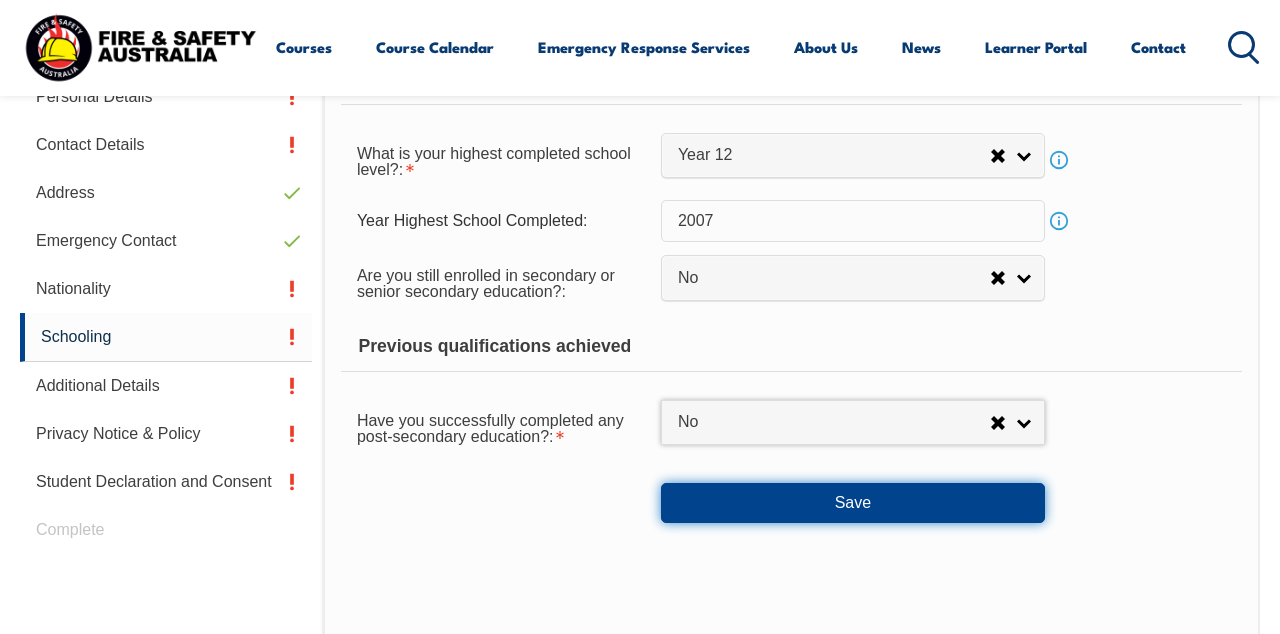 click on "Save" at bounding box center [853, 503] 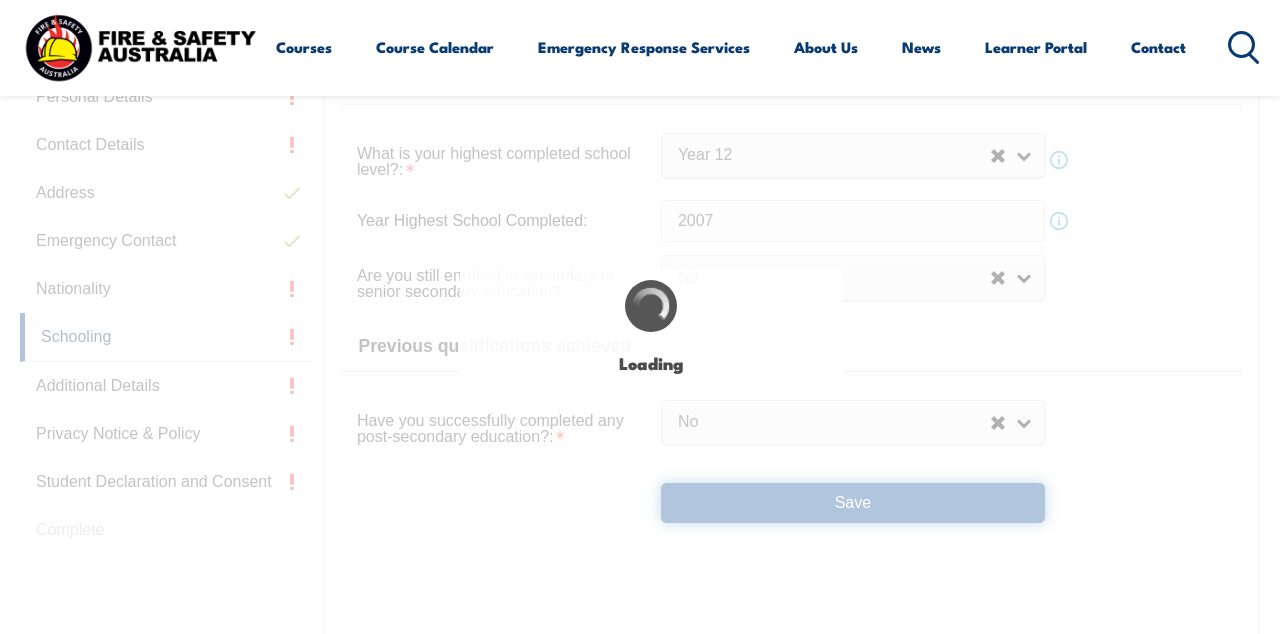 select 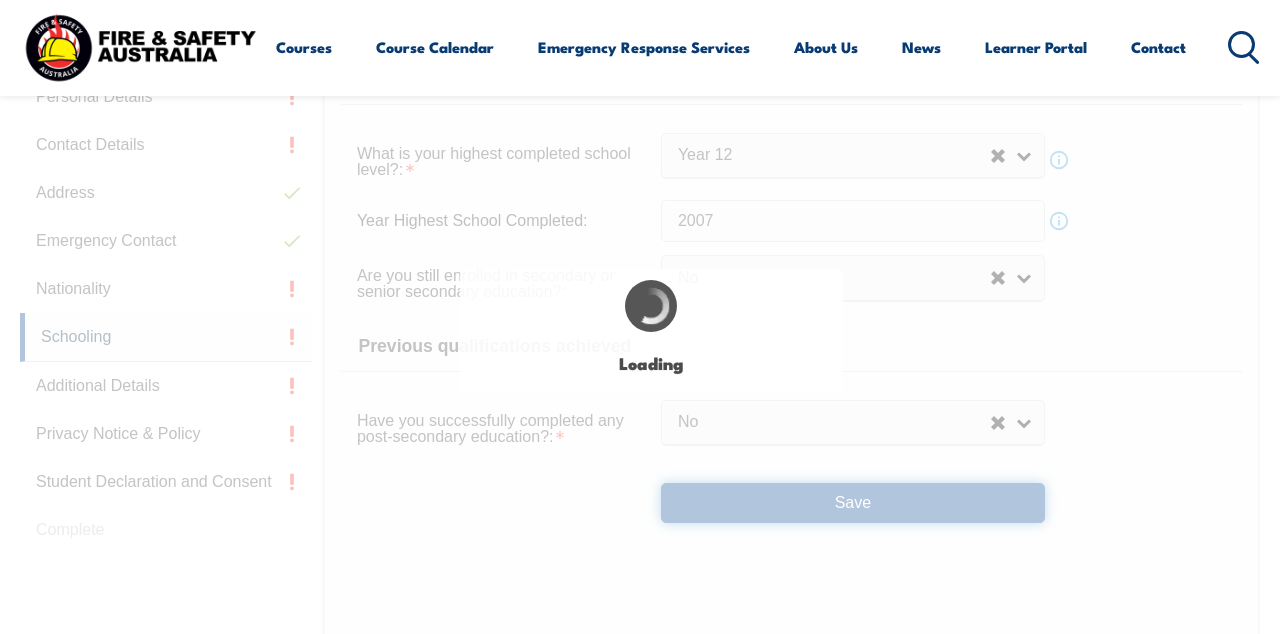 select on "false" 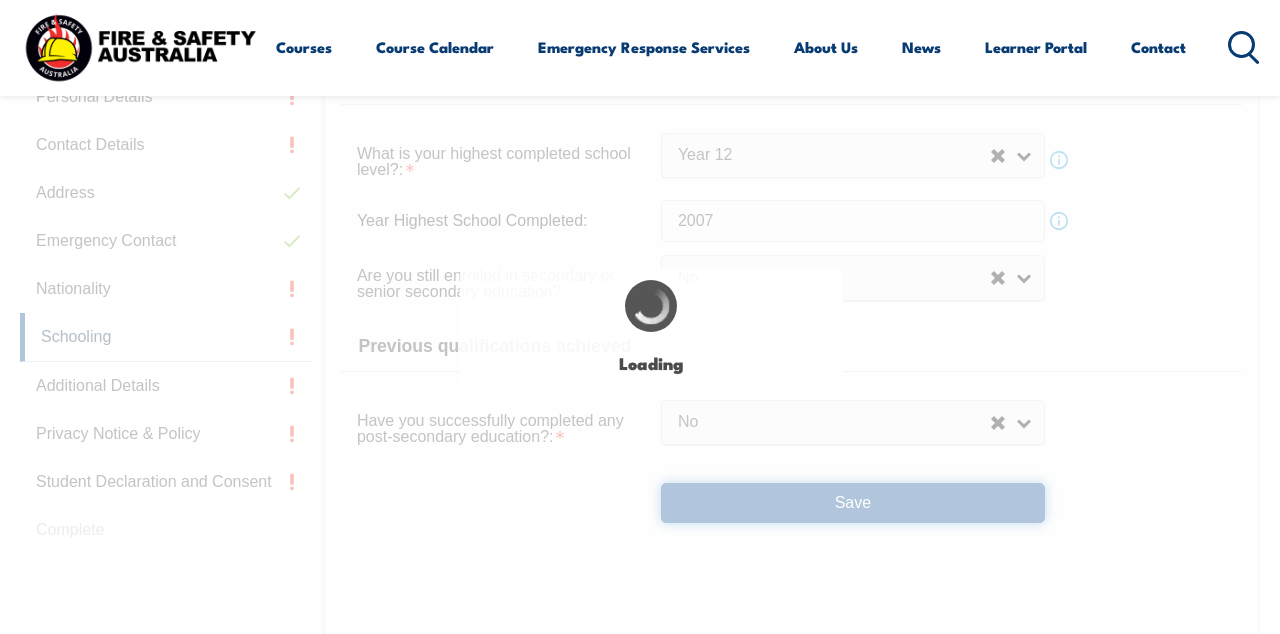 select on "false" 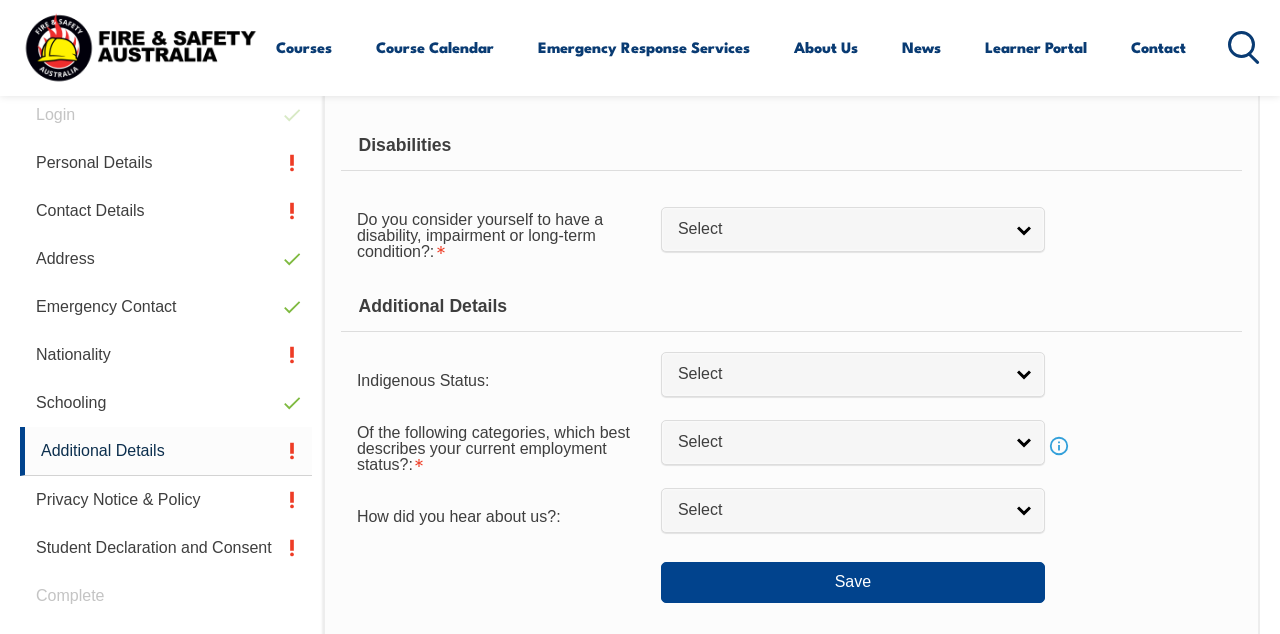 scroll, scrollTop: 484, scrollLeft: 0, axis: vertical 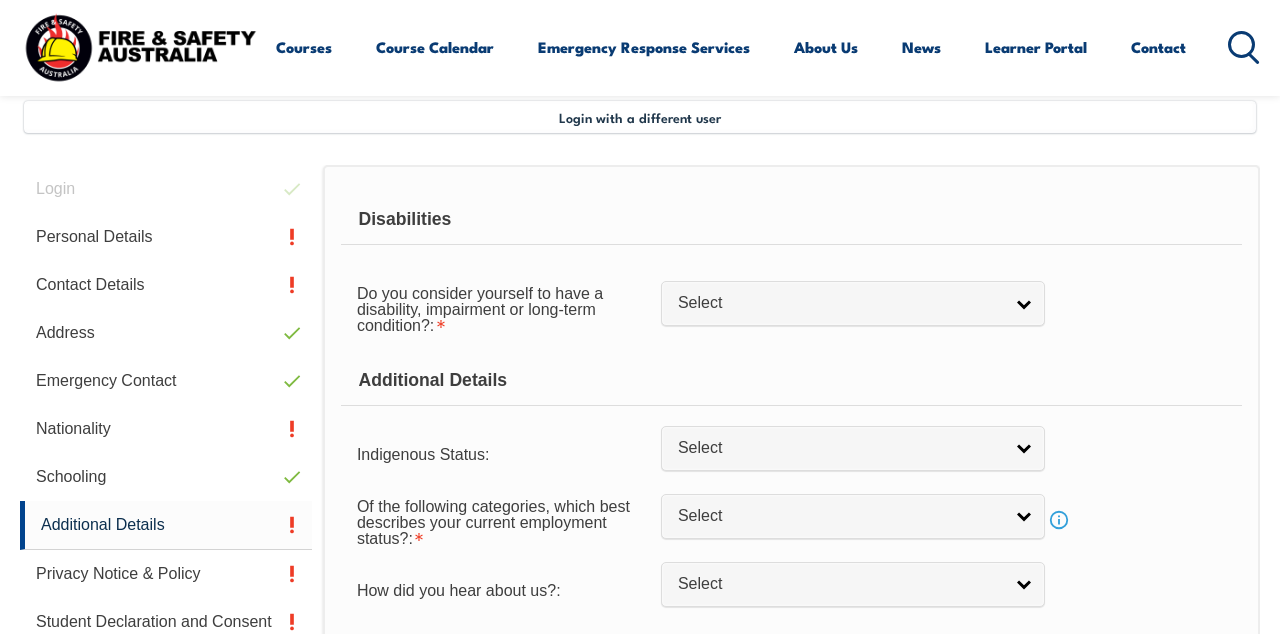 click on "Nationality" at bounding box center (166, 429) 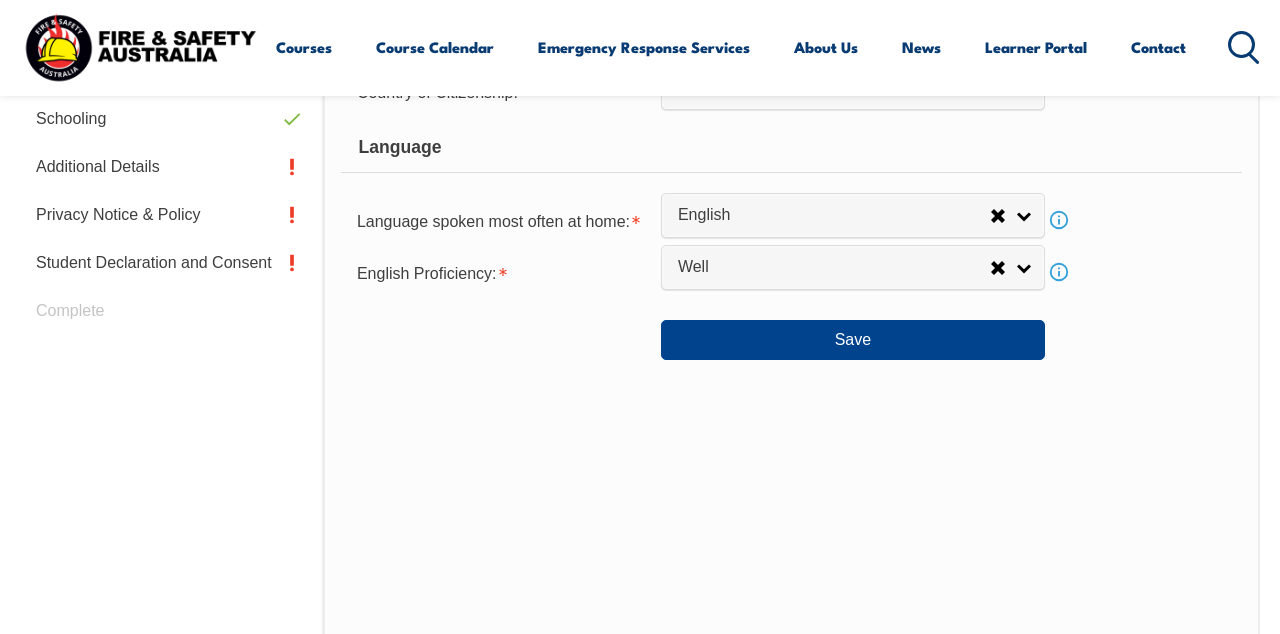 scroll, scrollTop: 841, scrollLeft: 0, axis: vertical 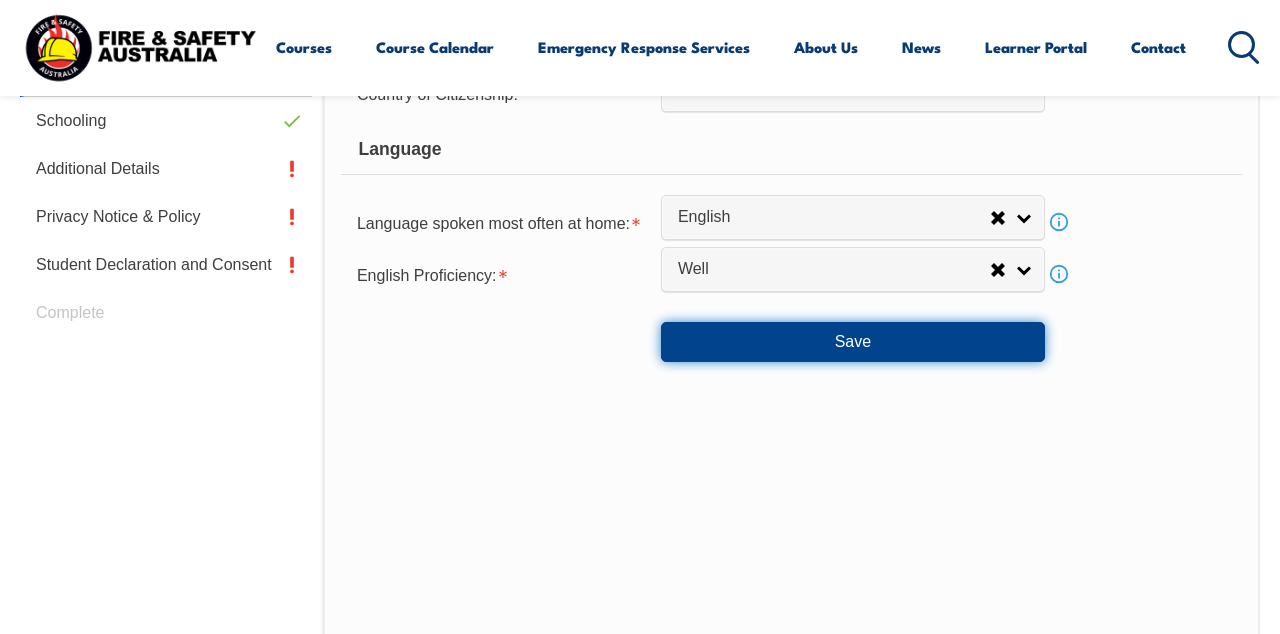 click on "Save" at bounding box center [853, 342] 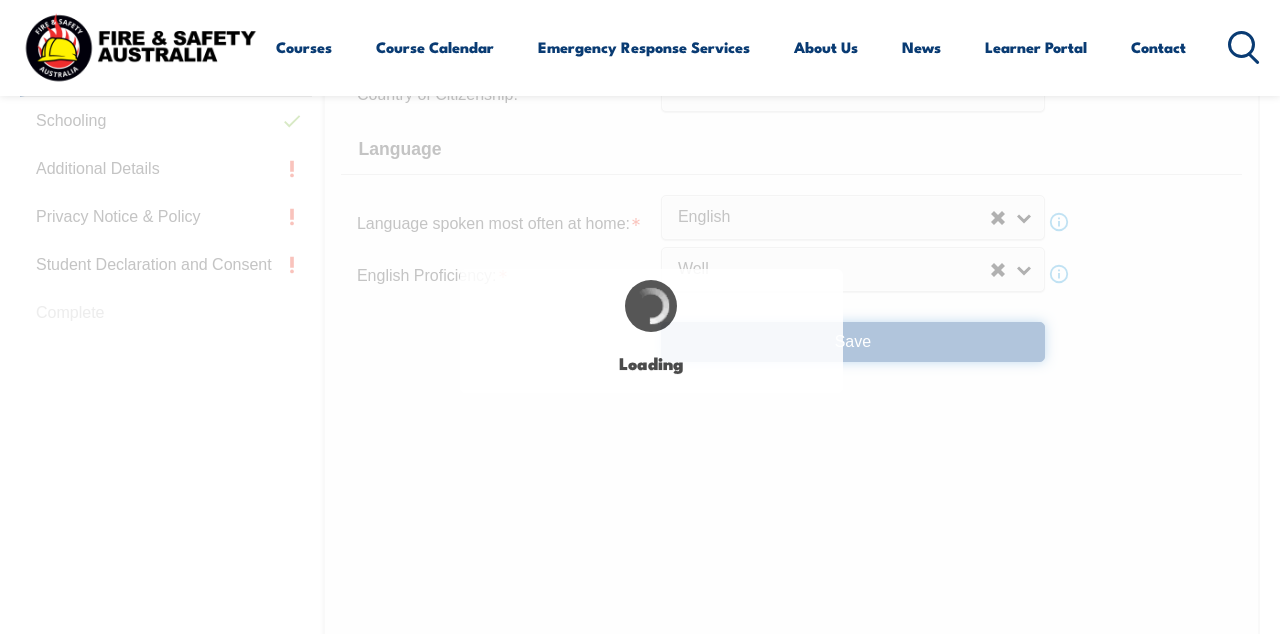 select on "false" 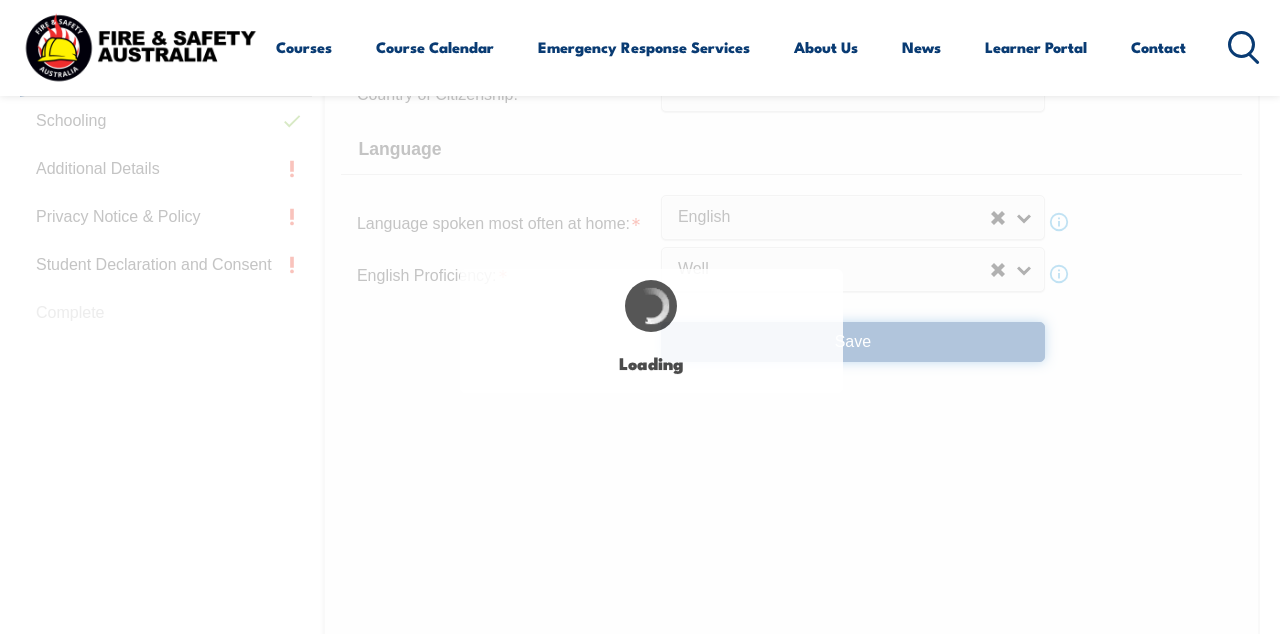 select on "false" 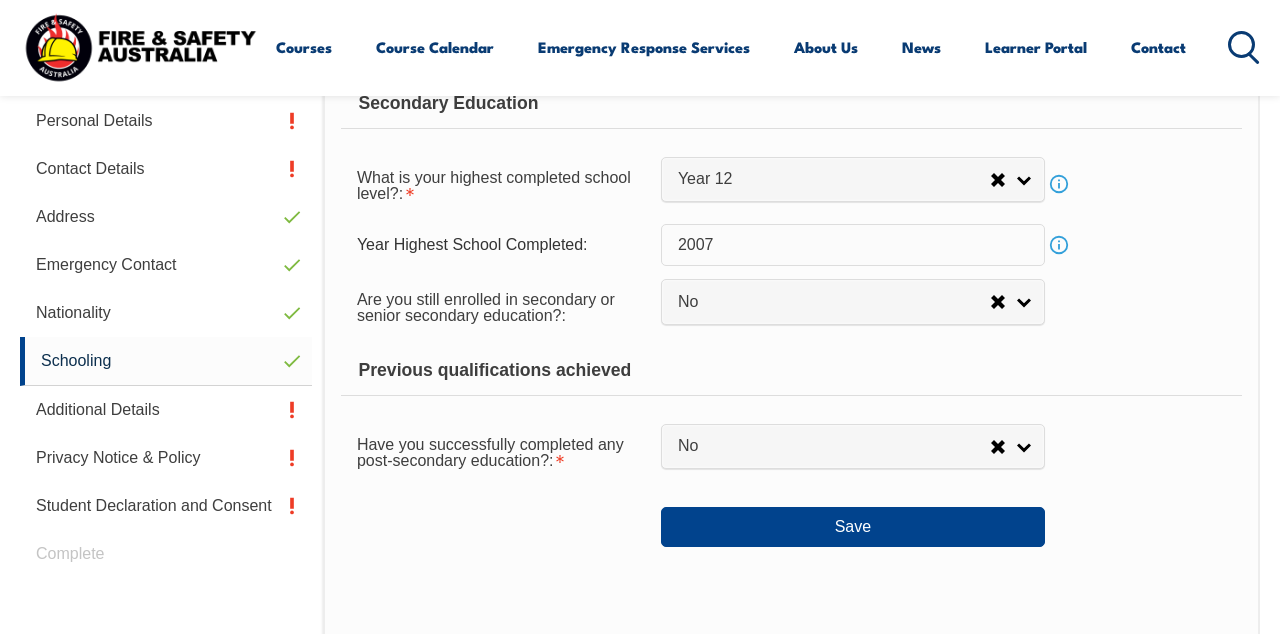 scroll, scrollTop: 484, scrollLeft: 0, axis: vertical 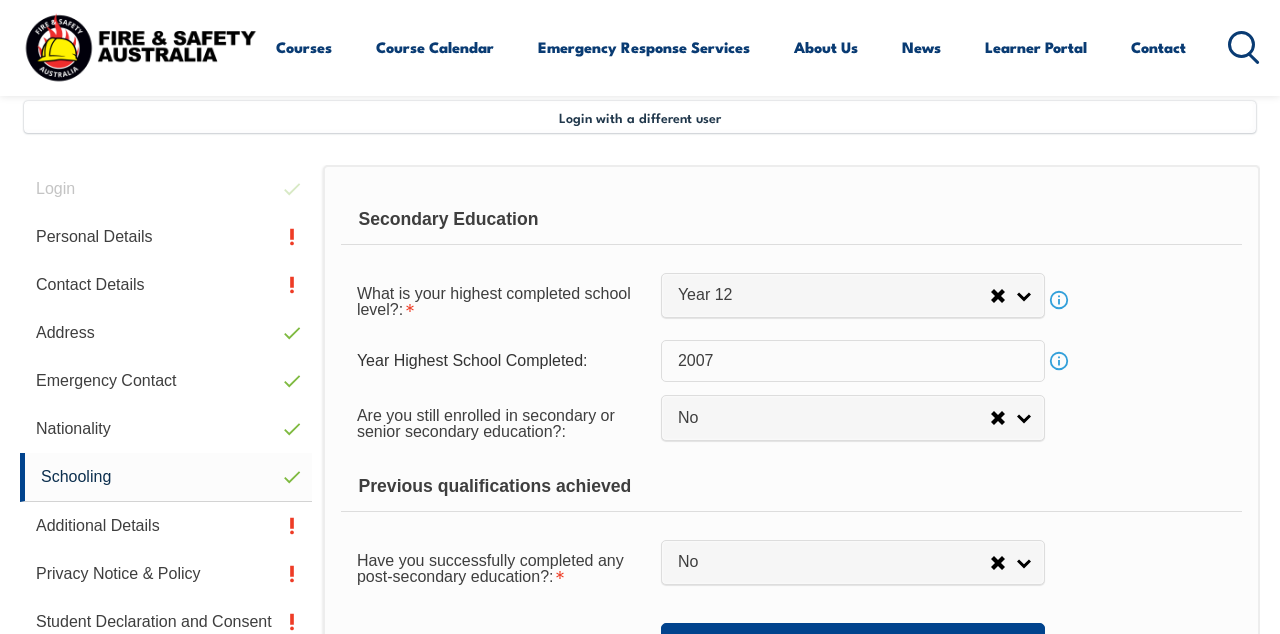 click on "Contact Details" at bounding box center (166, 285) 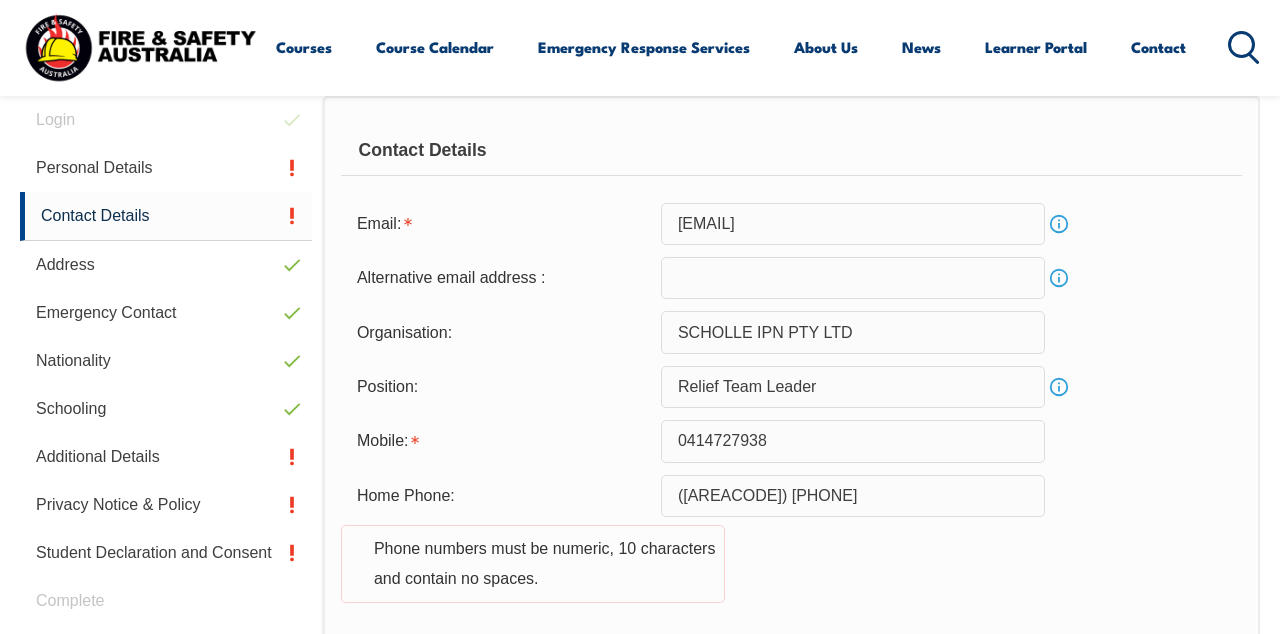 scroll, scrollTop: 560, scrollLeft: 0, axis: vertical 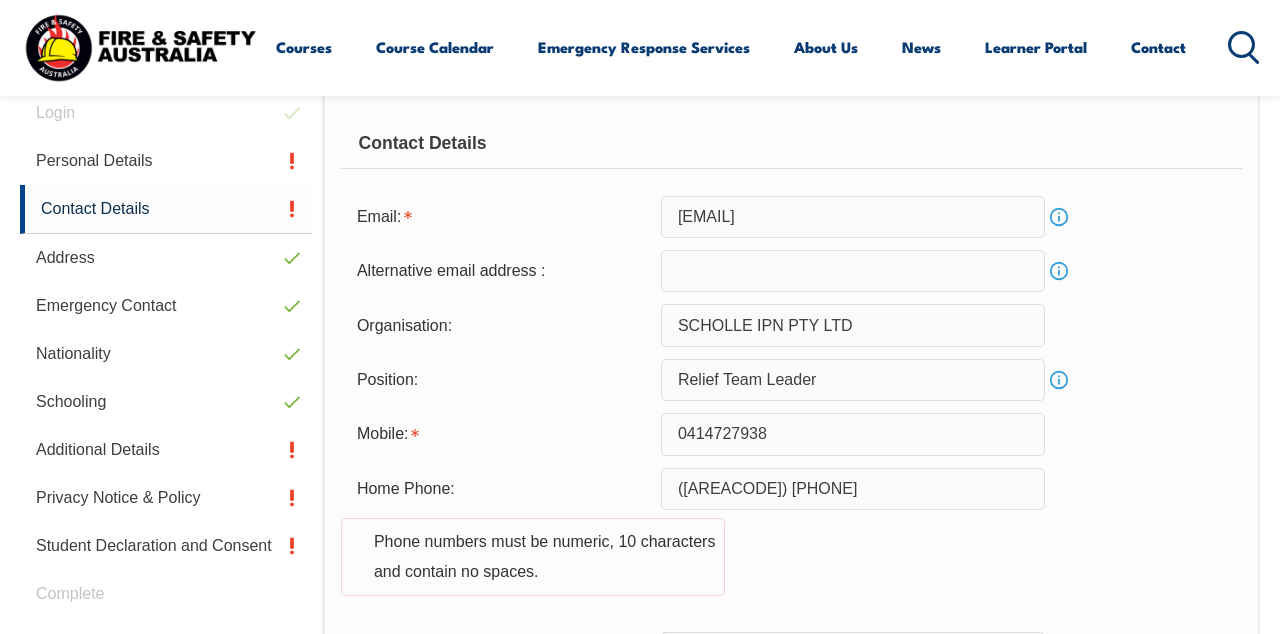 click on "([AREACODE]) [PHONE]" at bounding box center [853, 489] 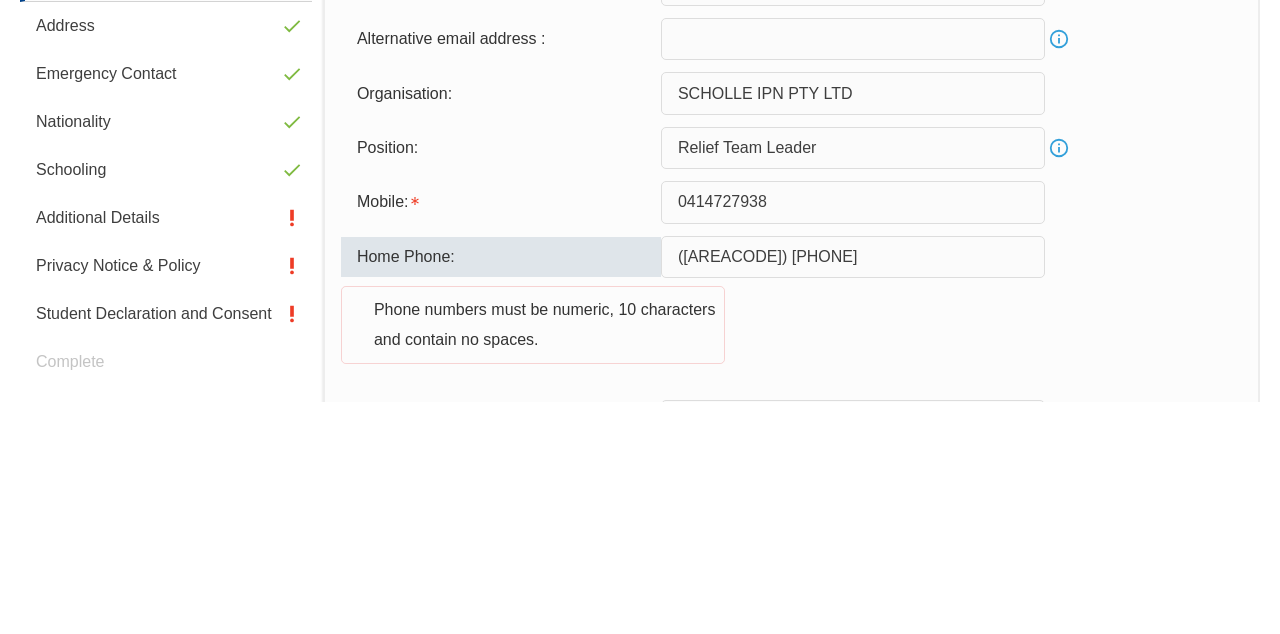 scroll, scrollTop: 560, scrollLeft: 0, axis: vertical 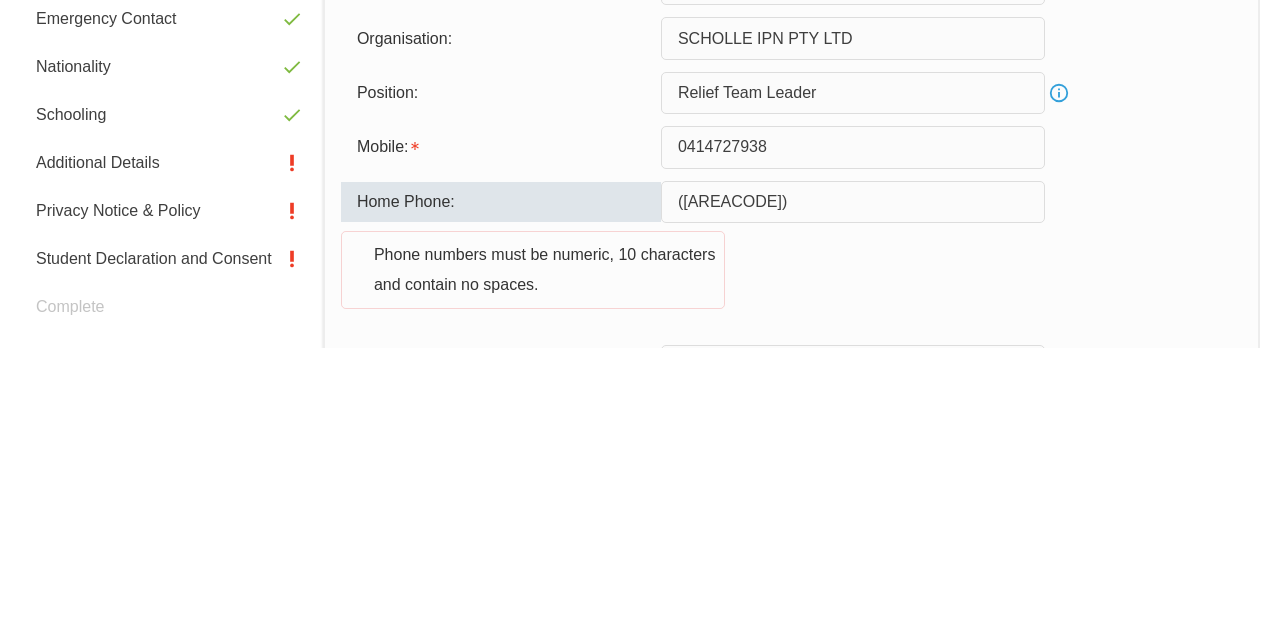type on "([AREACODE])" 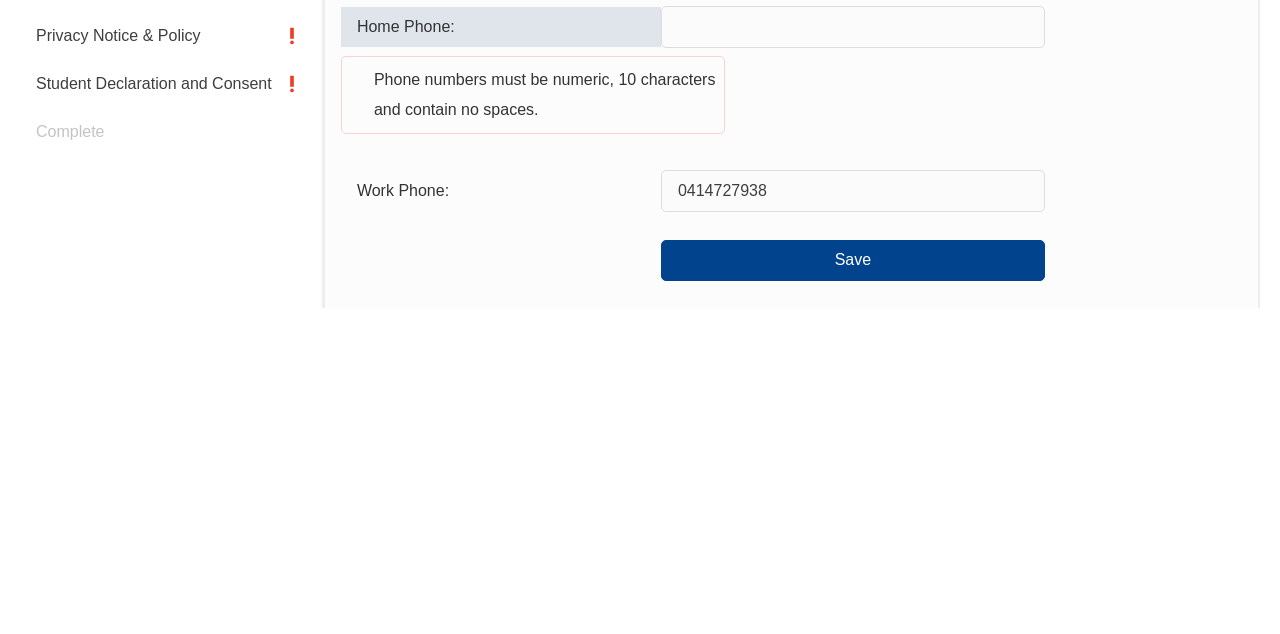 scroll, scrollTop: 698, scrollLeft: 0, axis: vertical 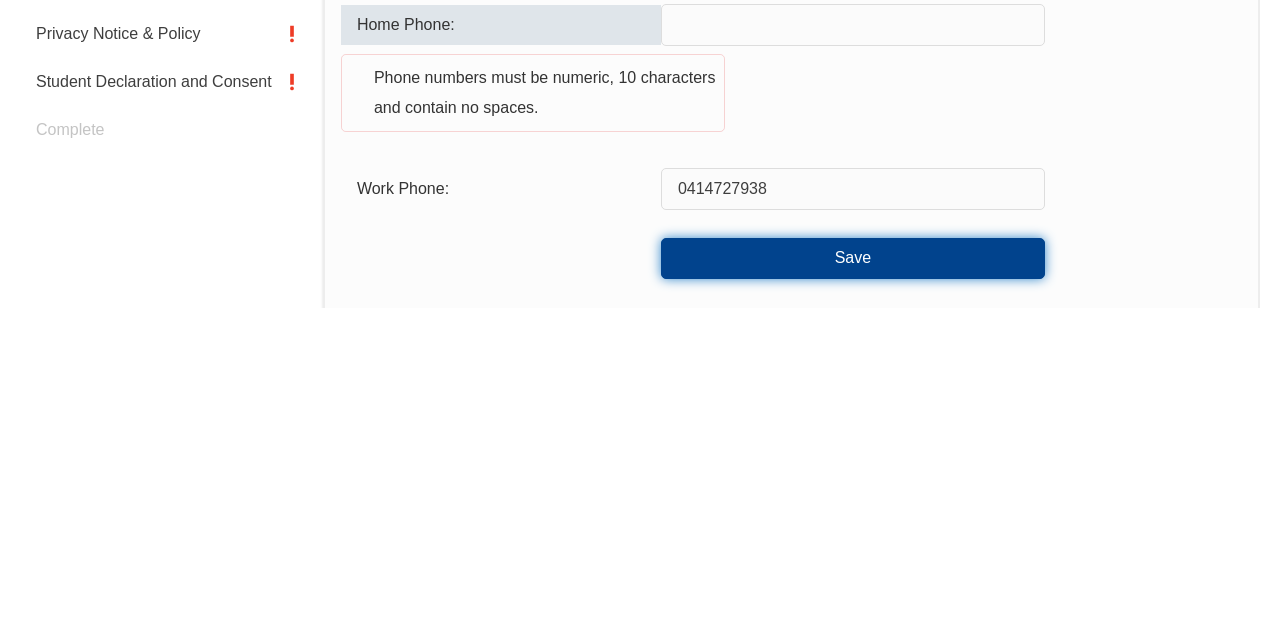 click on "Save" at bounding box center (853, 584) 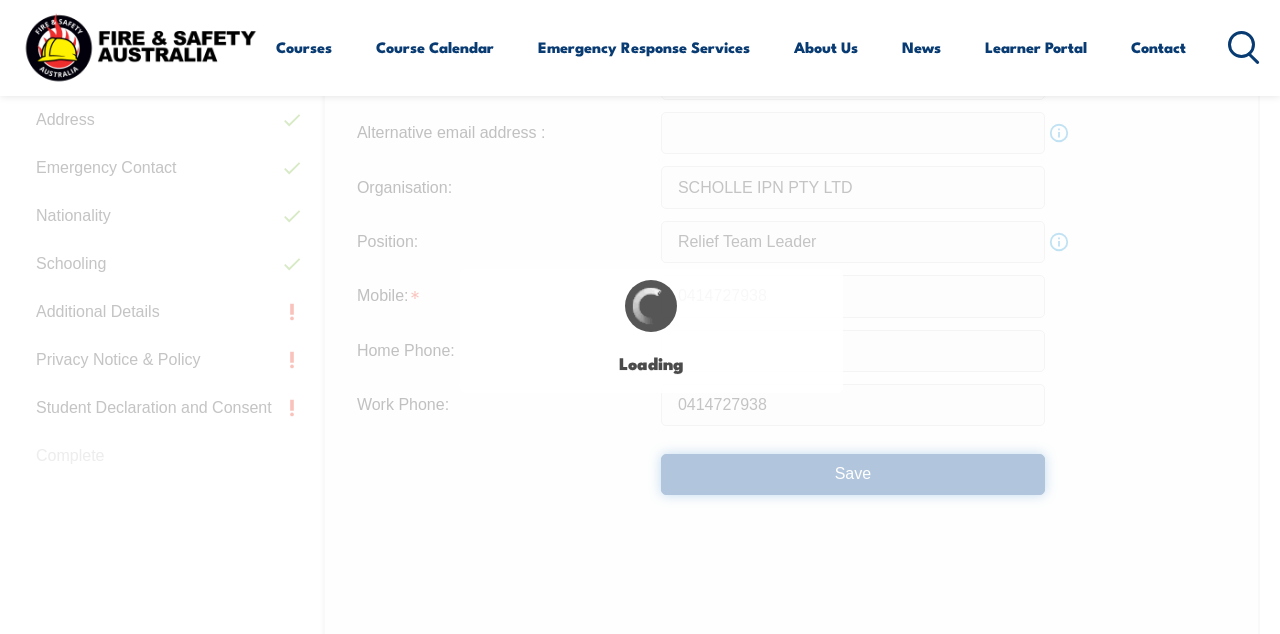 type on "([AREACODE]) [PHONE]" 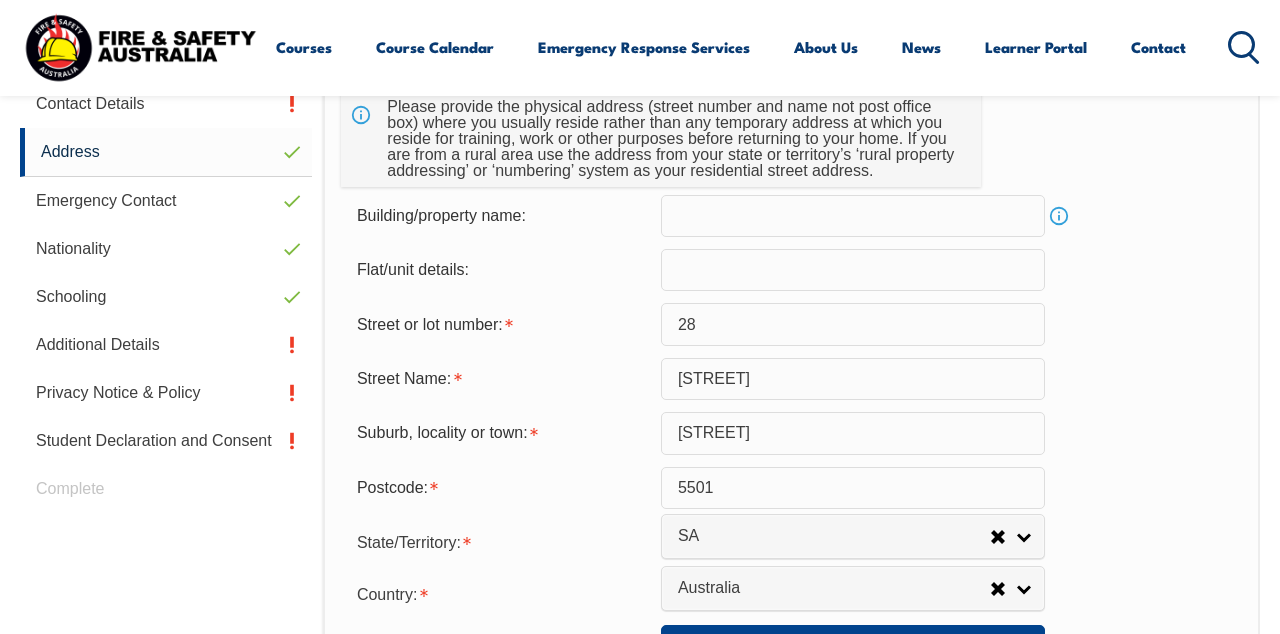 scroll, scrollTop: 666, scrollLeft: 0, axis: vertical 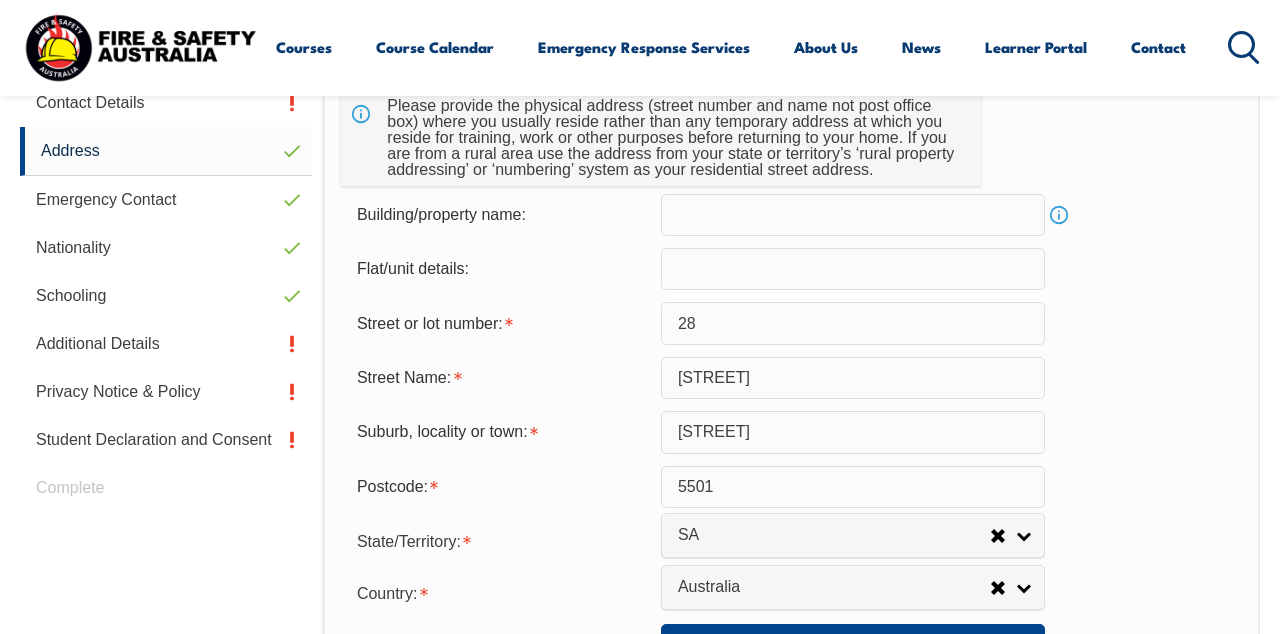 click on "Additional Details" at bounding box center [166, 344] 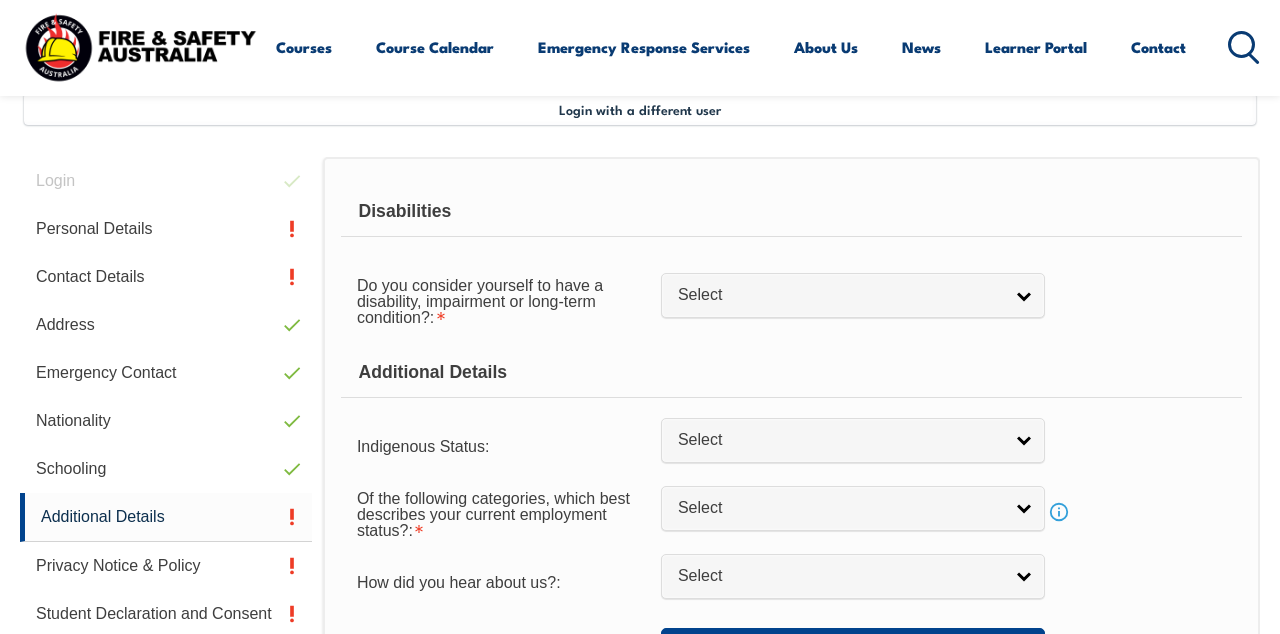 scroll, scrollTop: 484, scrollLeft: 0, axis: vertical 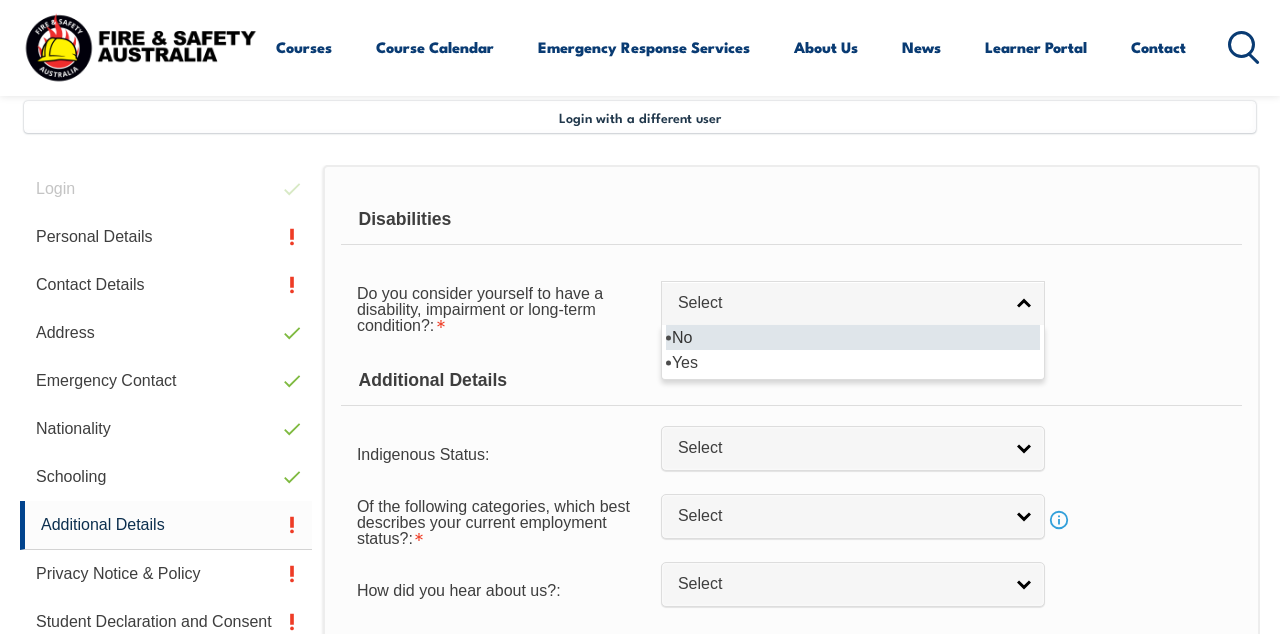 select on "false" 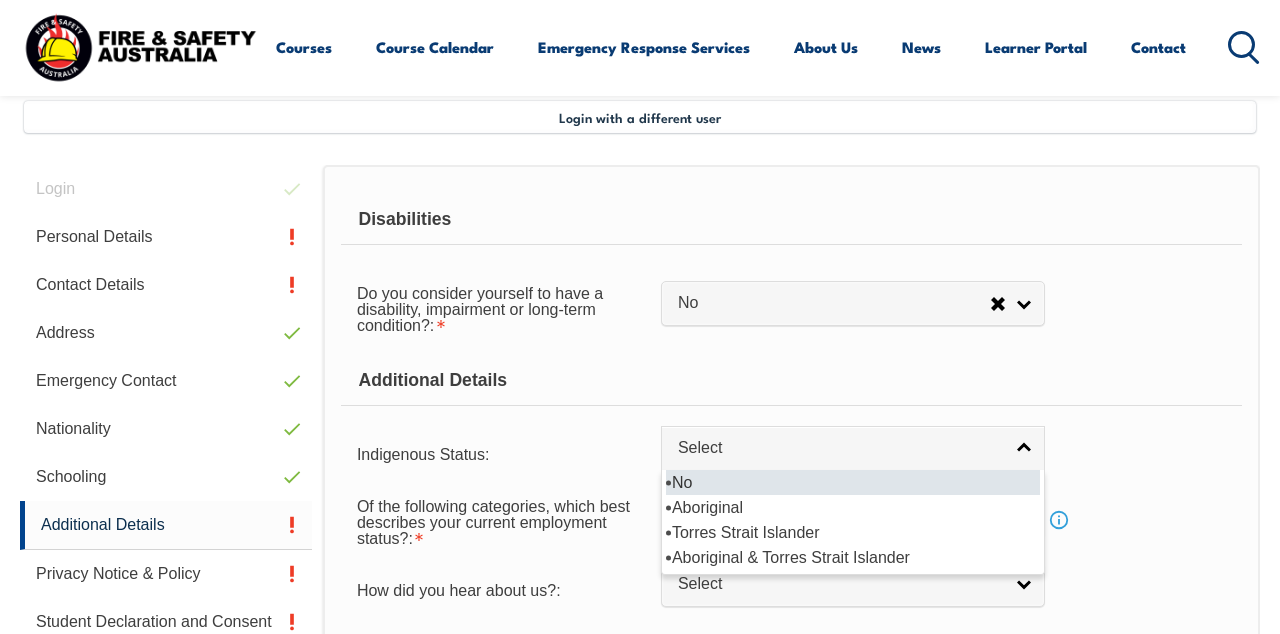 select on "4" 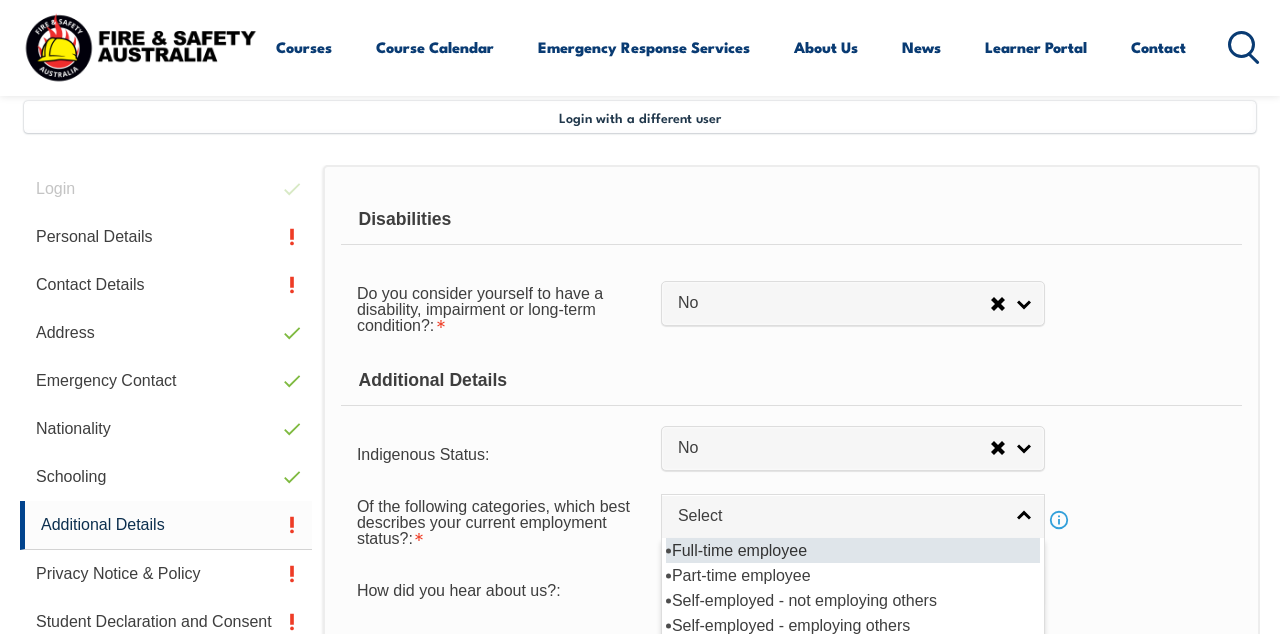select on "1" 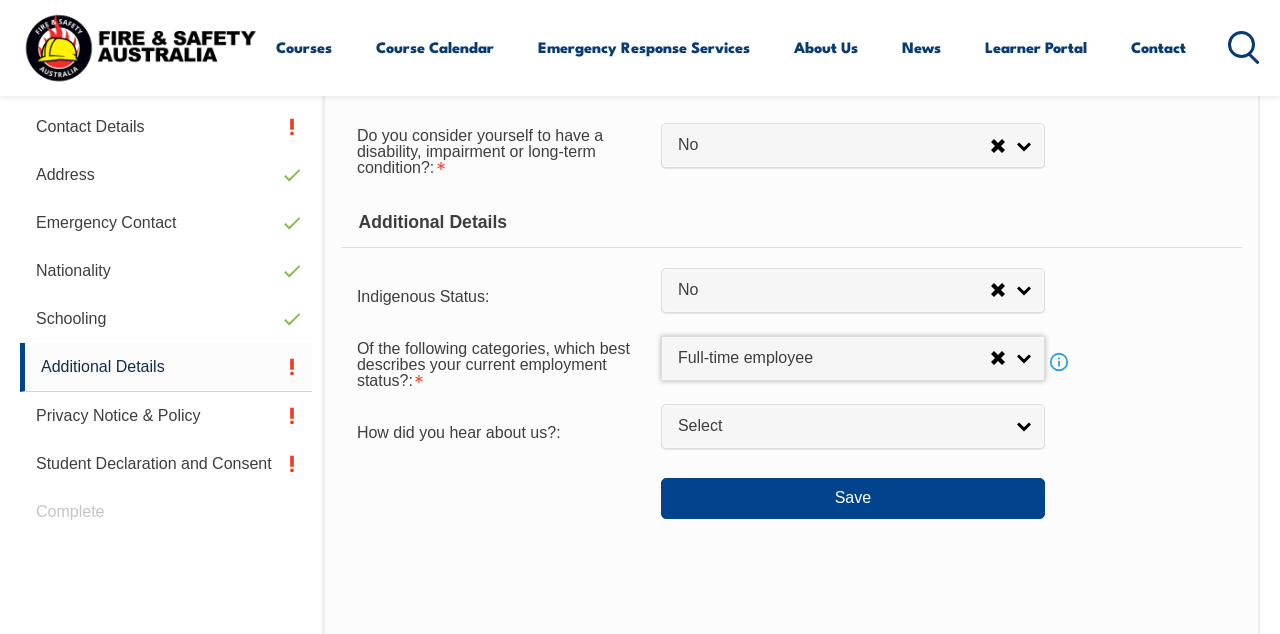 scroll, scrollTop: 643, scrollLeft: 0, axis: vertical 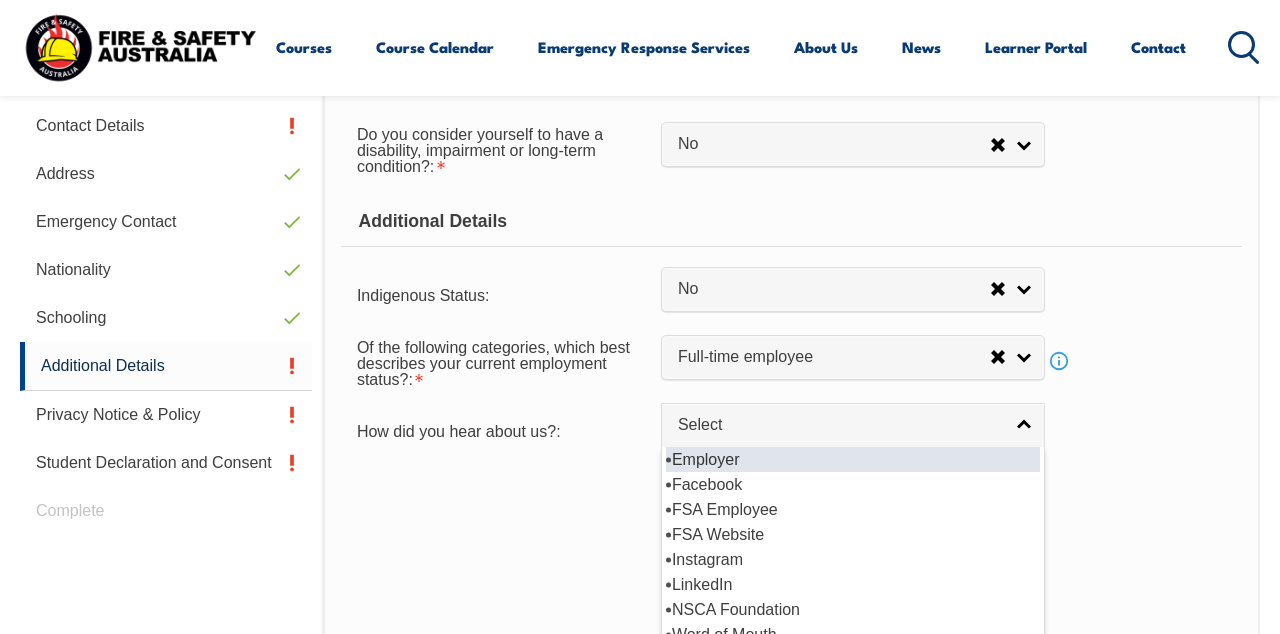 select on "8019" 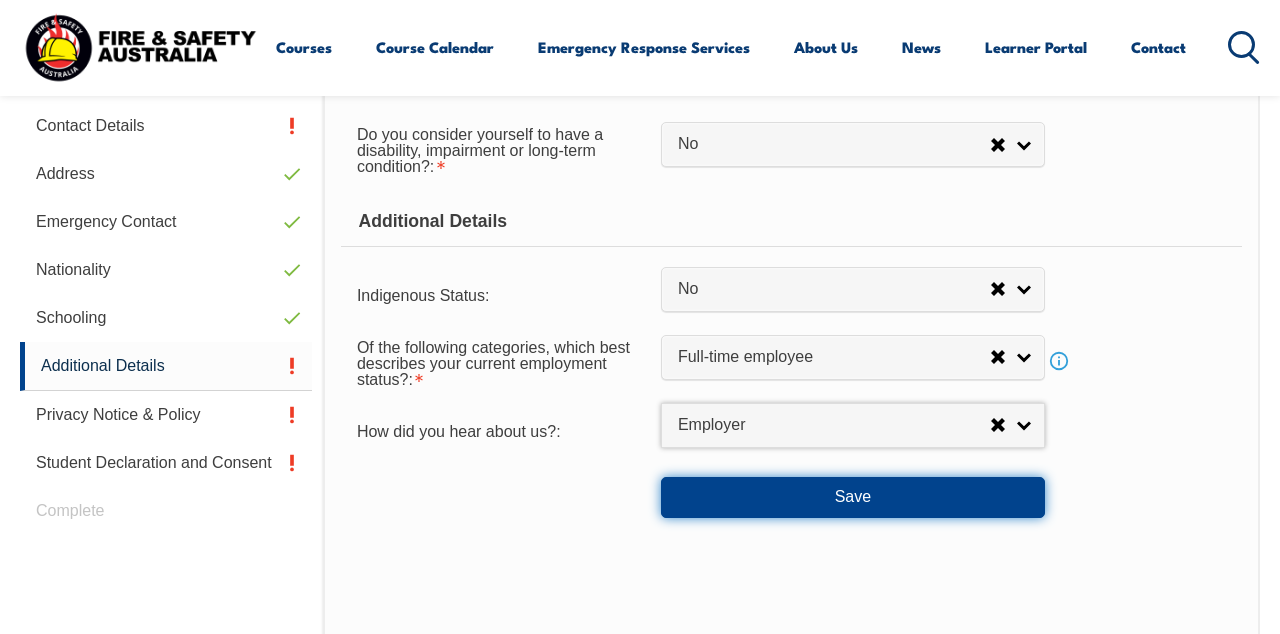 click on "Save" at bounding box center (853, 497) 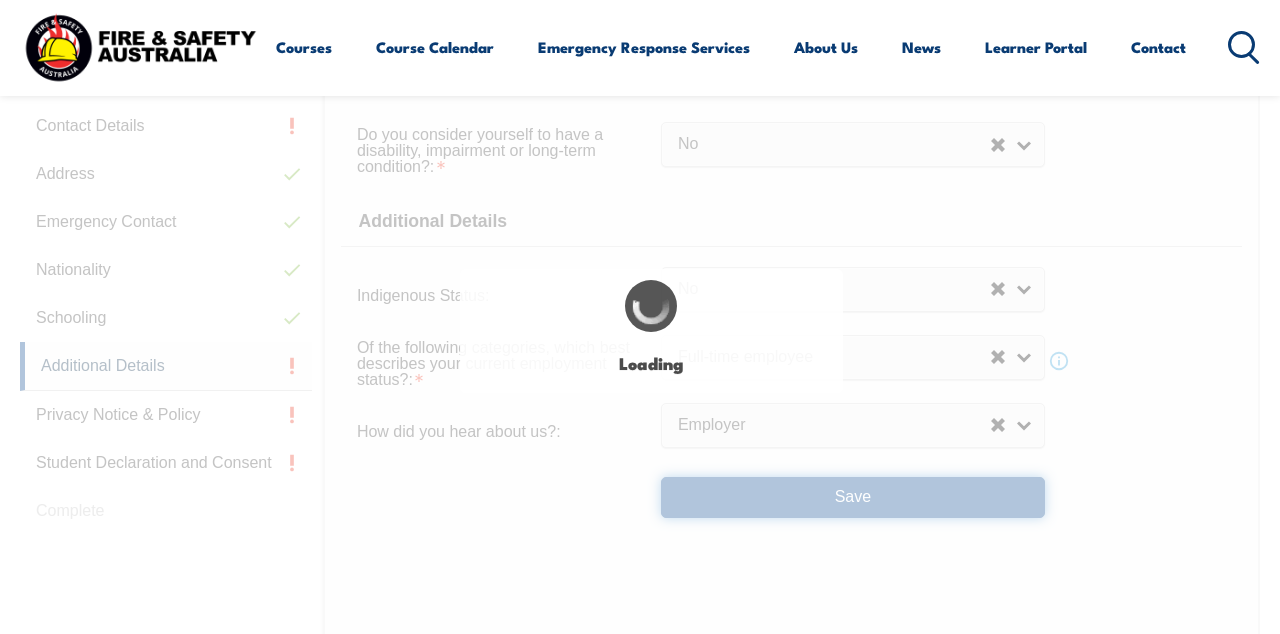 select on "false" 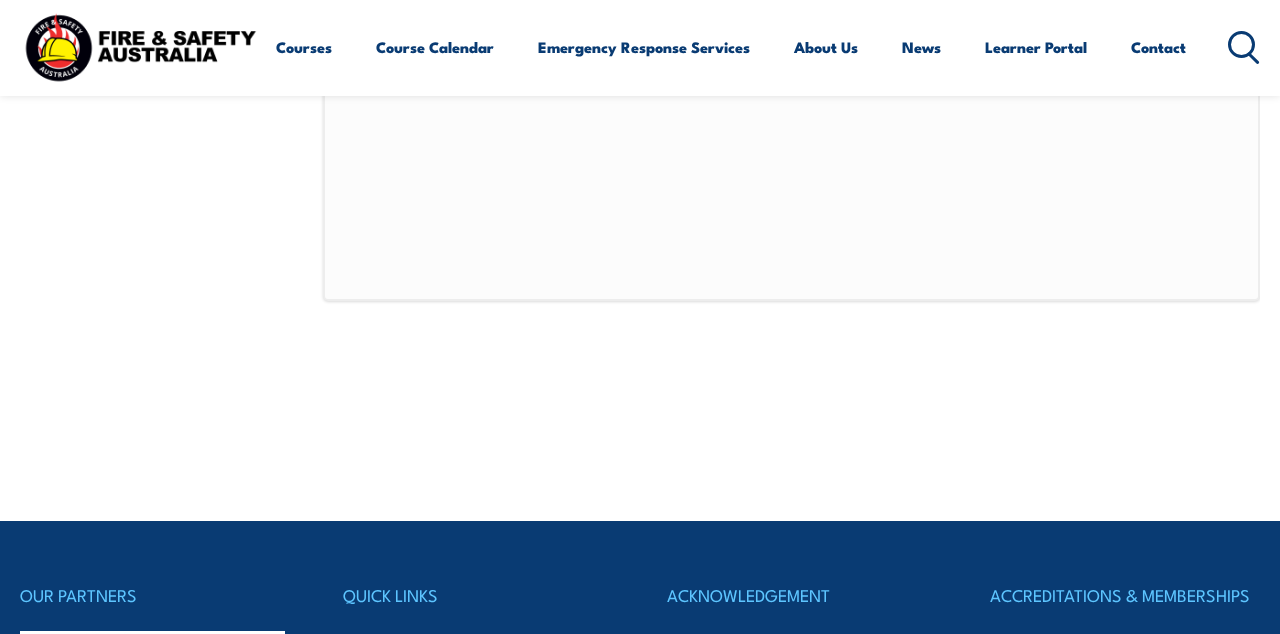 scroll, scrollTop: 1780, scrollLeft: 0, axis: vertical 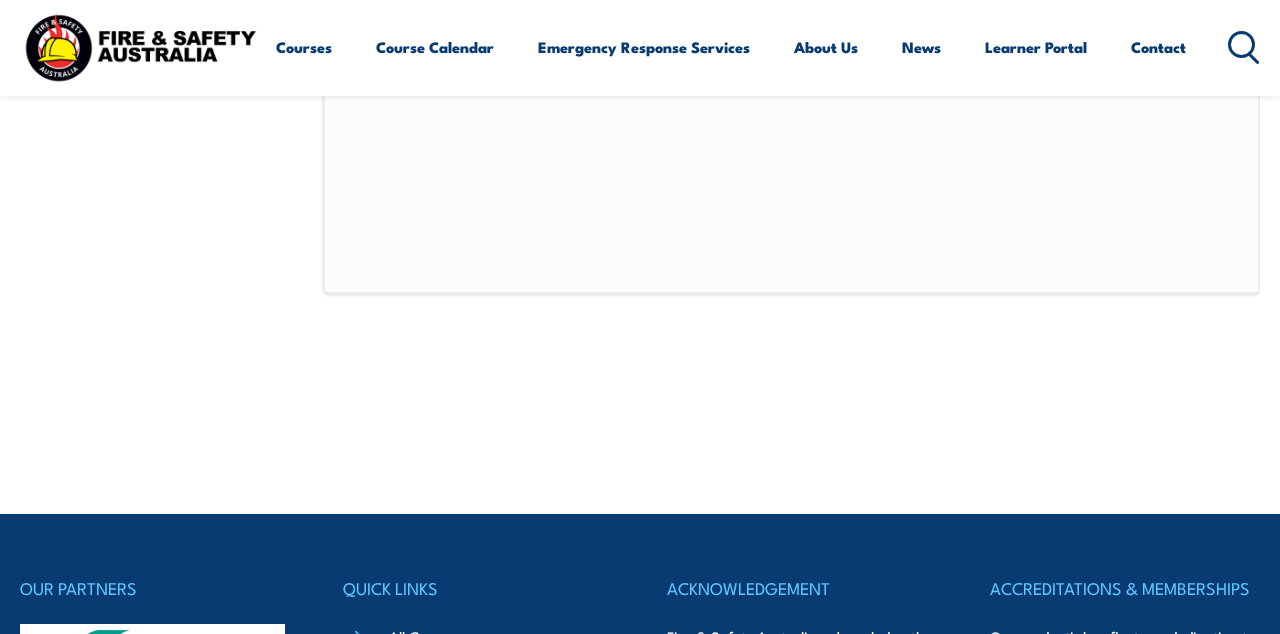 click on "Do you agree?" at bounding box center [750, -80] 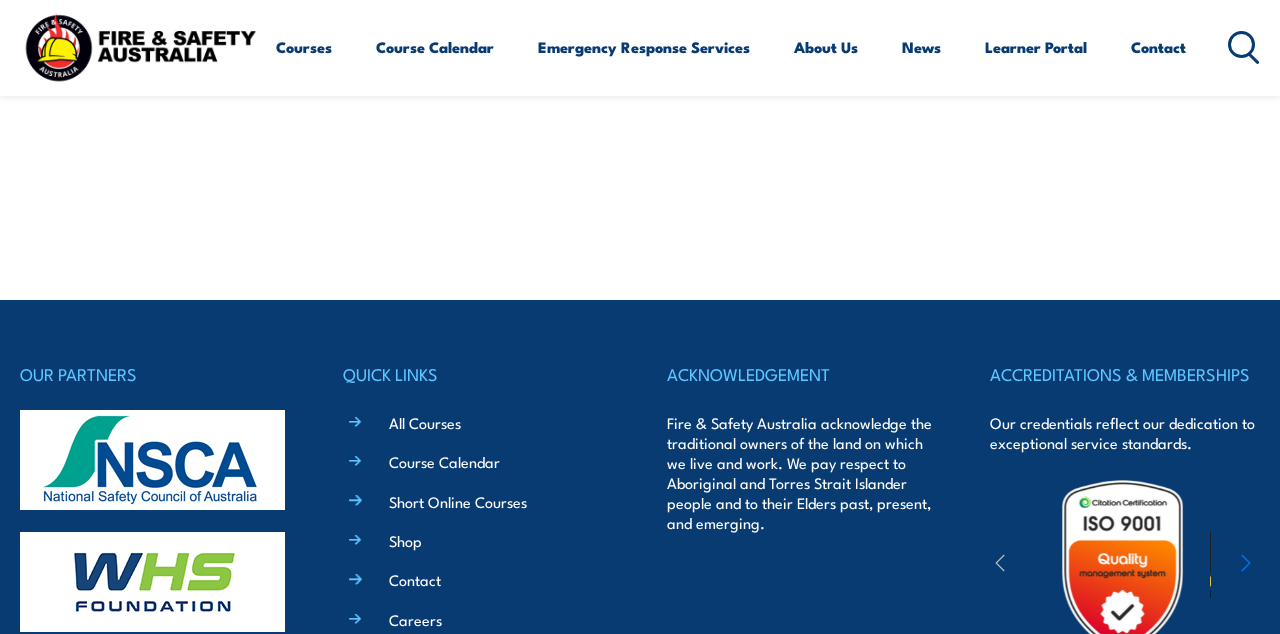 scroll, scrollTop: 2010, scrollLeft: 0, axis: vertical 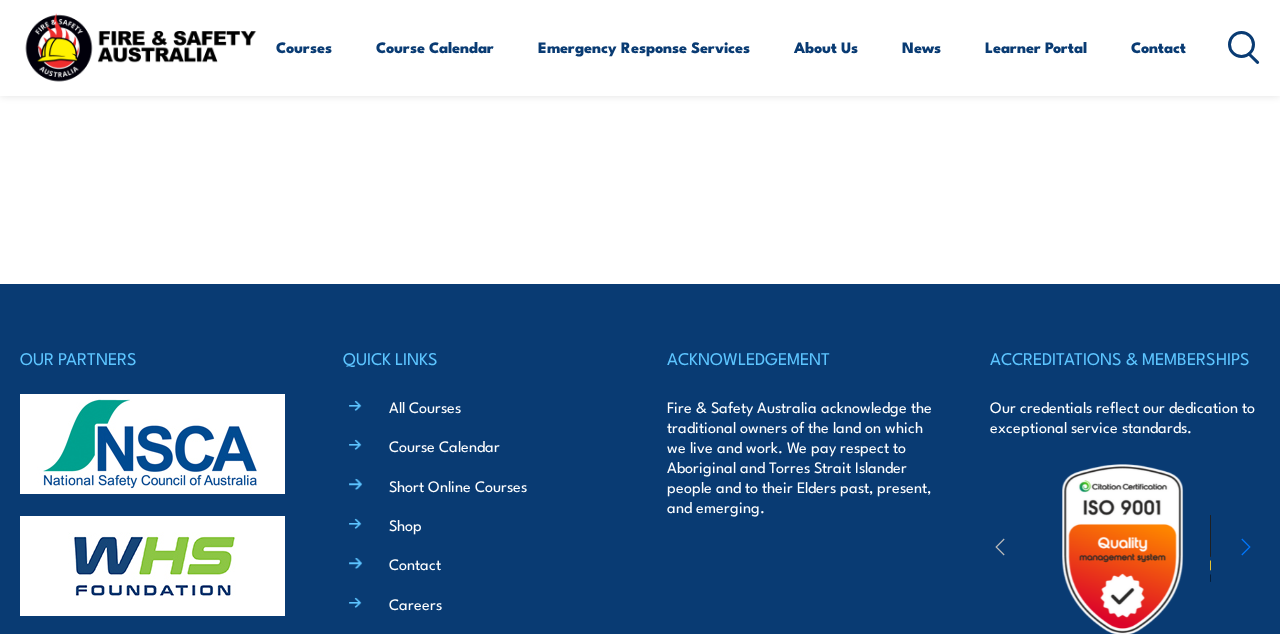 click on "I have read and understood the privacy notice" at bounding box center [853, -242] 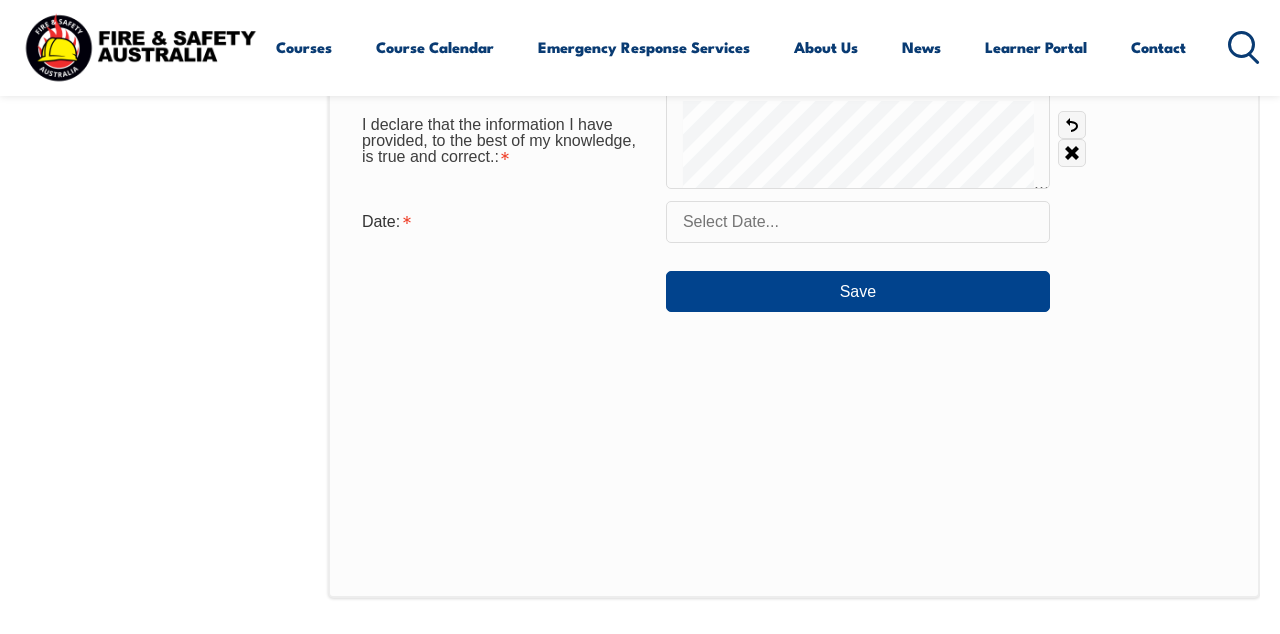 scroll, scrollTop: 1056, scrollLeft: 0, axis: vertical 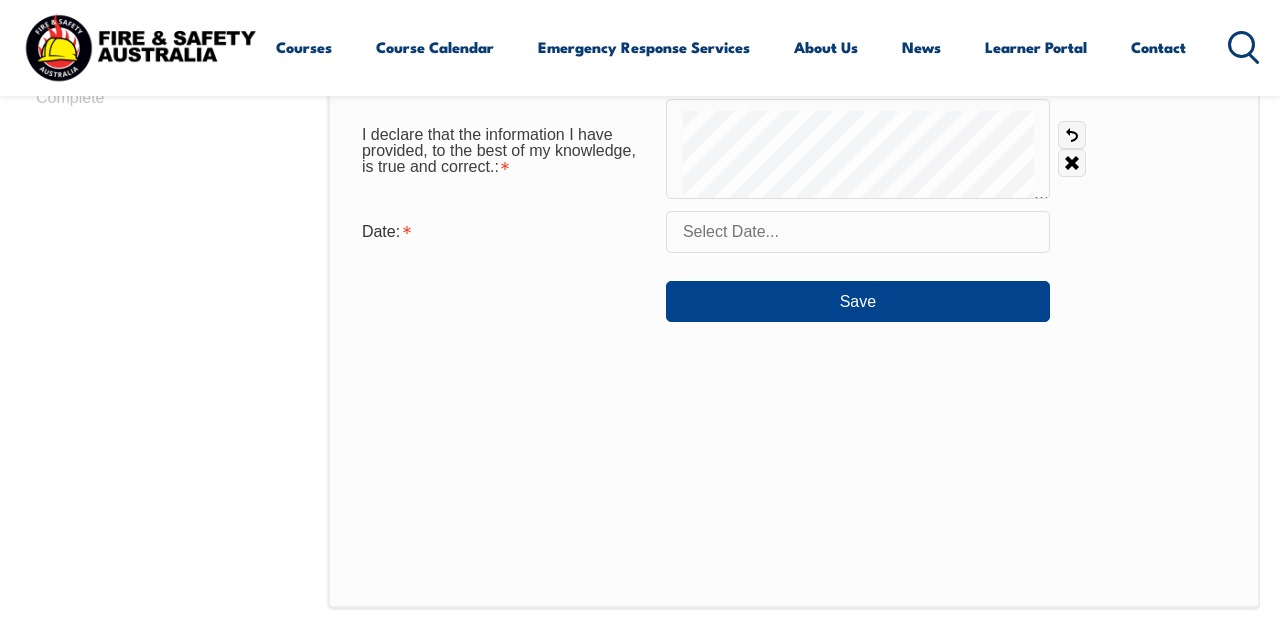 click on "Courses
Course Calendar
Emergency Response Services
Services Overview
Emergency Response Solutions
Paramedic & Medical Solutions
Industrial Security Solutions
Emergency Response Vehicles
Safety Advisers
About Us
About FSA
Our promise
Careers
News
Learner Portal
Contact
Home
Course Finder
All Courses
Aviation Safety Training Courses
Confined Space Courses
Electricity Supply Industry (ESI) Courses
Emergency Response Training & Rescue Courses
Fire Safety Training Courses
First Aid Training Courses
Global Wind Organisation (GWO) Courses
HAZMAT Courses
Health & Safety Representative Courses HSR Training
Height Safety & Rescue Courses
High Risk Work Licence Courses" at bounding box center [640, -739] 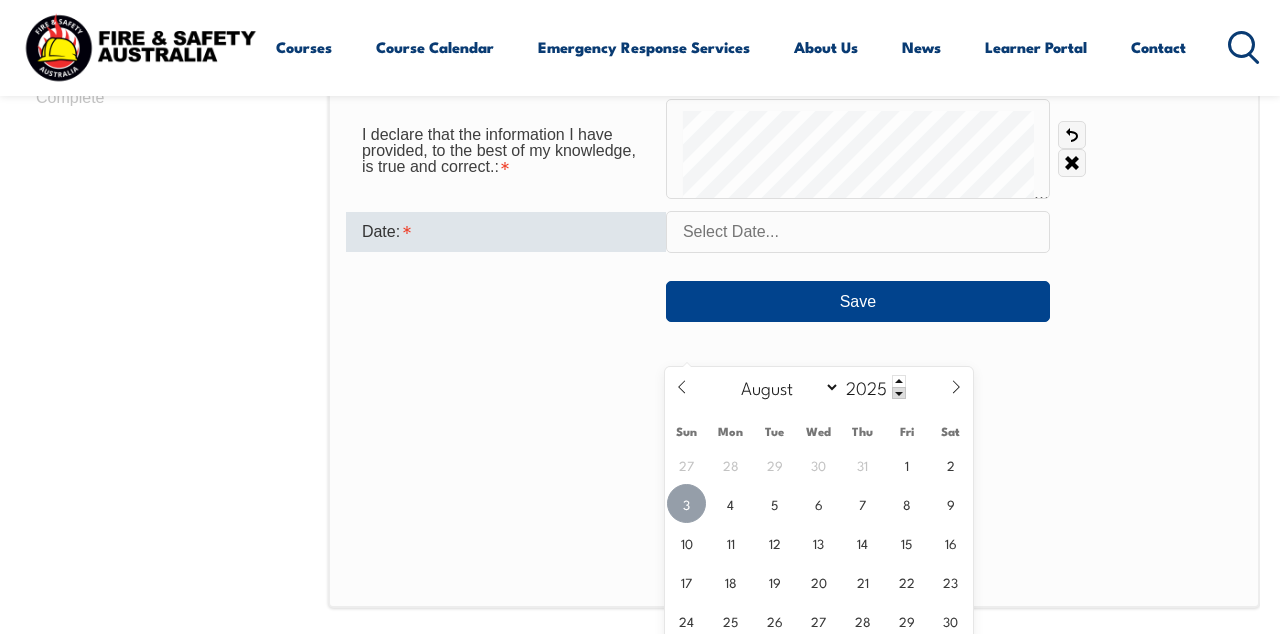click on "3" at bounding box center (686, 503) 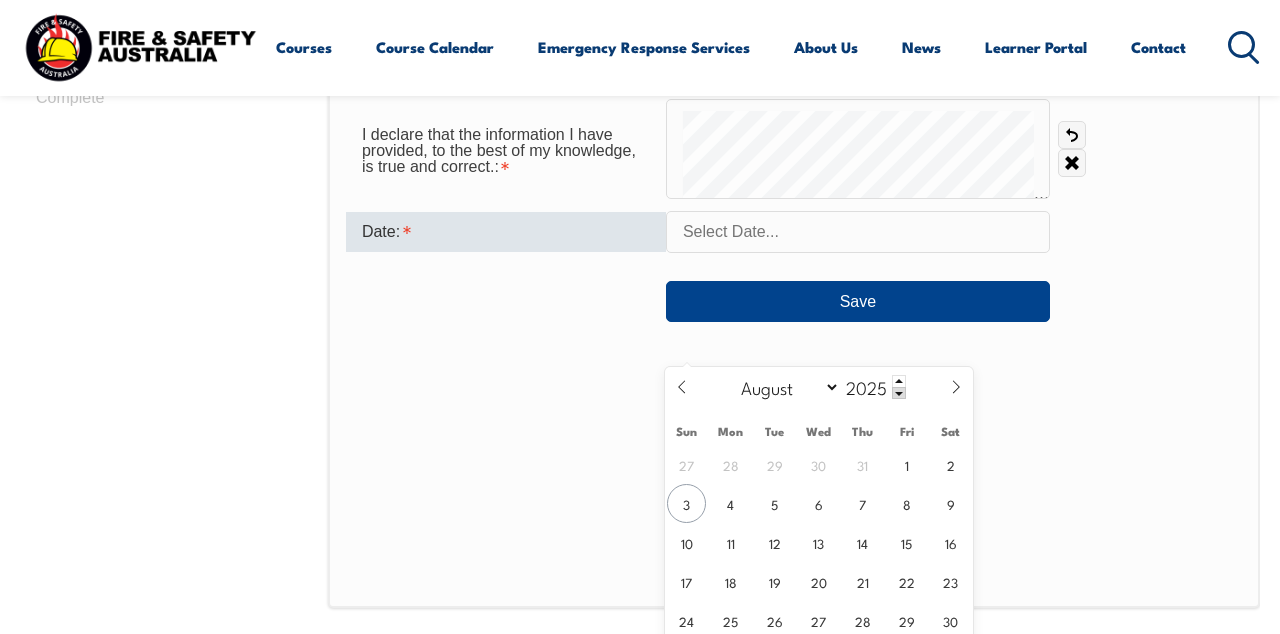 type on "[MONTH] [DAY], [YEAR]" 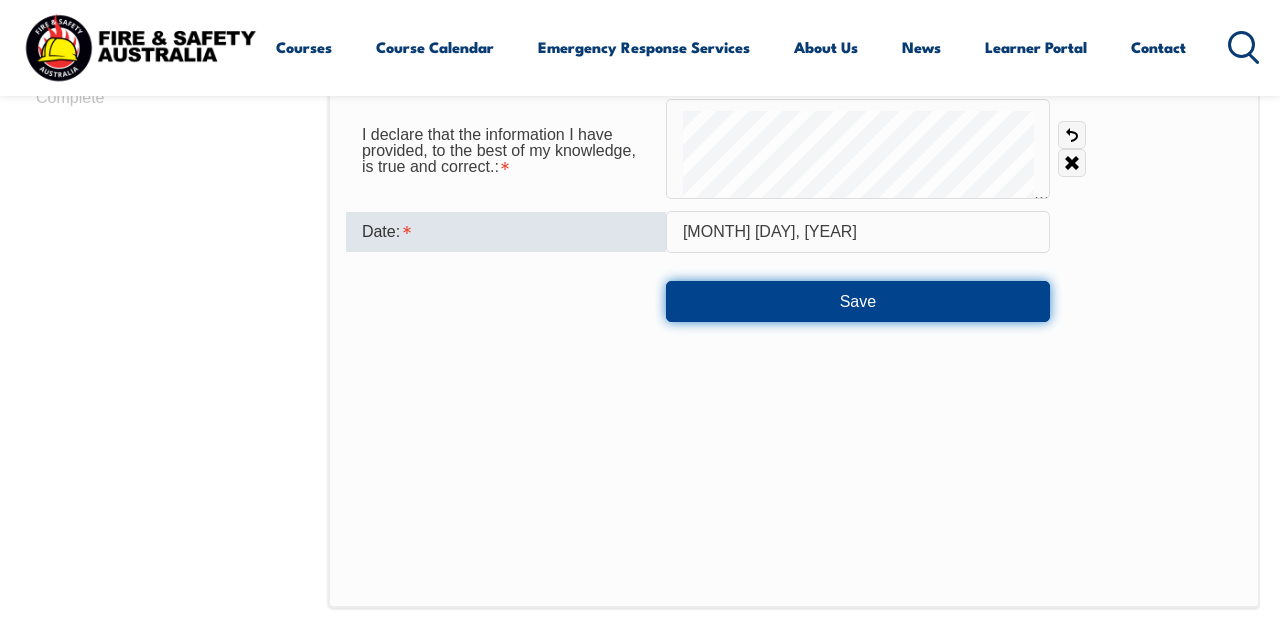 click on "Save" at bounding box center [858, 301] 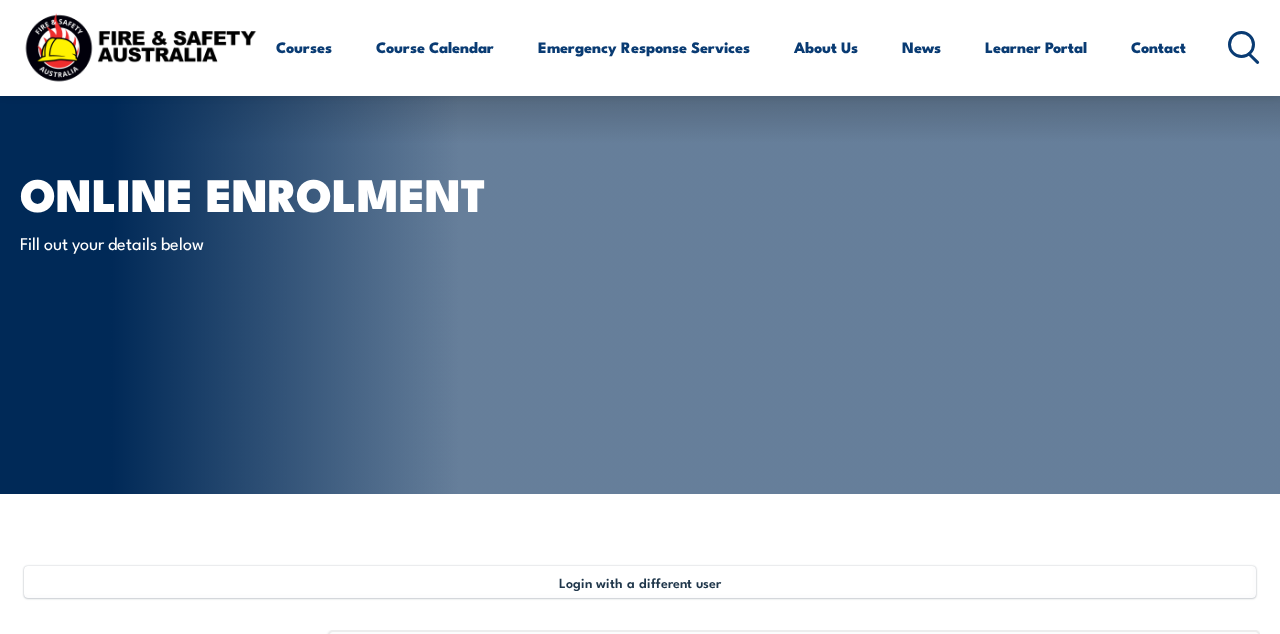 scroll, scrollTop: 0, scrollLeft: 0, axis: both 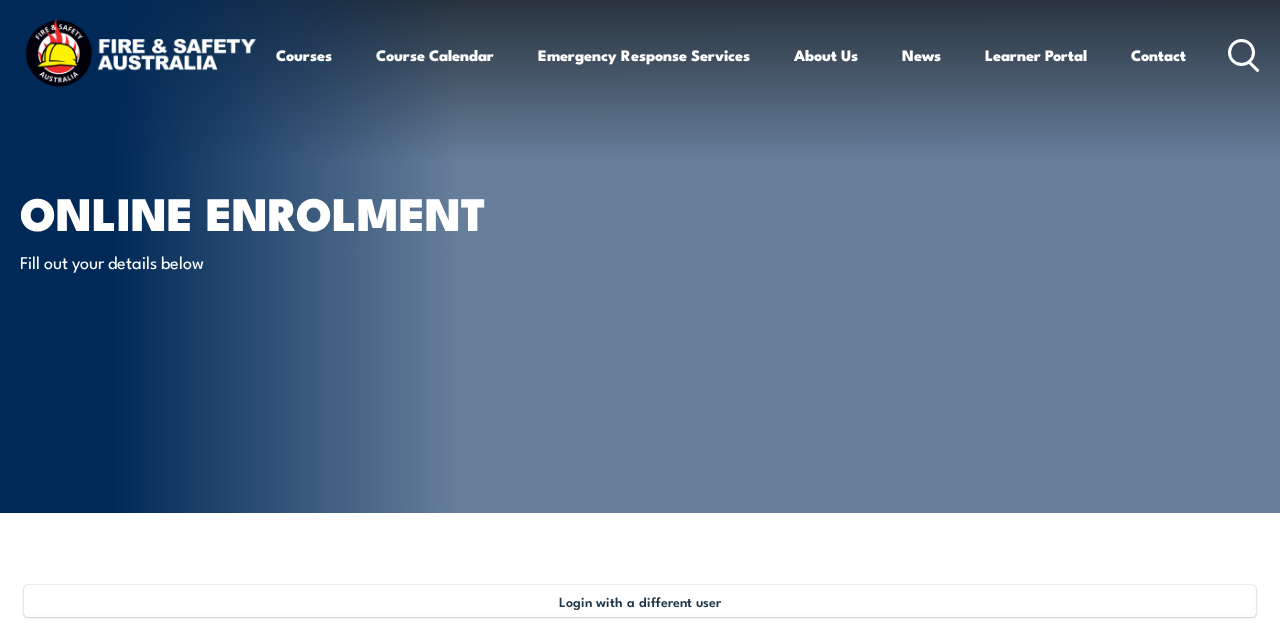 click on "Learner Portal" at bounding box center [1036, 55] 